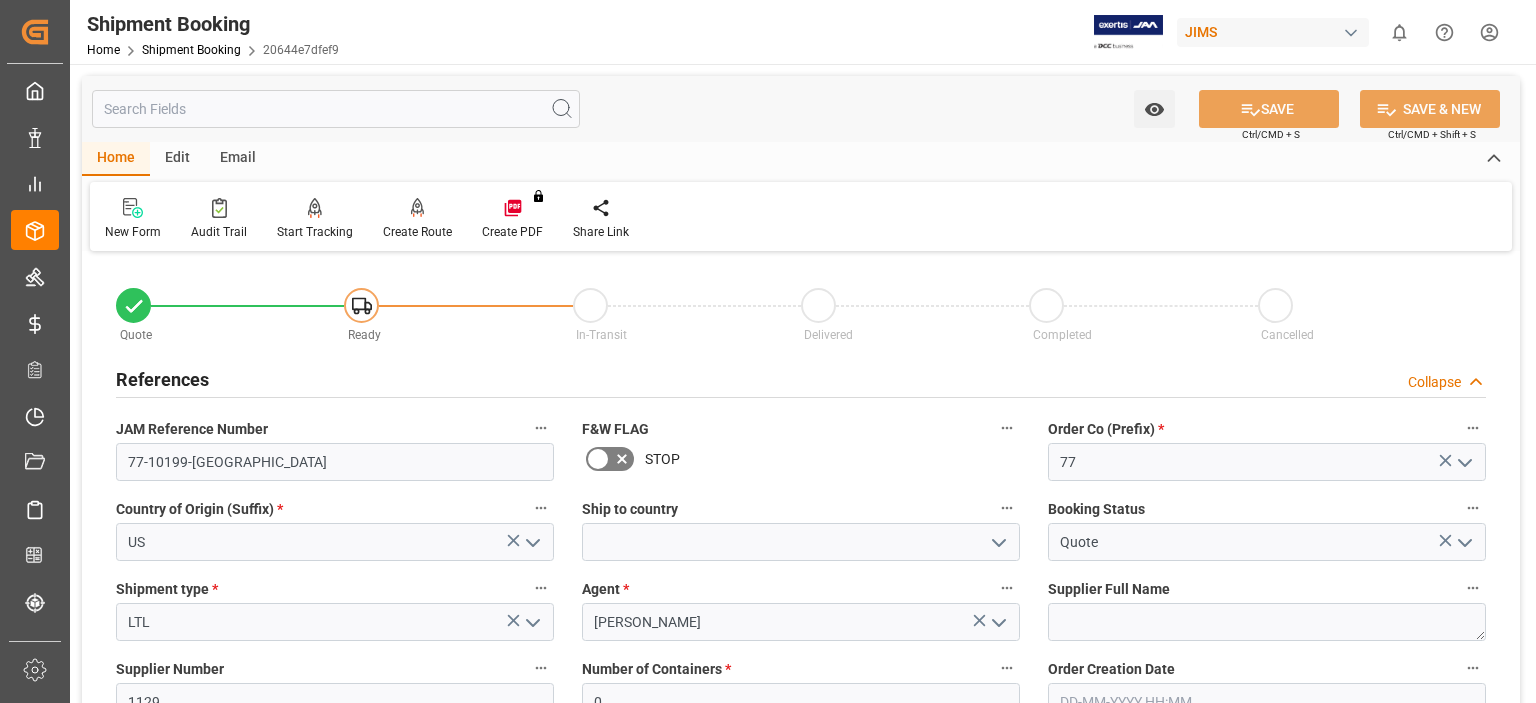 scroll, scrollTop: 0, scrollLeft: 0, axis: both 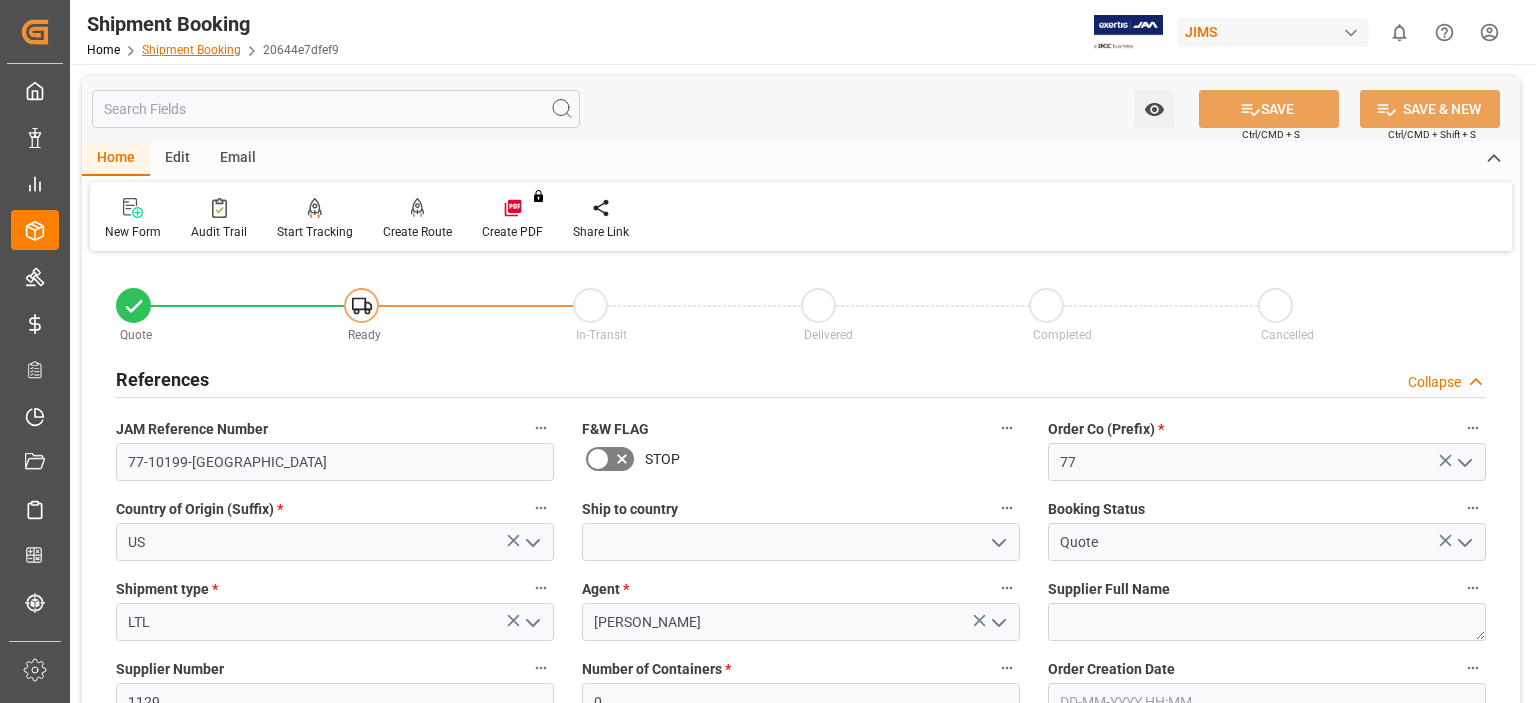 click on "Shipment Booking" at bounding box center (191, 50) 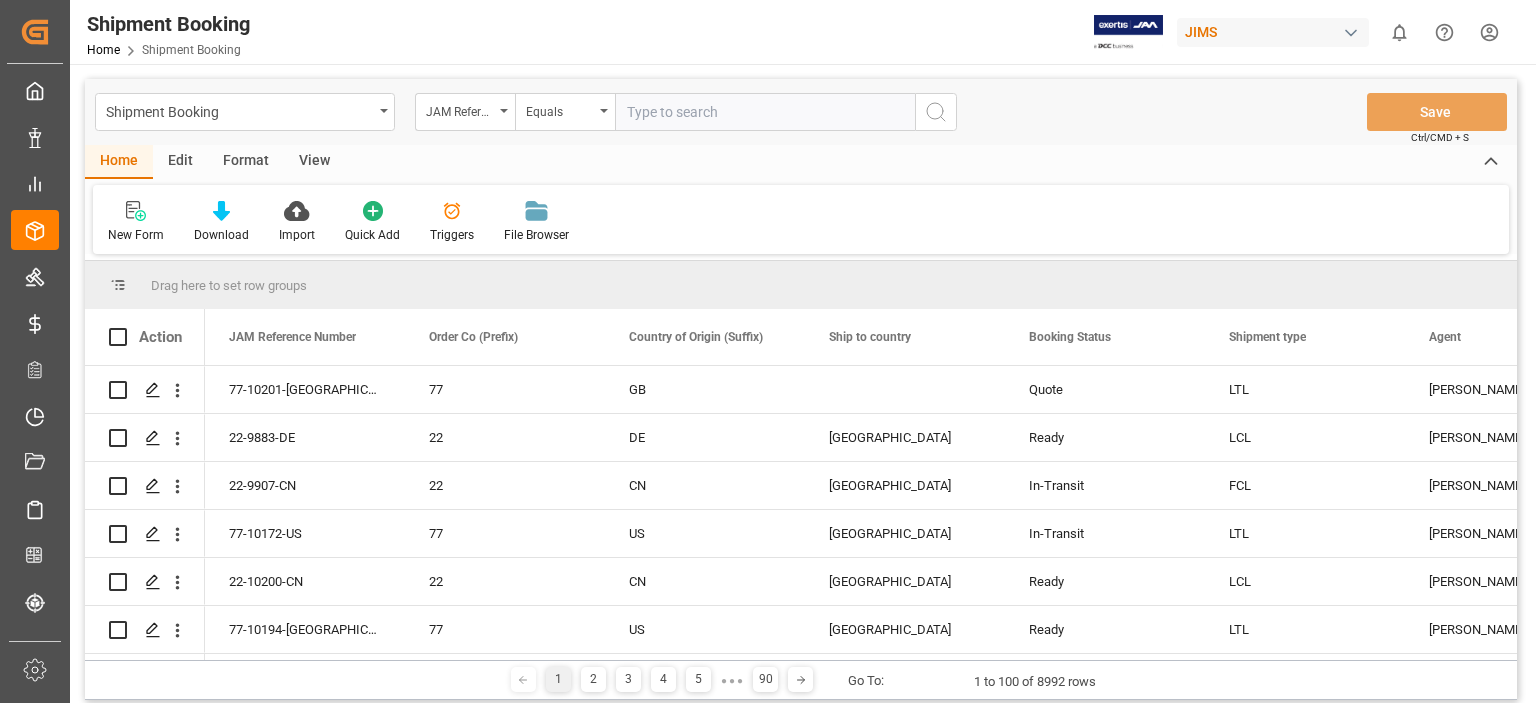 click at bounding box center [765, 112] 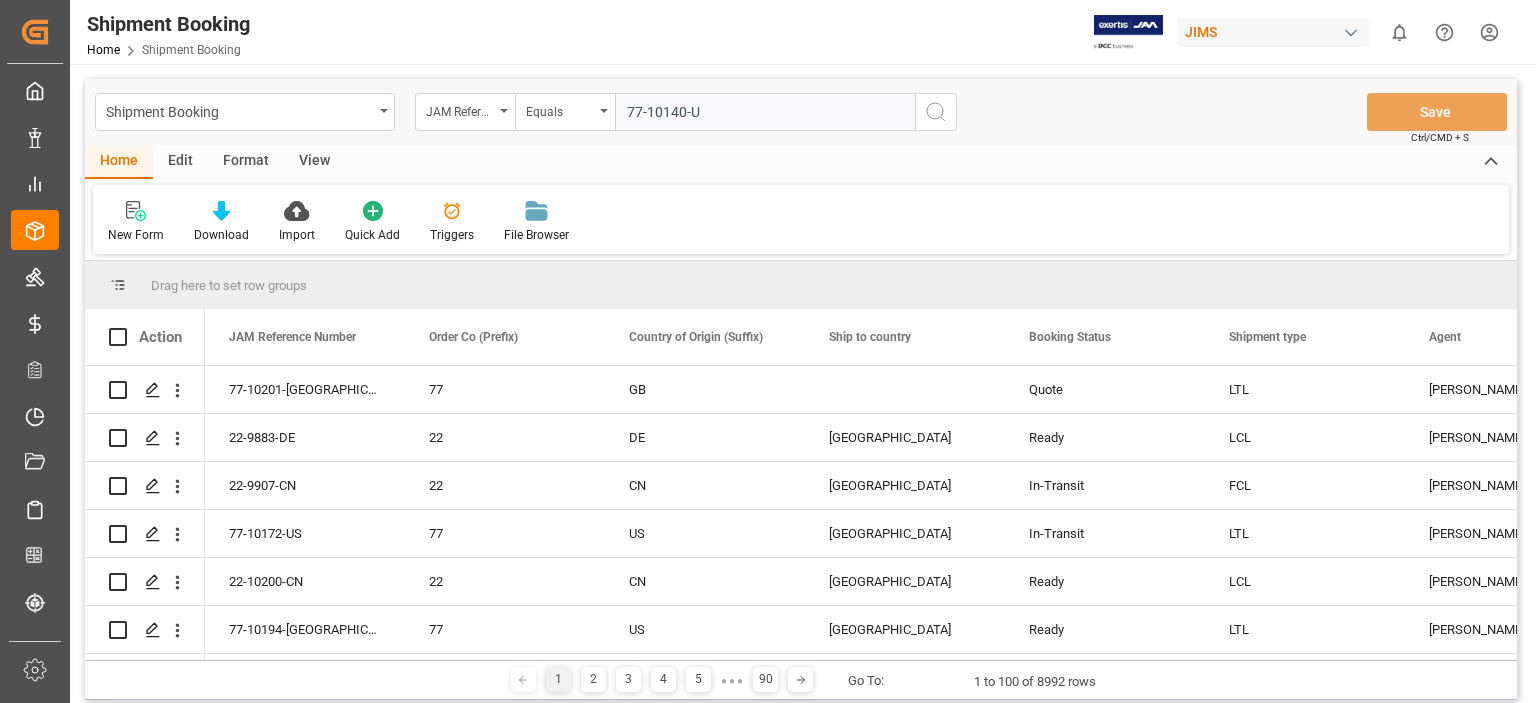 type on "77-10140-US" 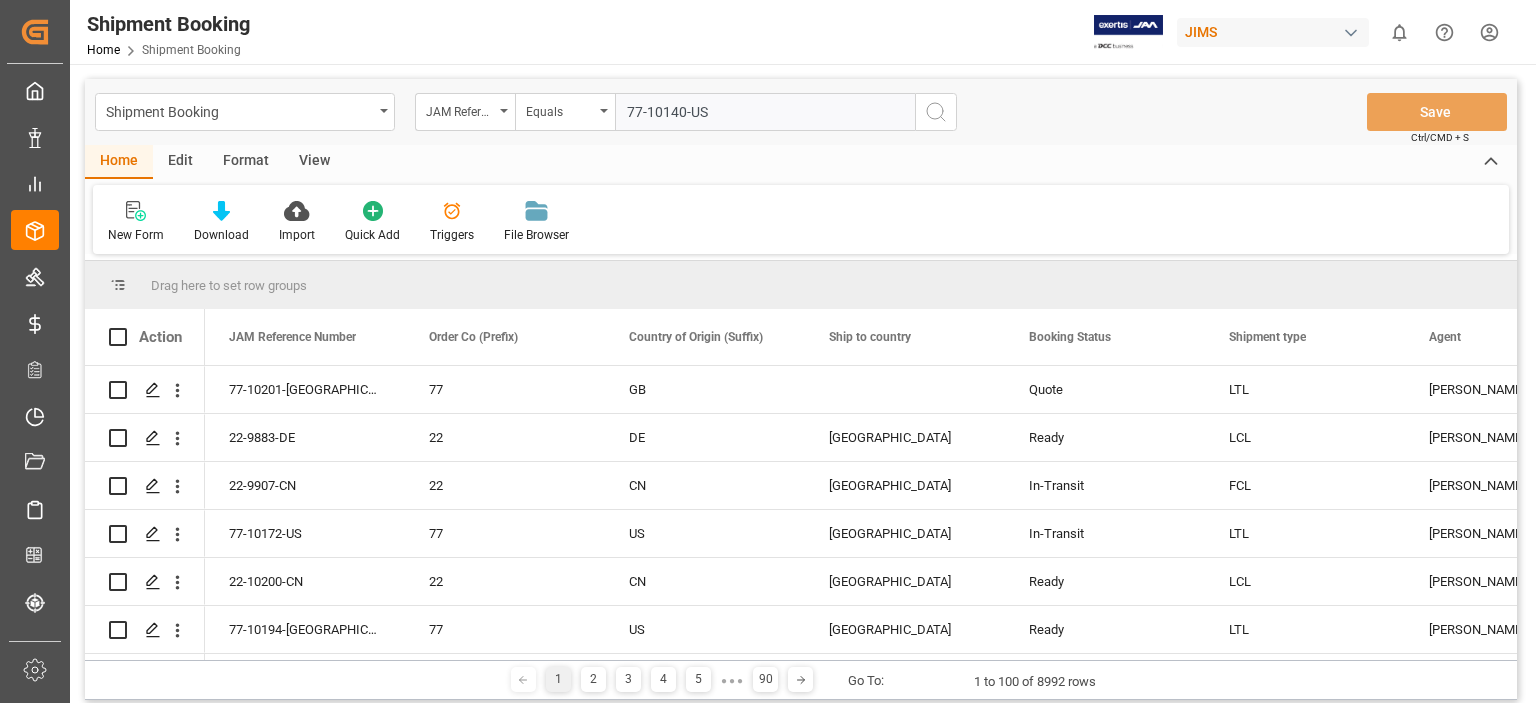type 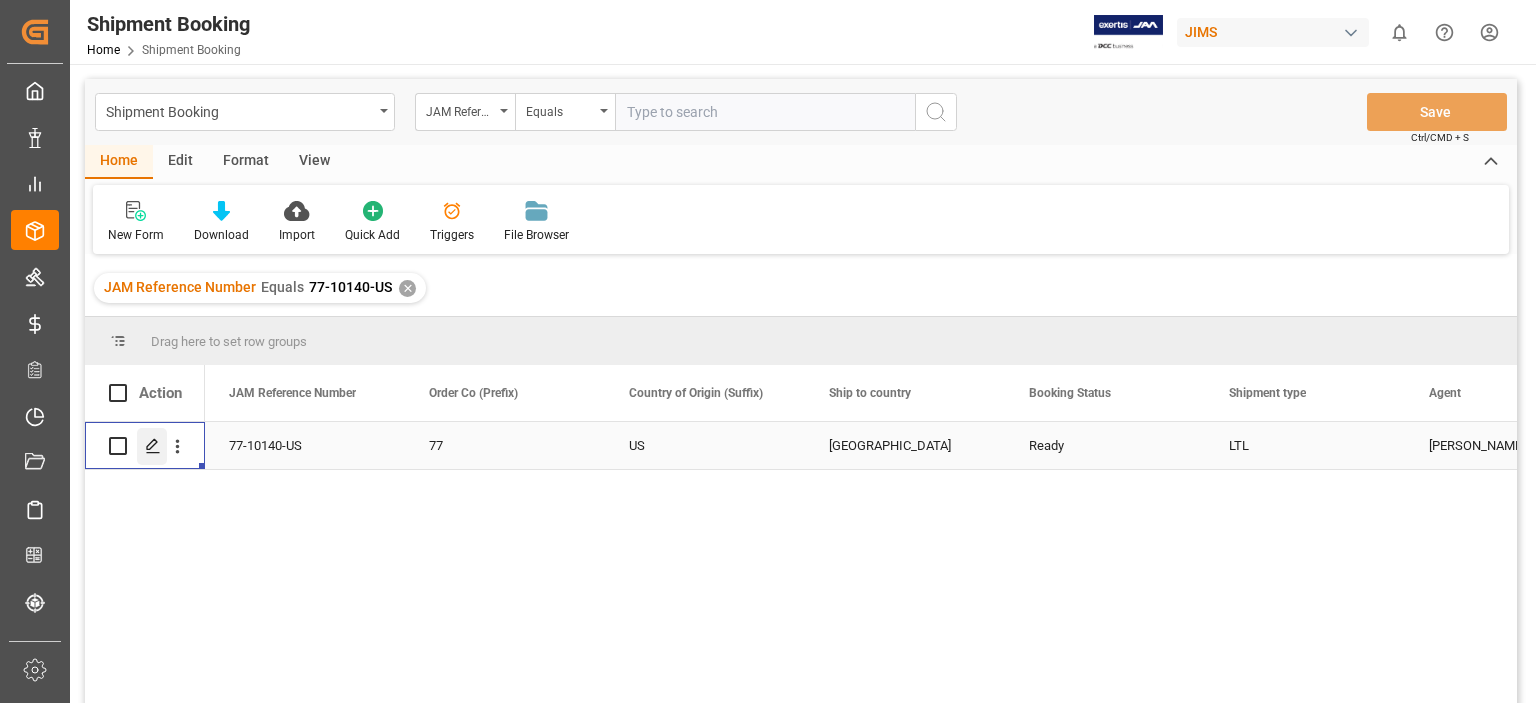 click 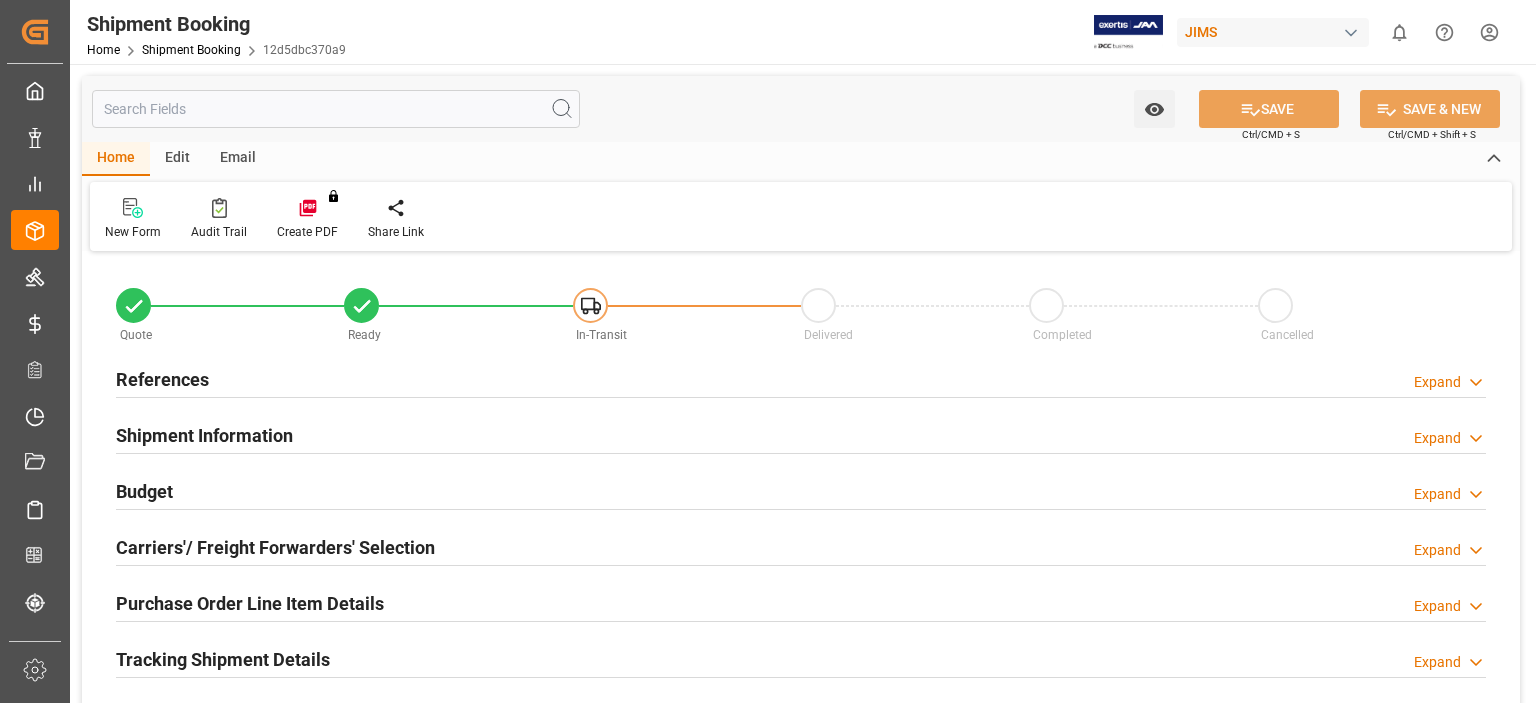 type on "0" 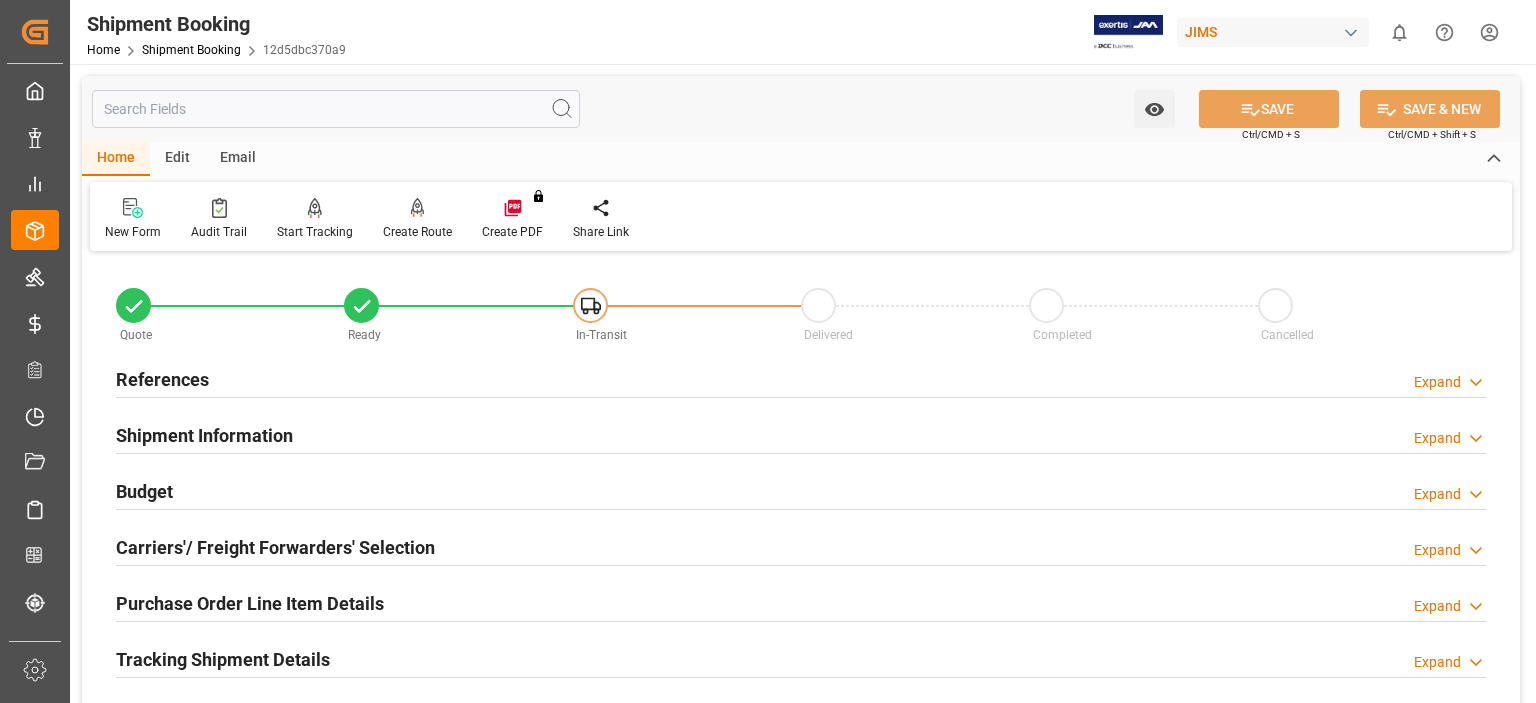 type on "[DATE]" 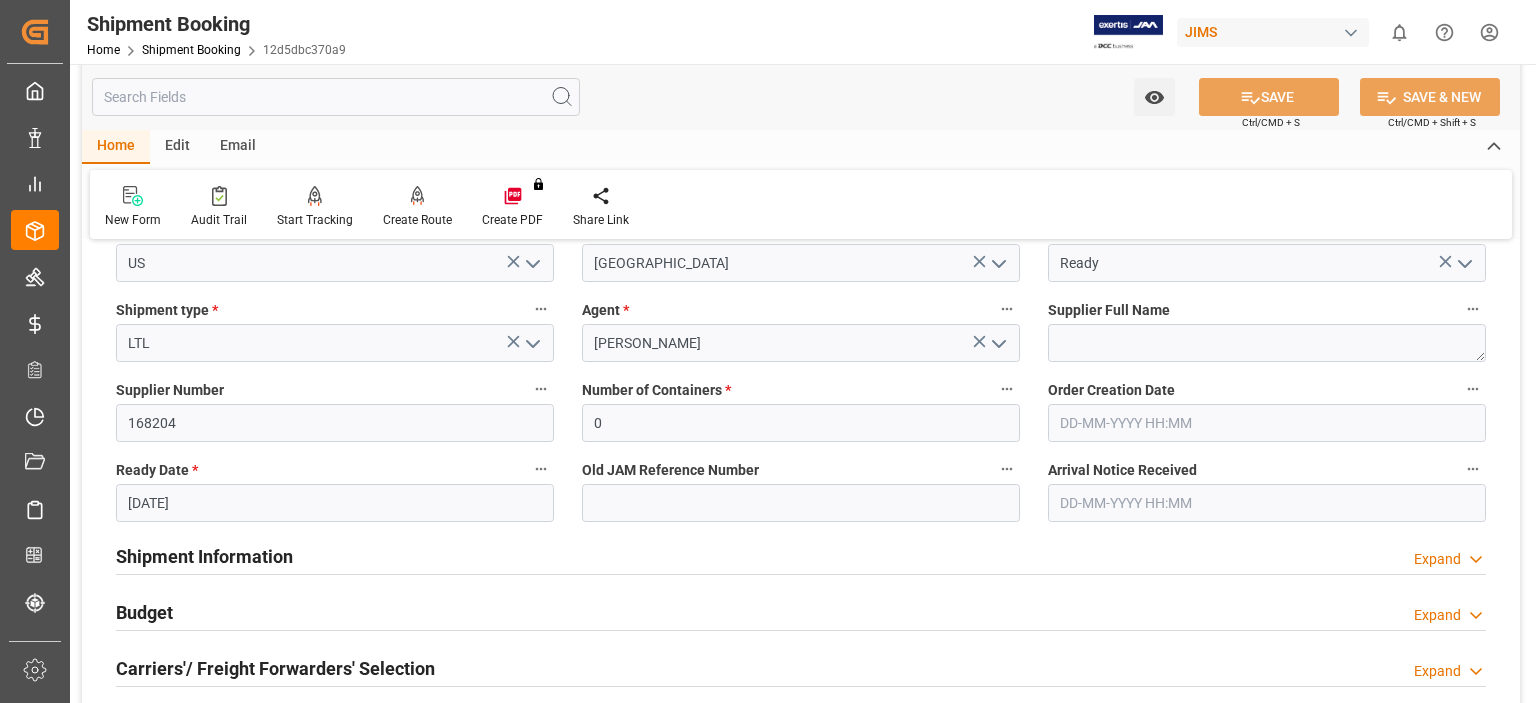 scroll, scrollTop: 333, scrollLeft: 0, axis: vertical 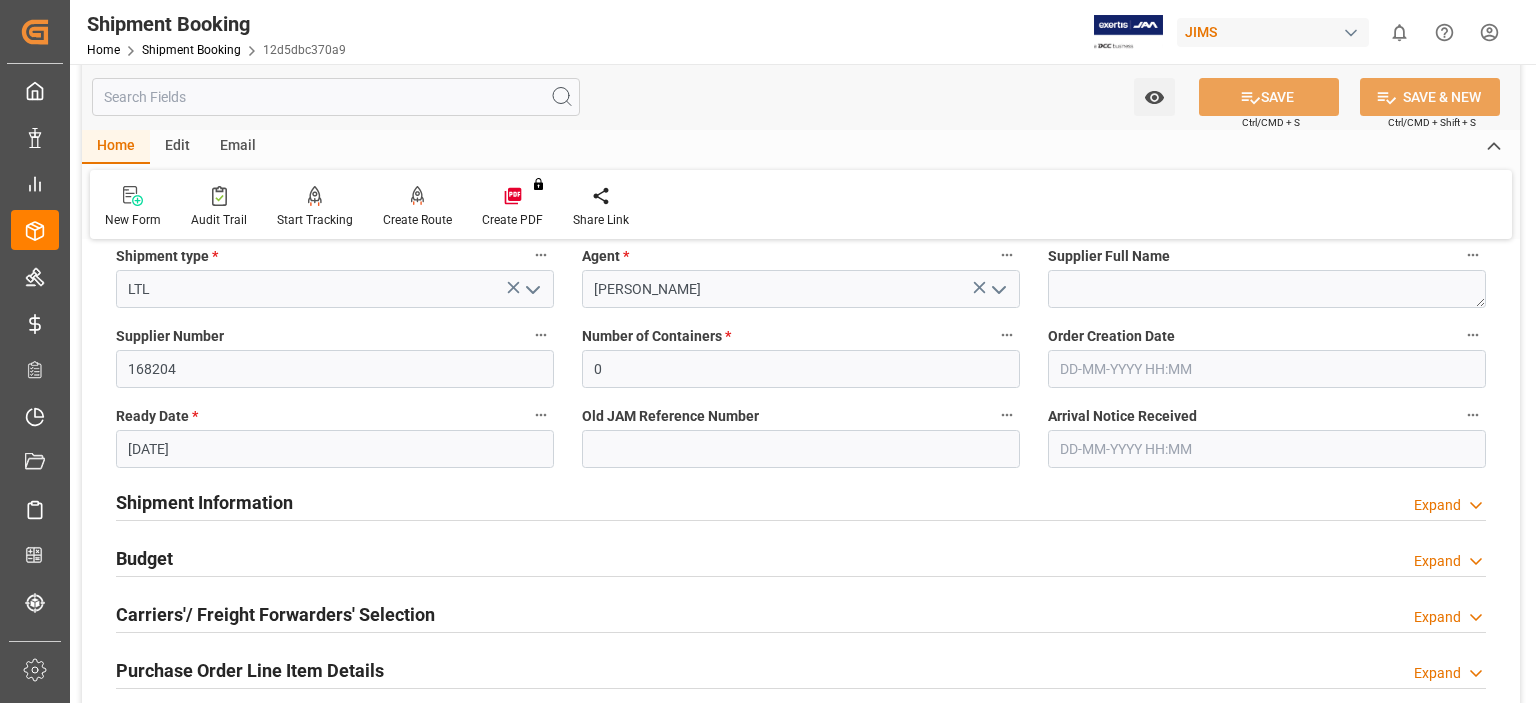 click on "Budget" at bounding box center [144, 558] 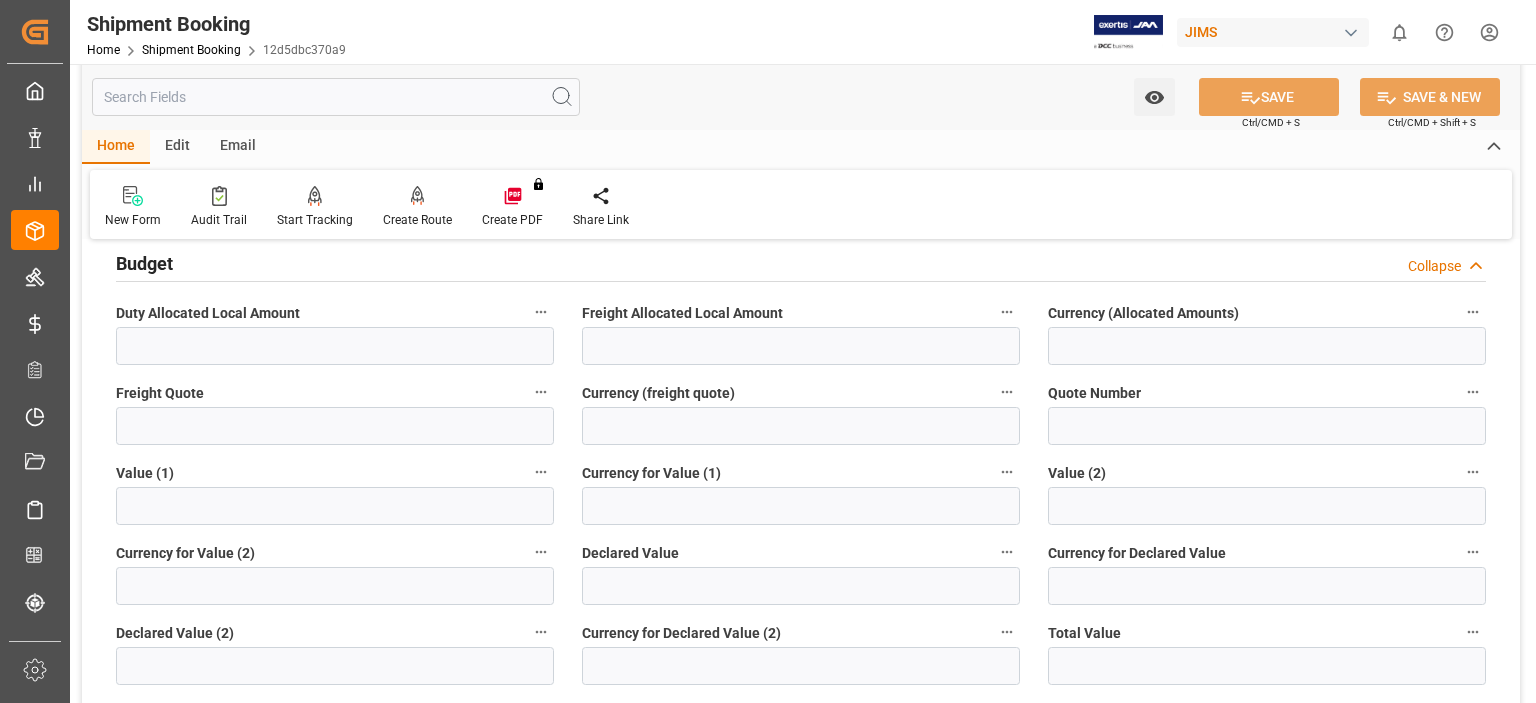 scroll, scrollTop: 666, scrollLeft: 0, axis: vertical 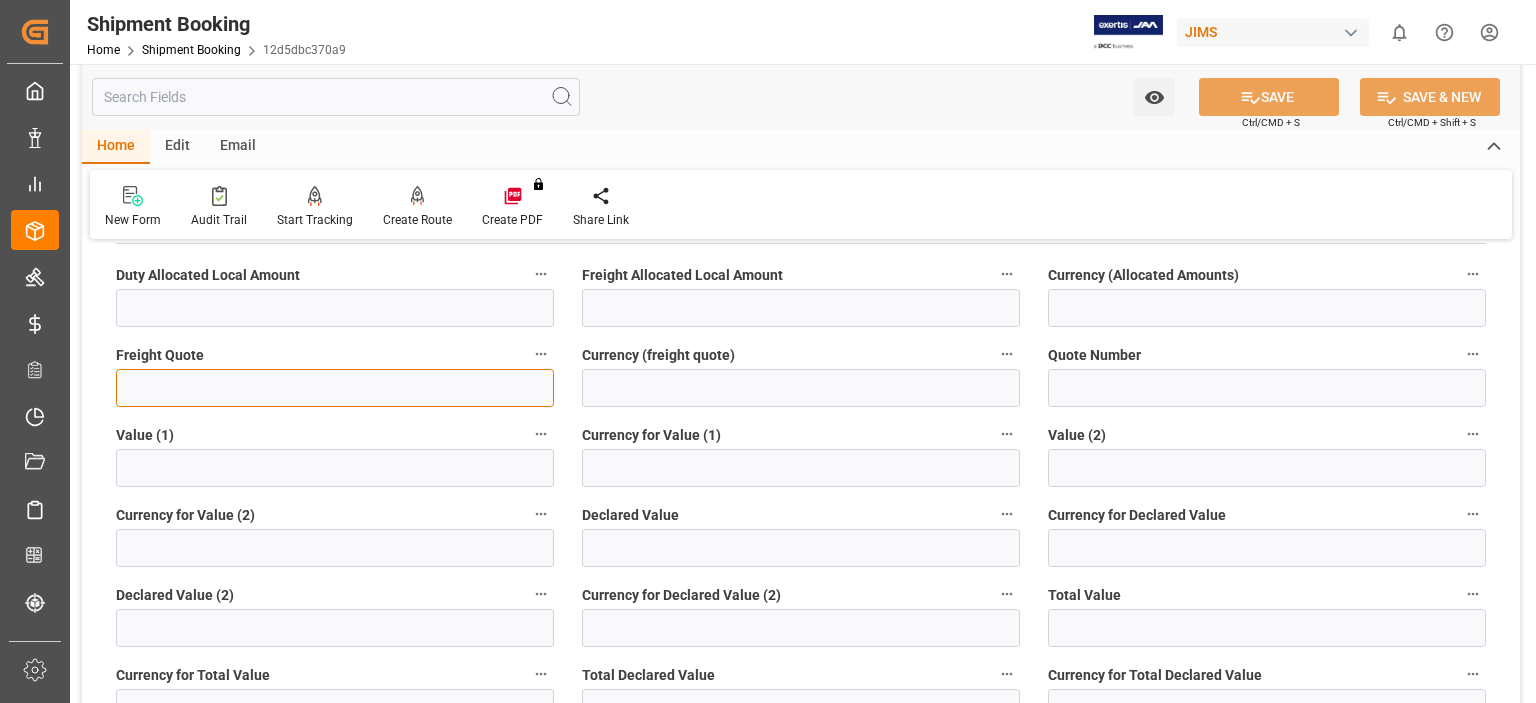 click at bounding box center [335, 388] 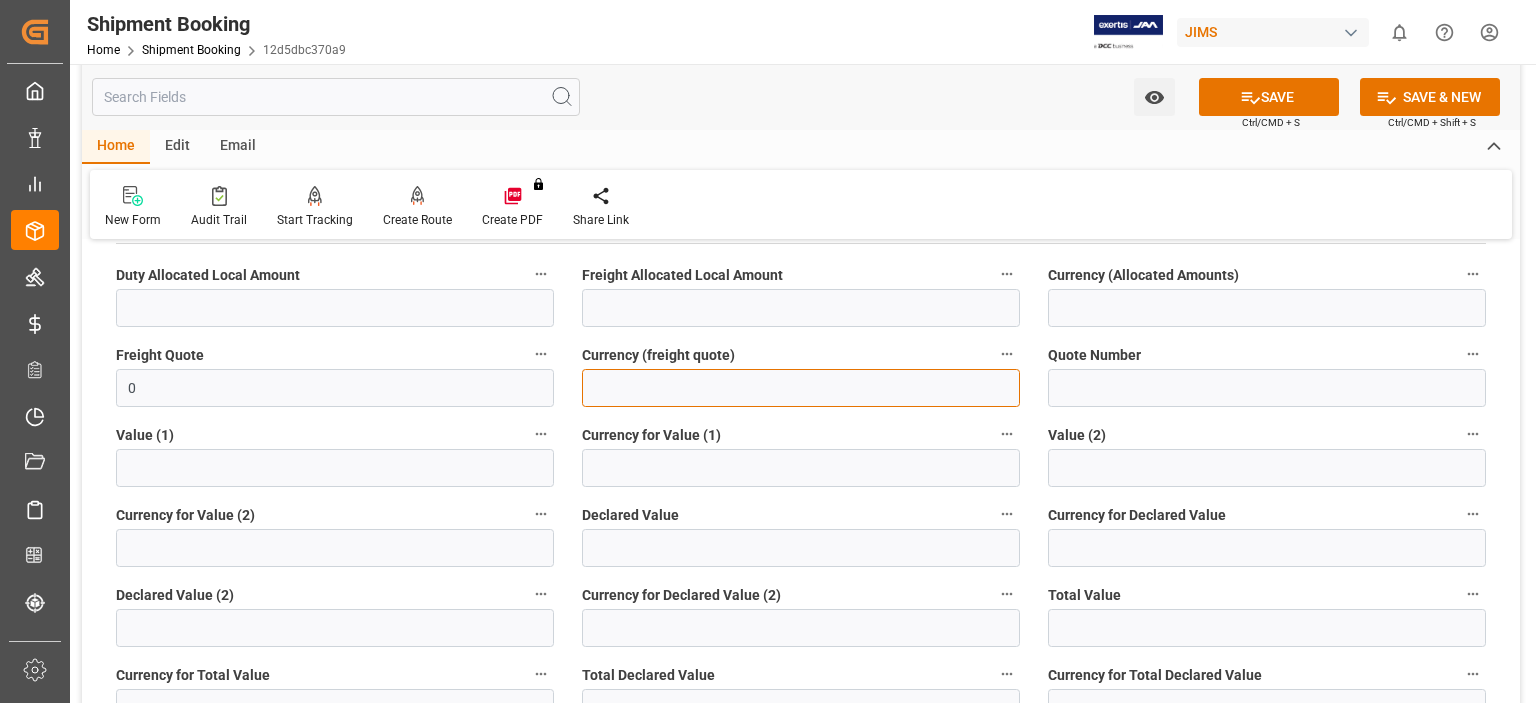 click at bounding box center [801, 388] 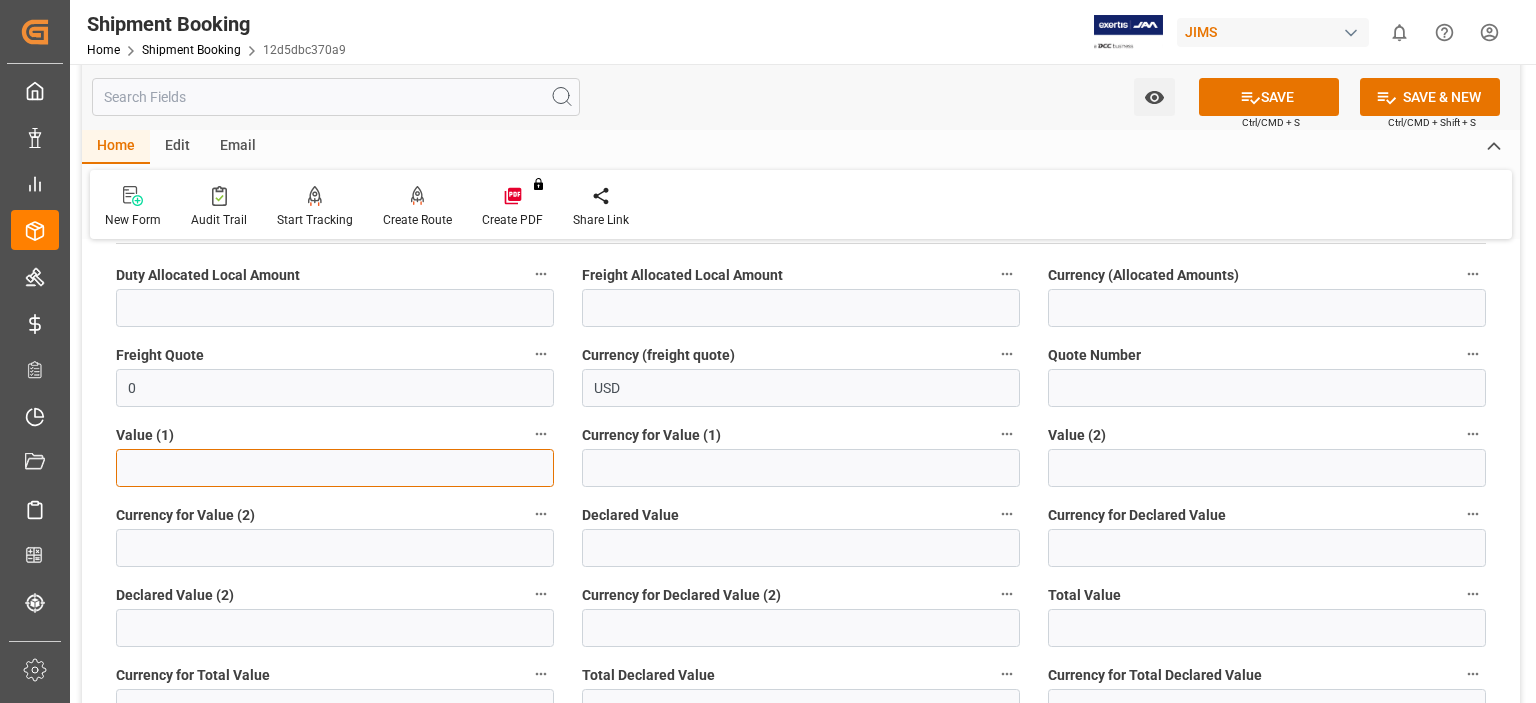 click at bounding box center (335, 468) 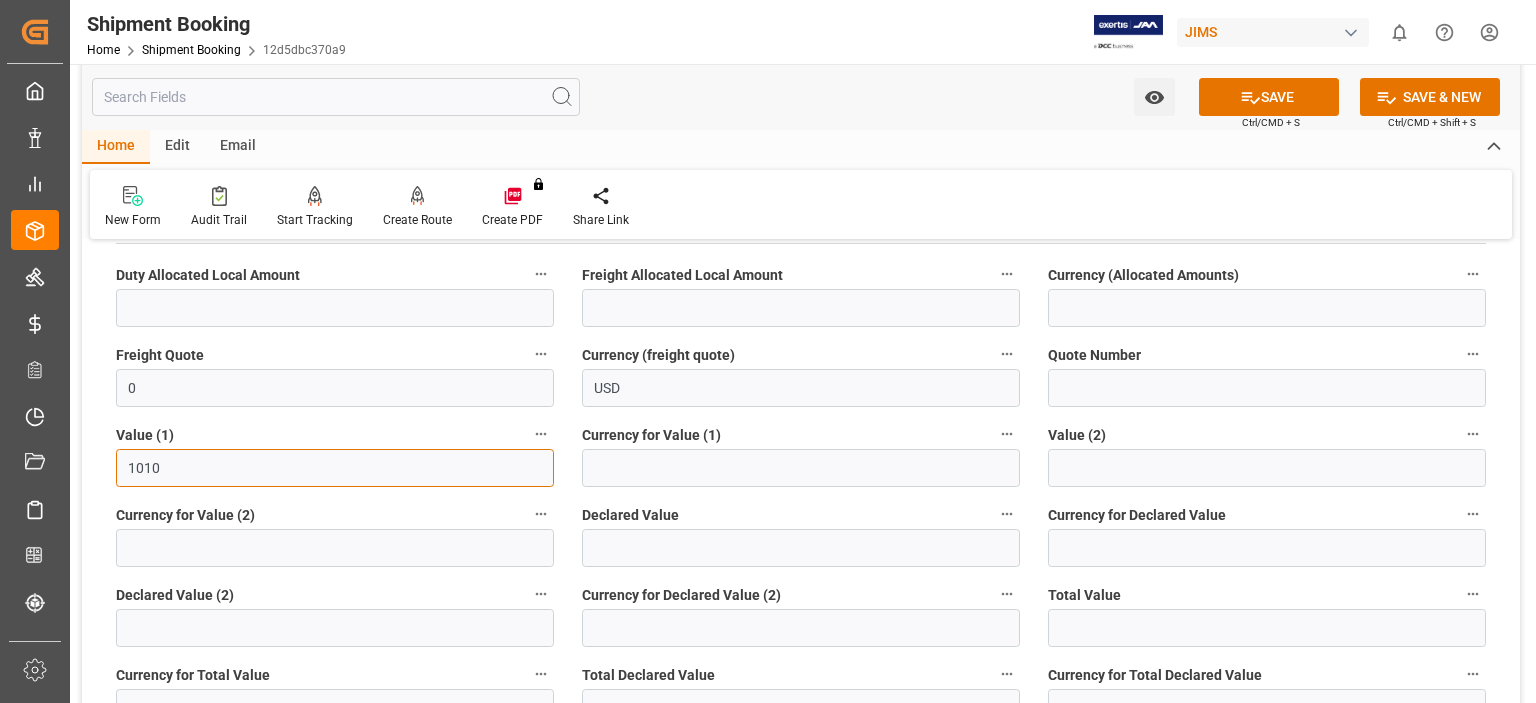 type on "1010" 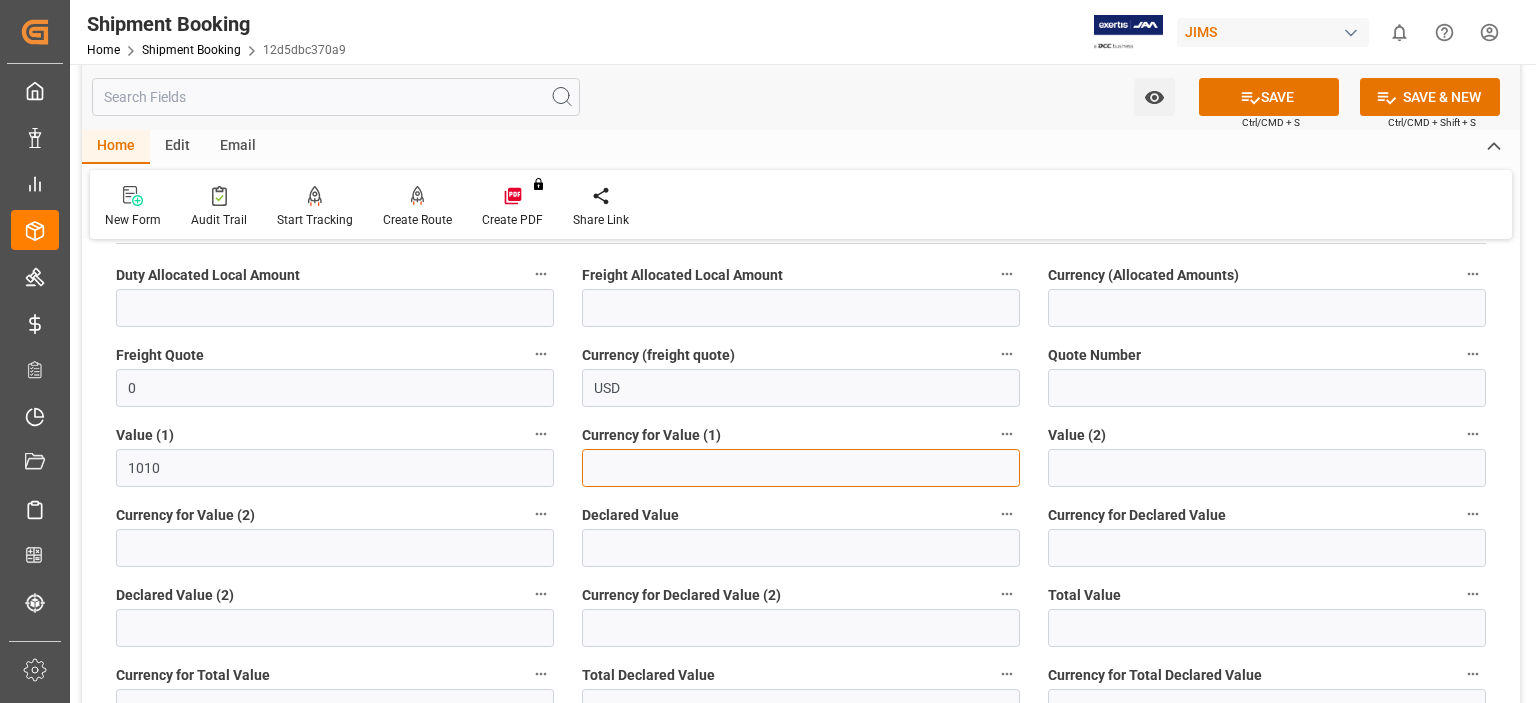 click at bounding box center [801, 468] 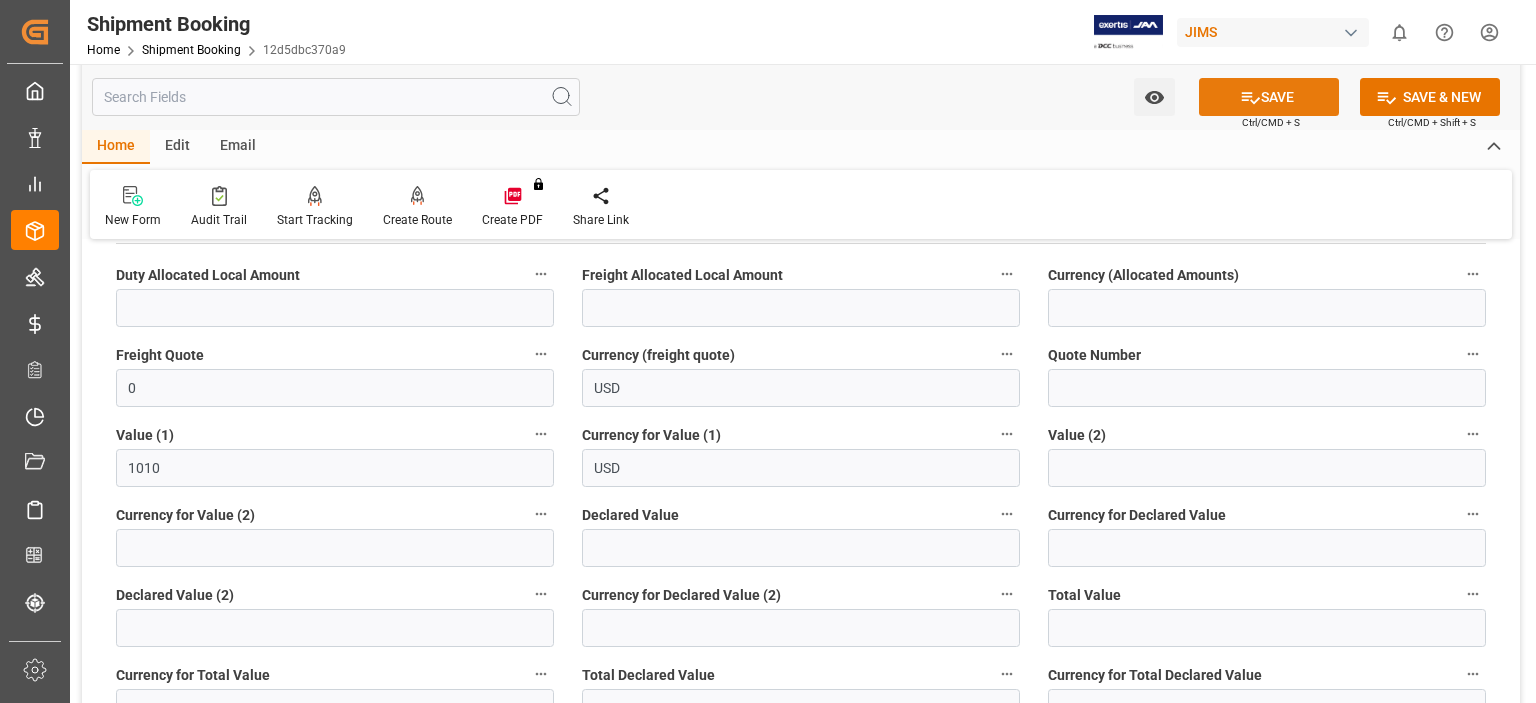click on "SAVE" at bounding box center (1269, 97) 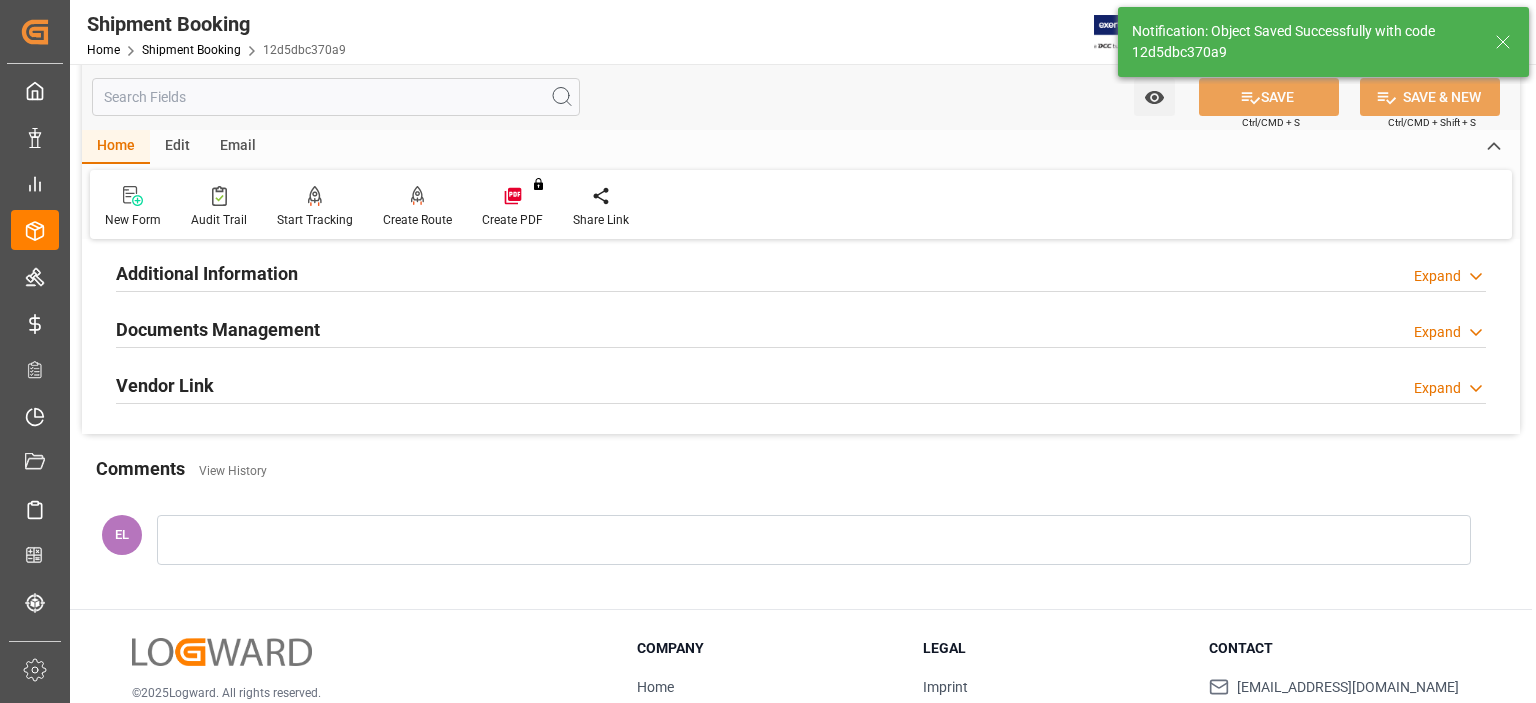scroll, scrollTop: 266, scrollLeft: 0, axis: vertical 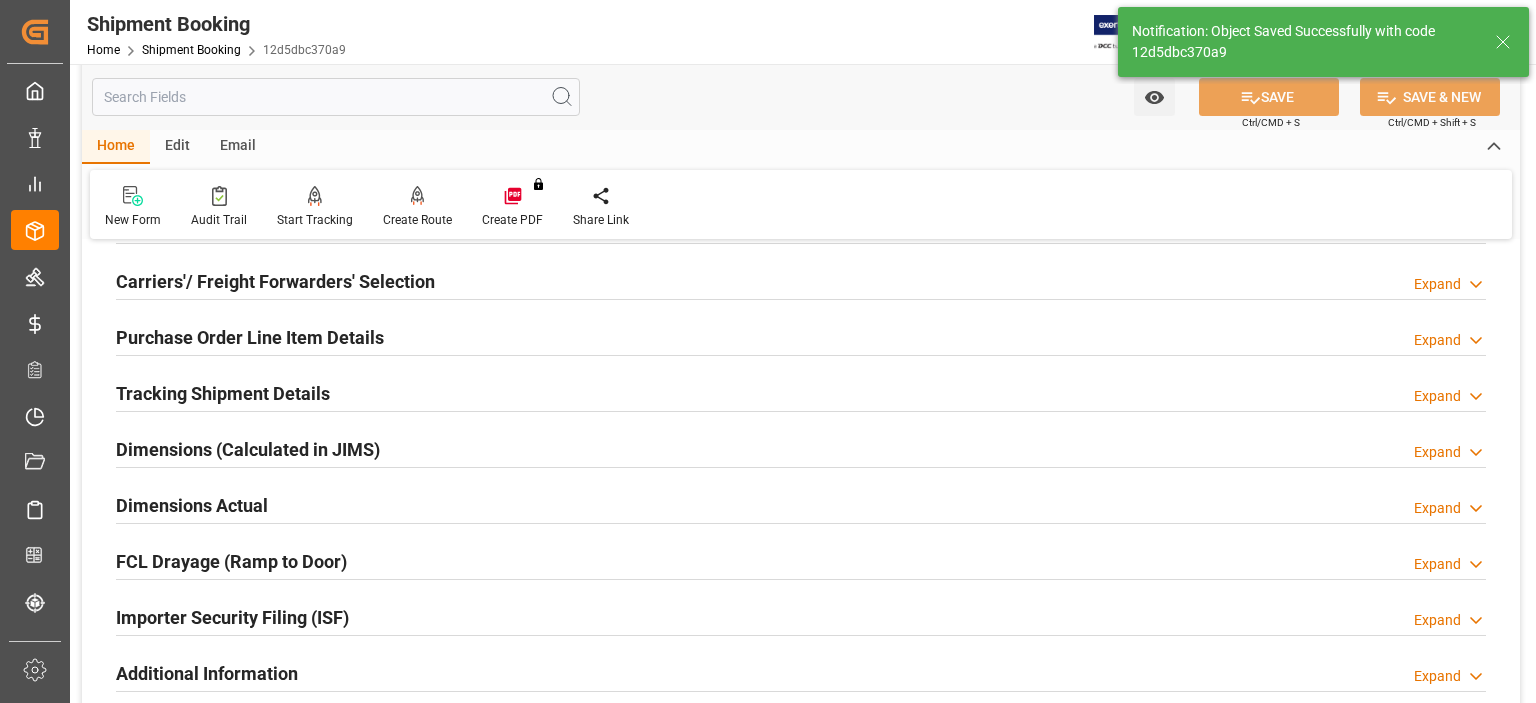 click on "Tracking Shipment Details" at bounding box center [223, 393] 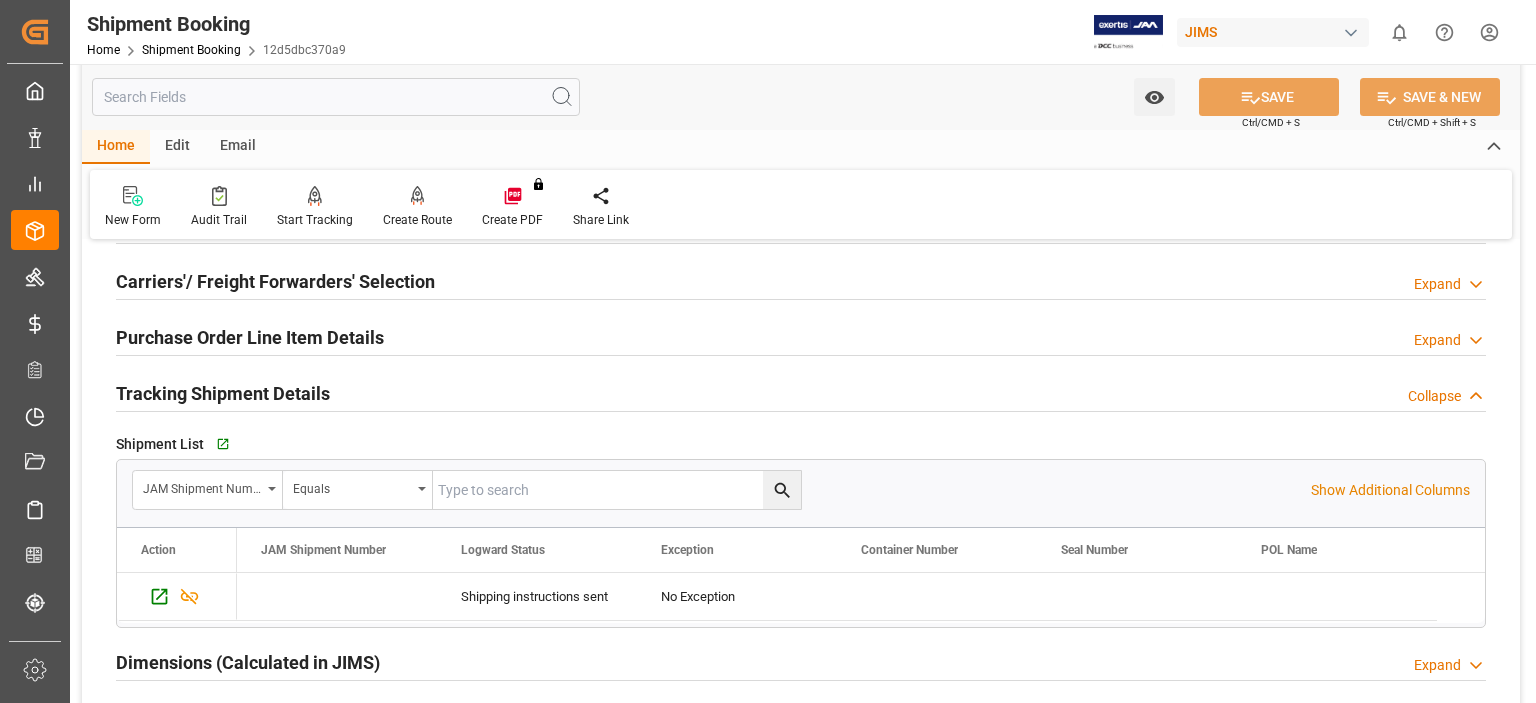 click on "Purchase Order Line Item Details" at bounding box center [250, 337] 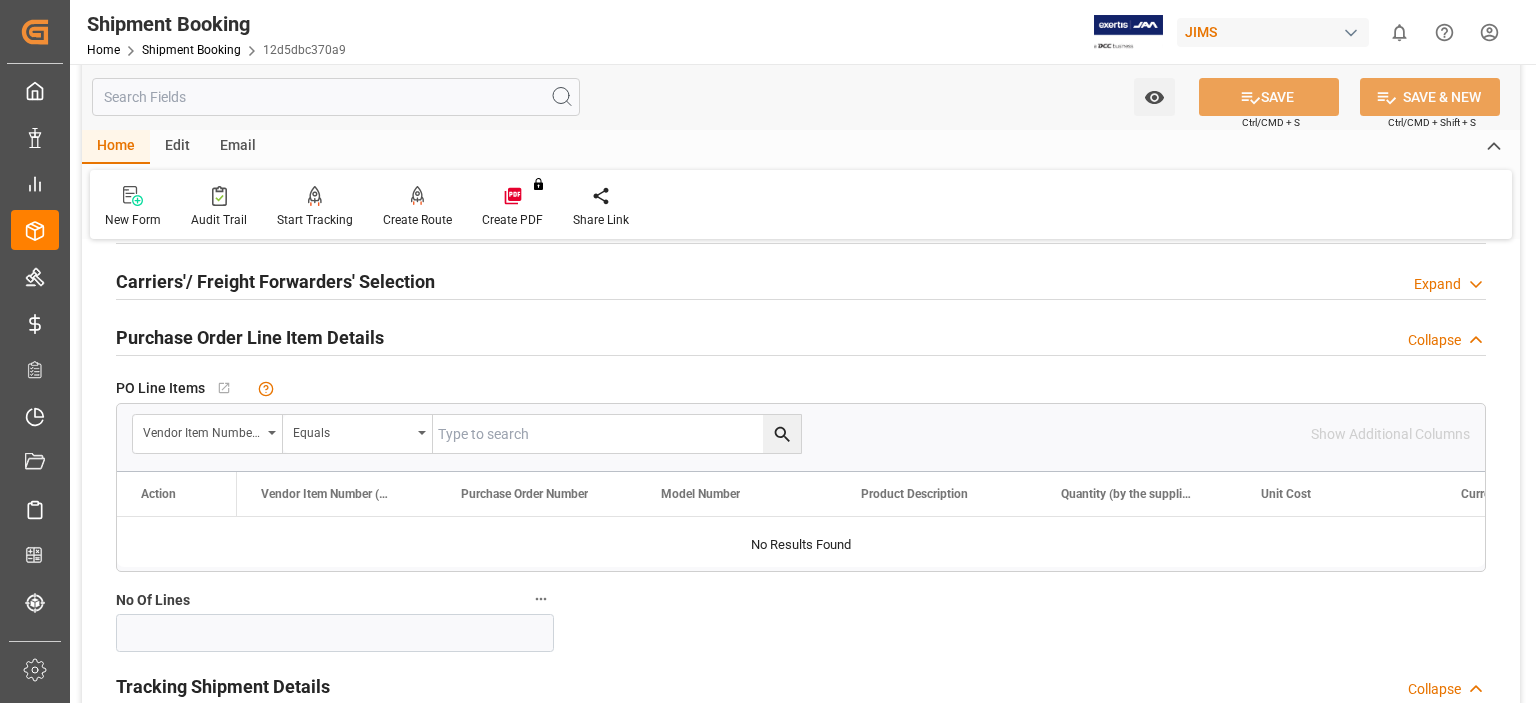 click on "Purchase Order Line Item Details" at bounding box center [250, 337] 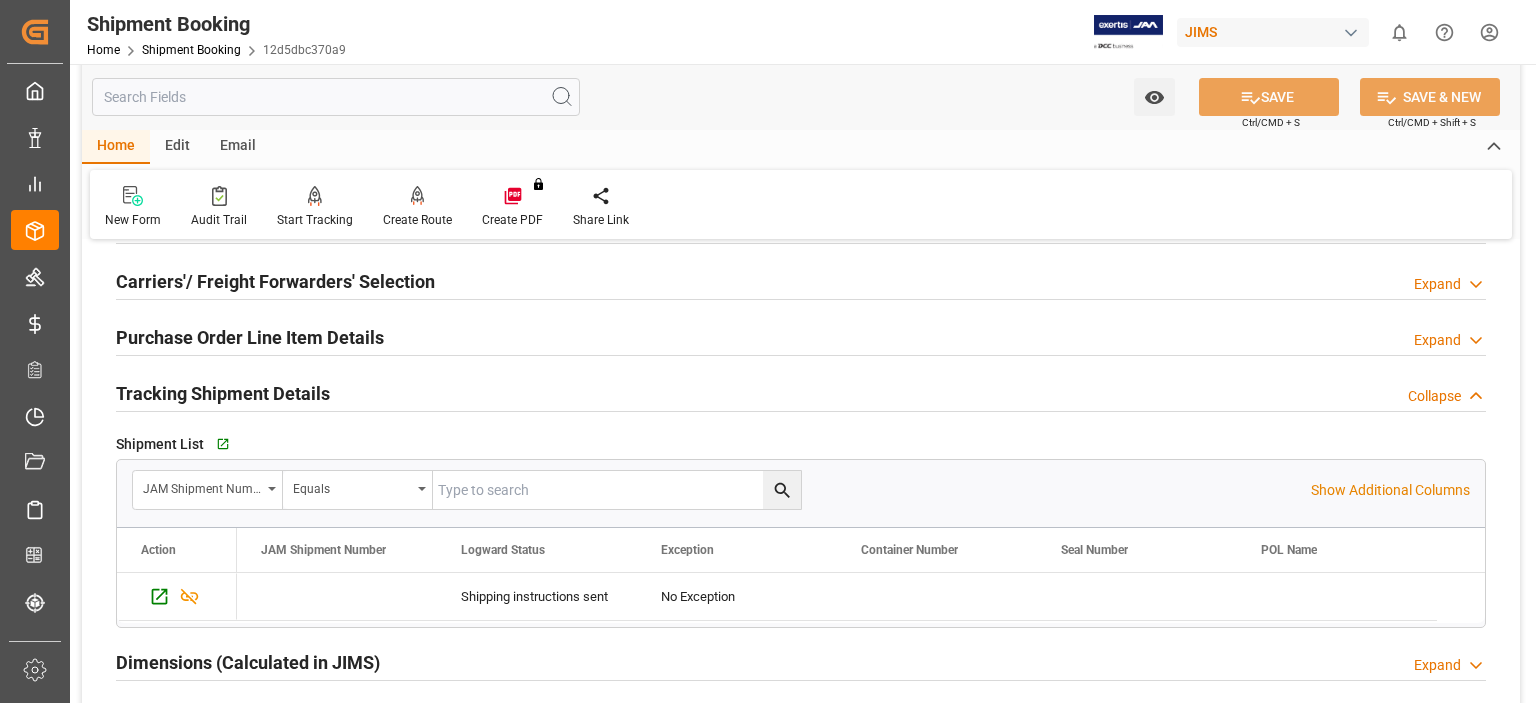 scroll, scrollTop: 100, scrollLeft: 0, axis: vertical 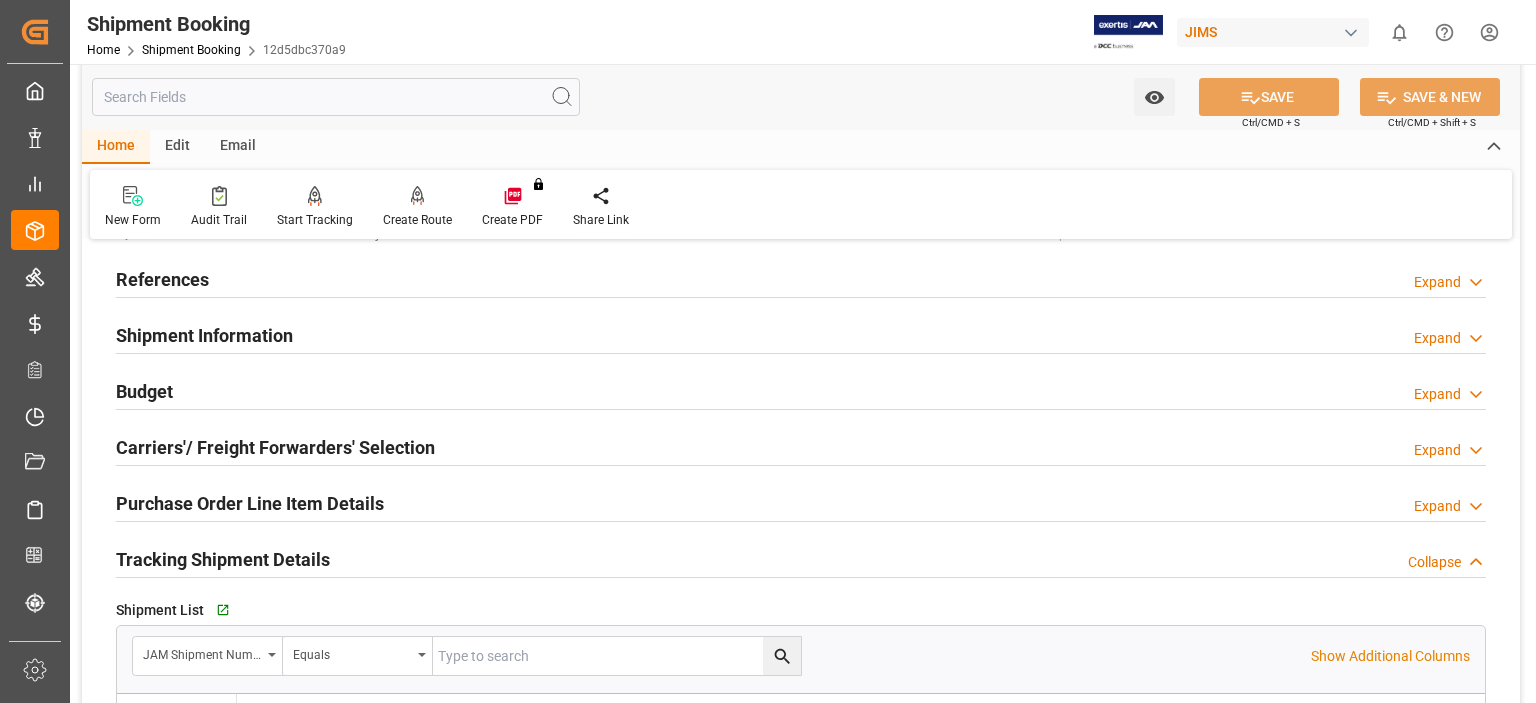 click on "Carriers'/ Freight Forwarders' Selection" at bounding box center (275, 447) 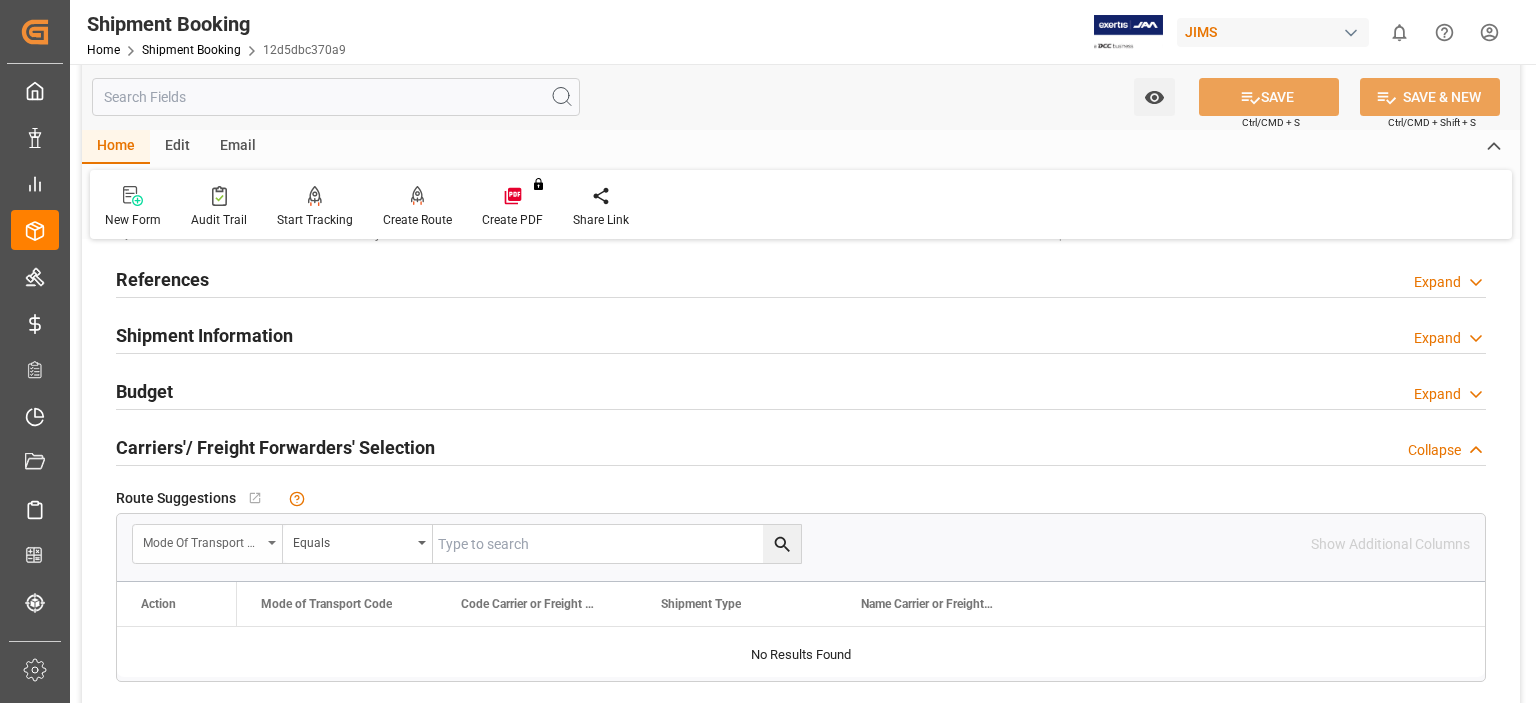 scroll, scrollTop: 266, scrollLeft: 0, axis: vertical 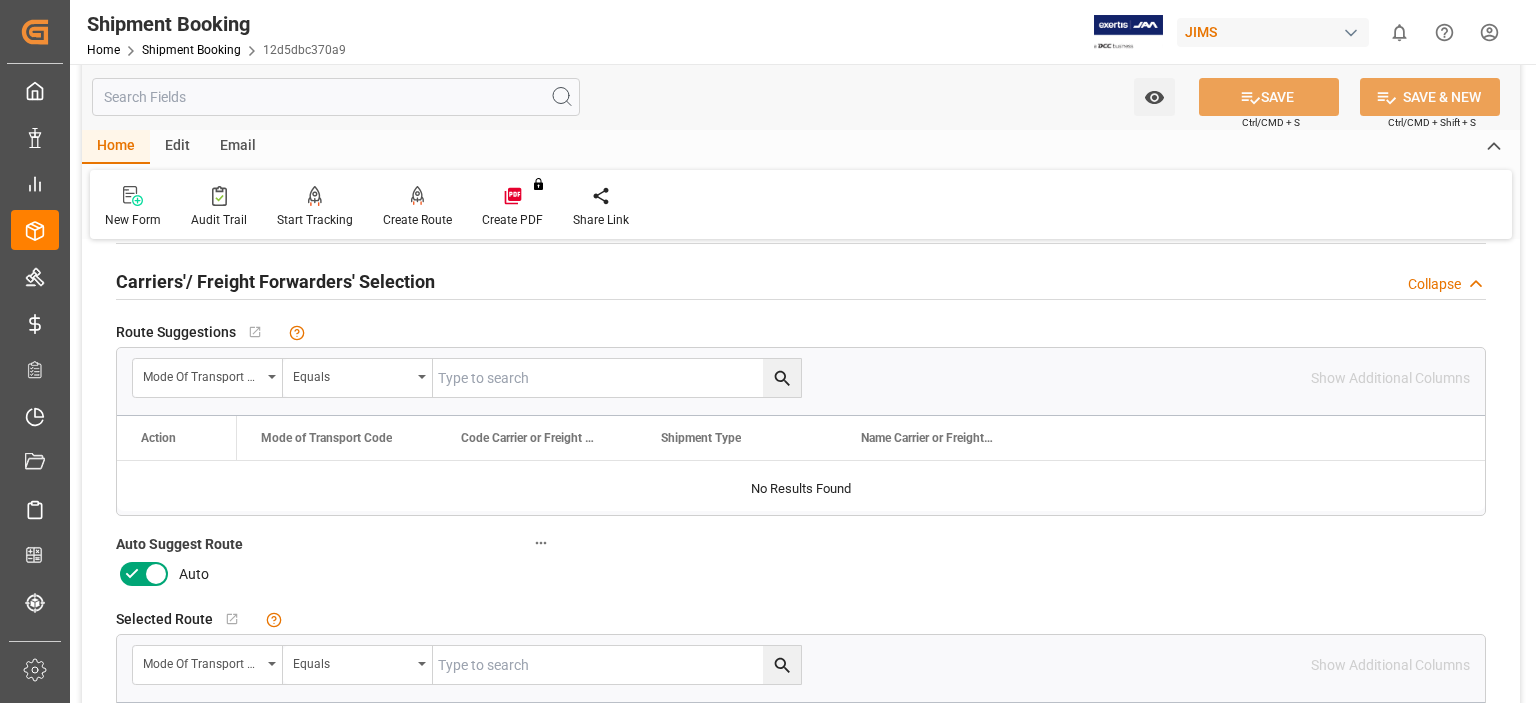 click 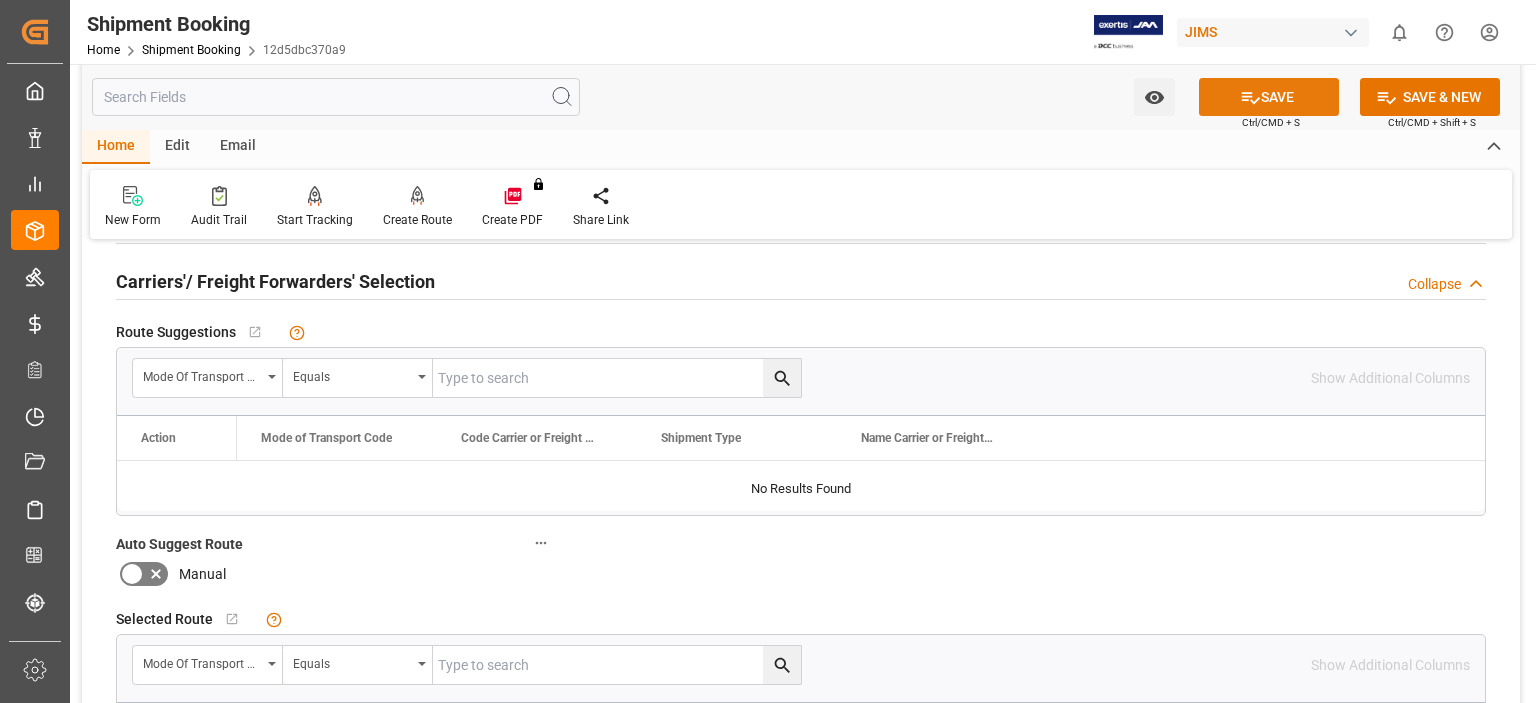 click on "SAVE" at bounding box center [1269, 97] 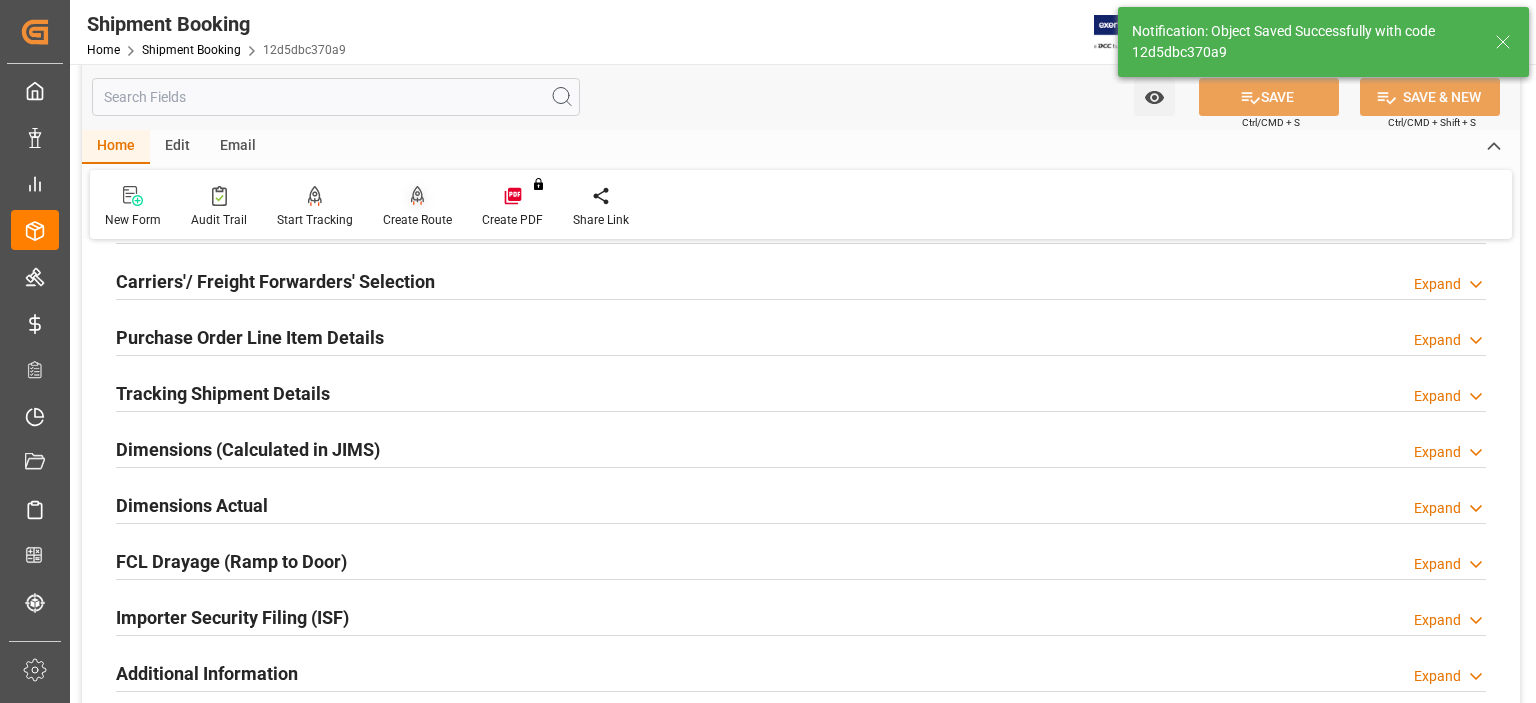 click 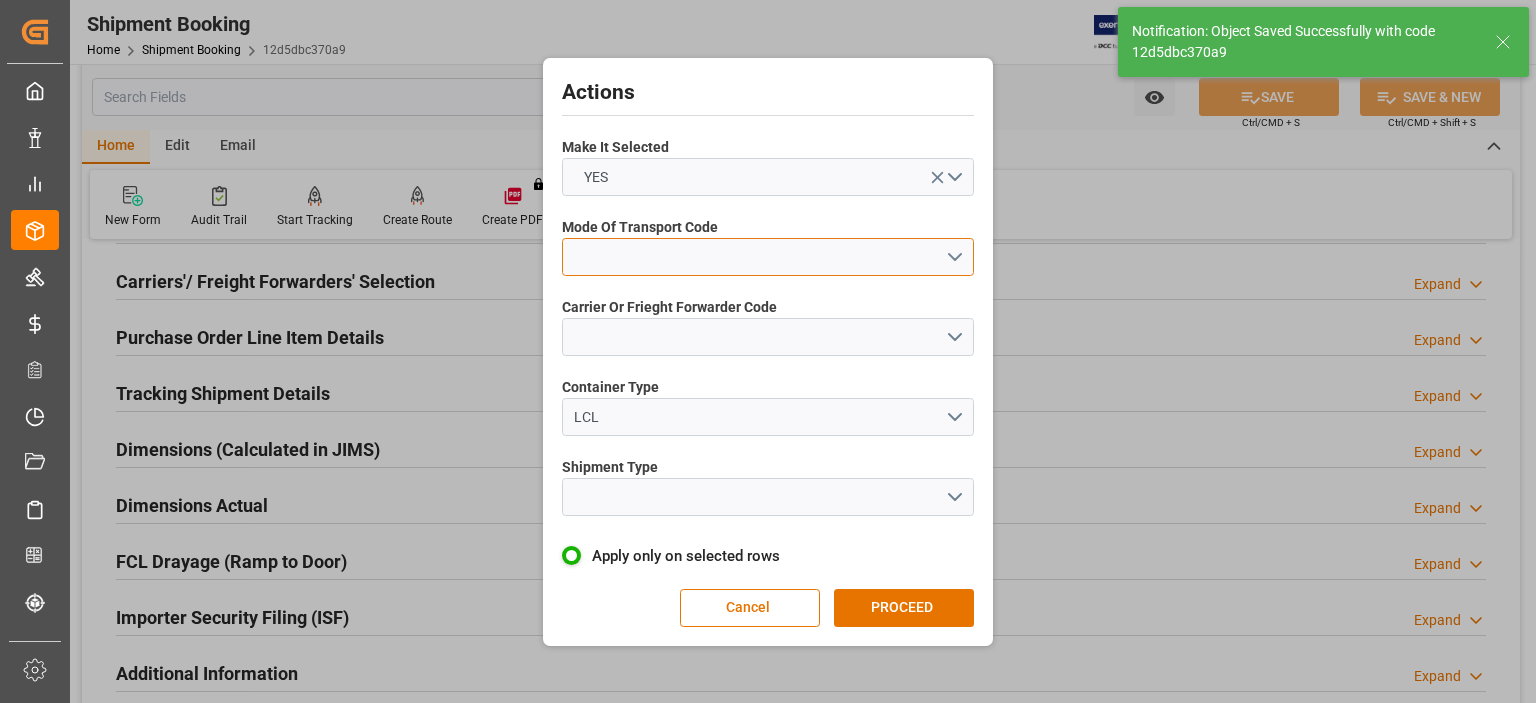click at bounding box center [768, 257] 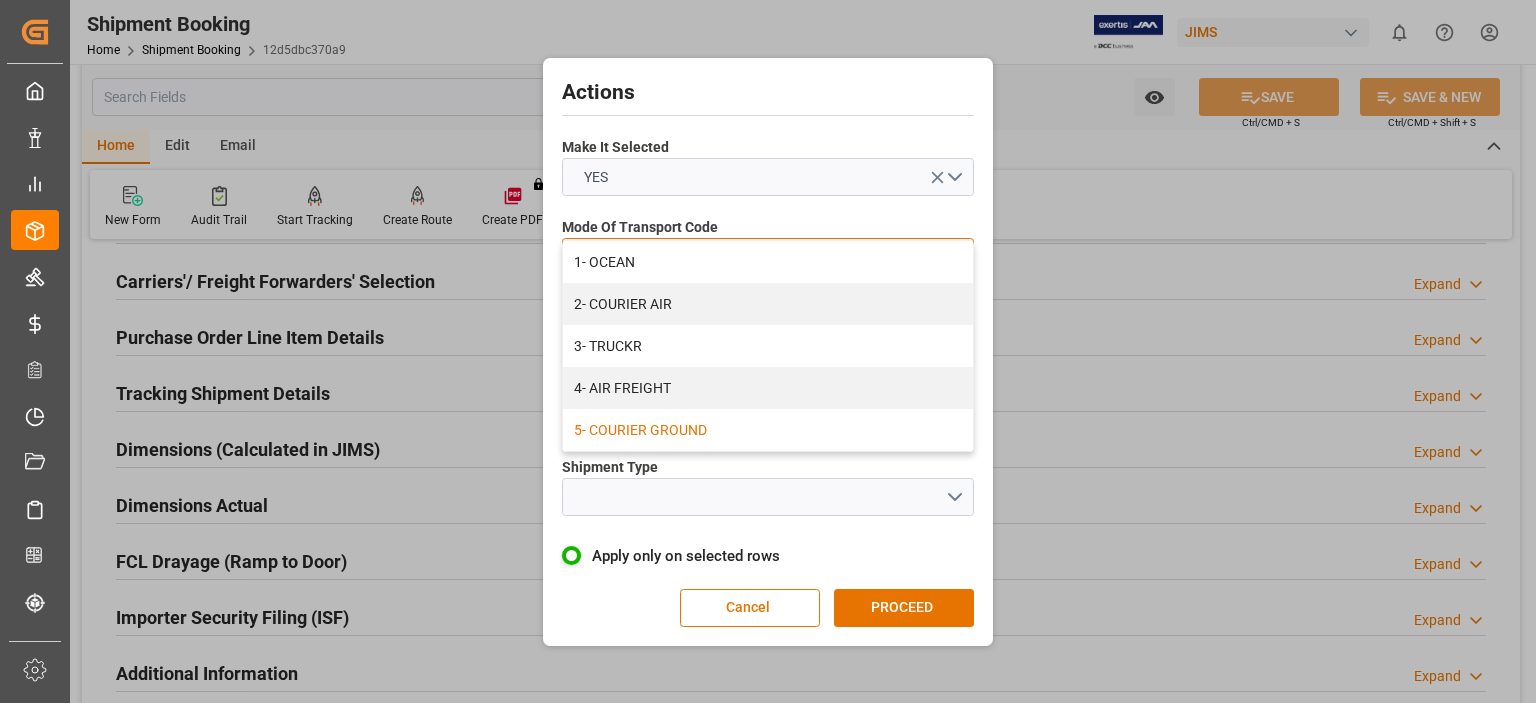 click on "5- COURIER GROUND" at bounding box center [768, 430] 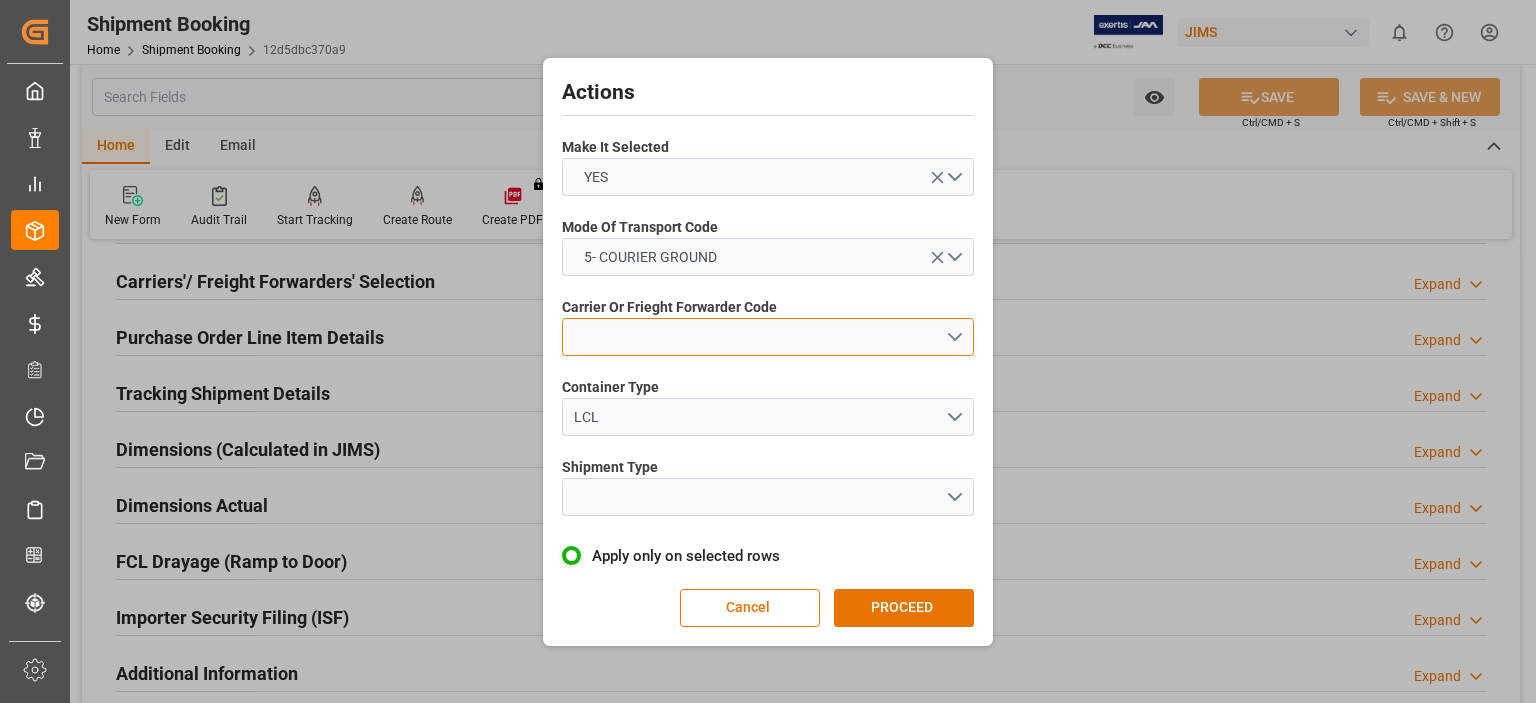 click at bounding box center (768, 337) 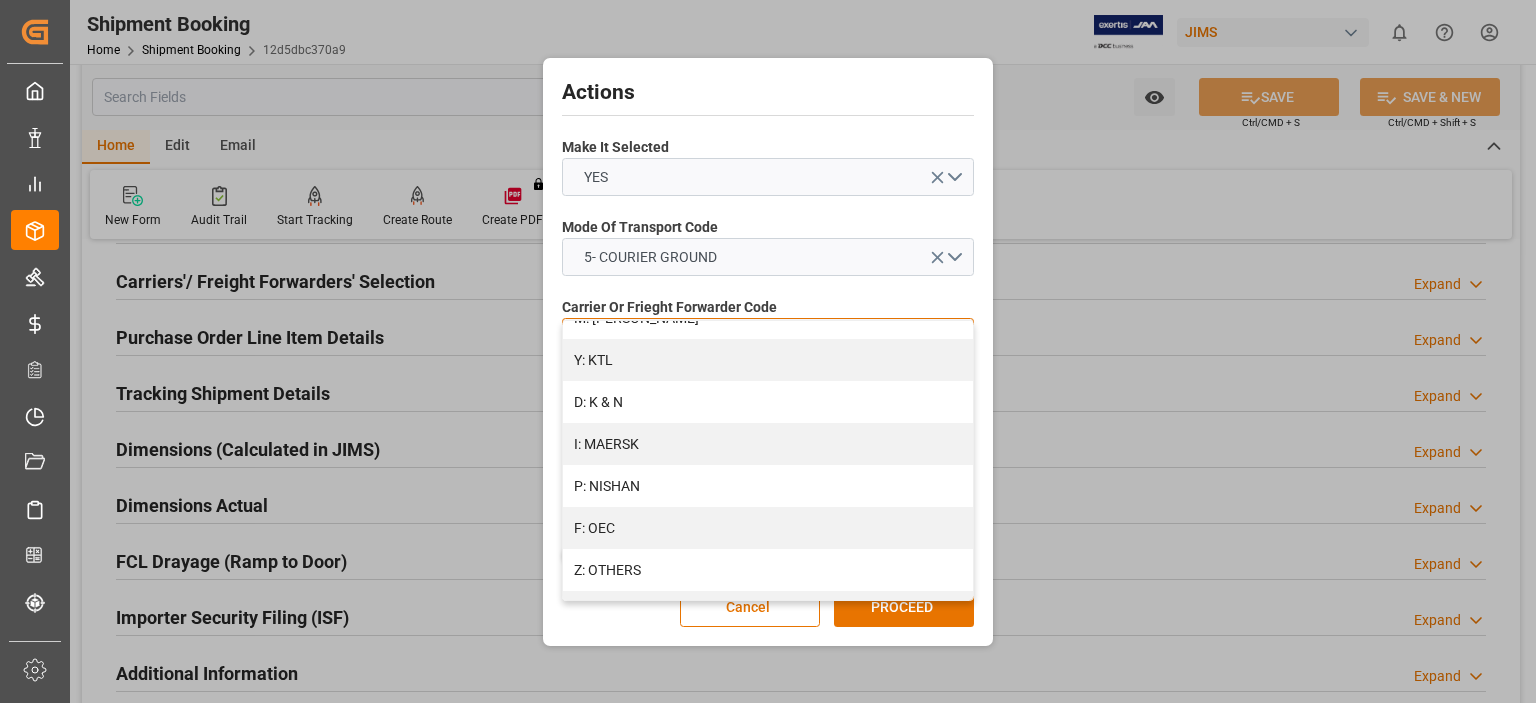 scroll, scrollTop: 1166, scrollLeft: 0, axis: vertical 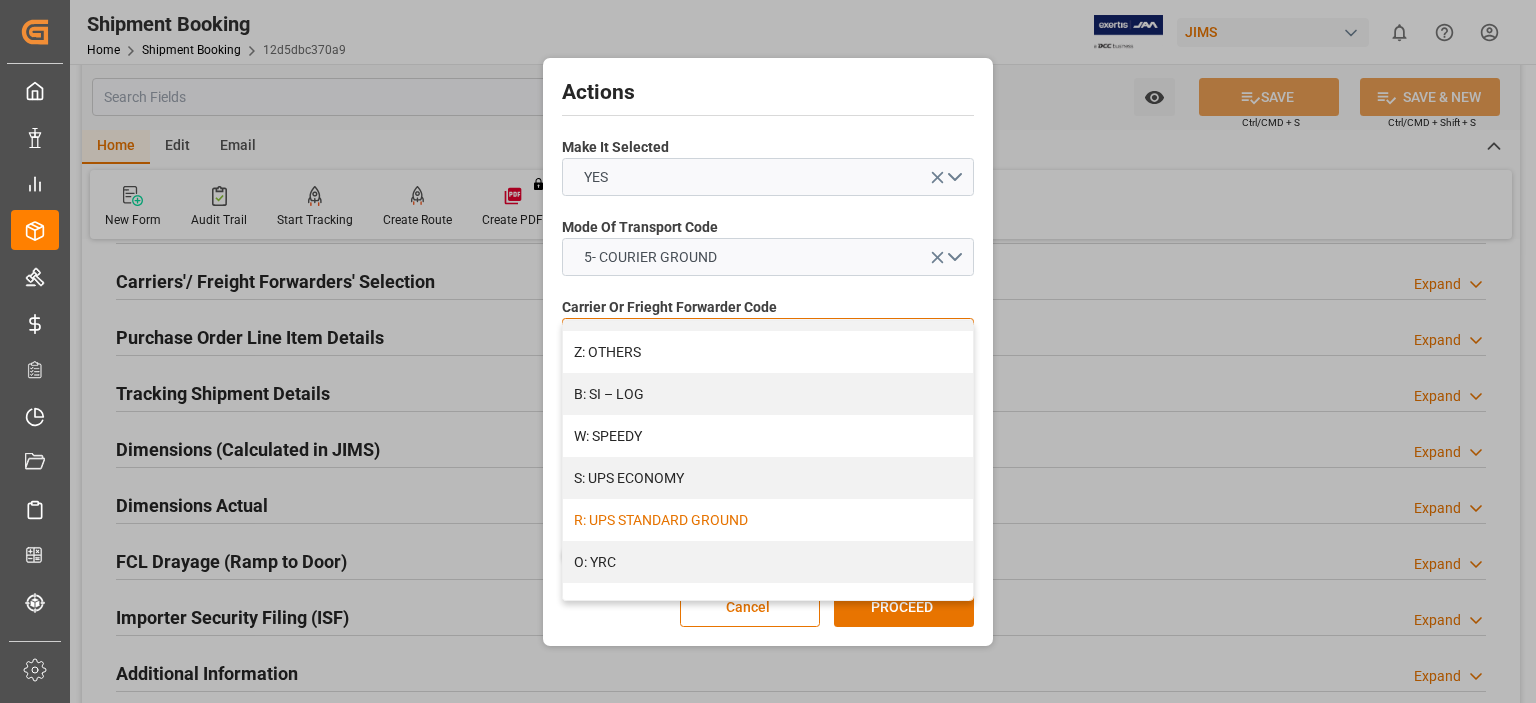 click on "R: UPS STANDARD GROUND" at bounding box center [768, 520] 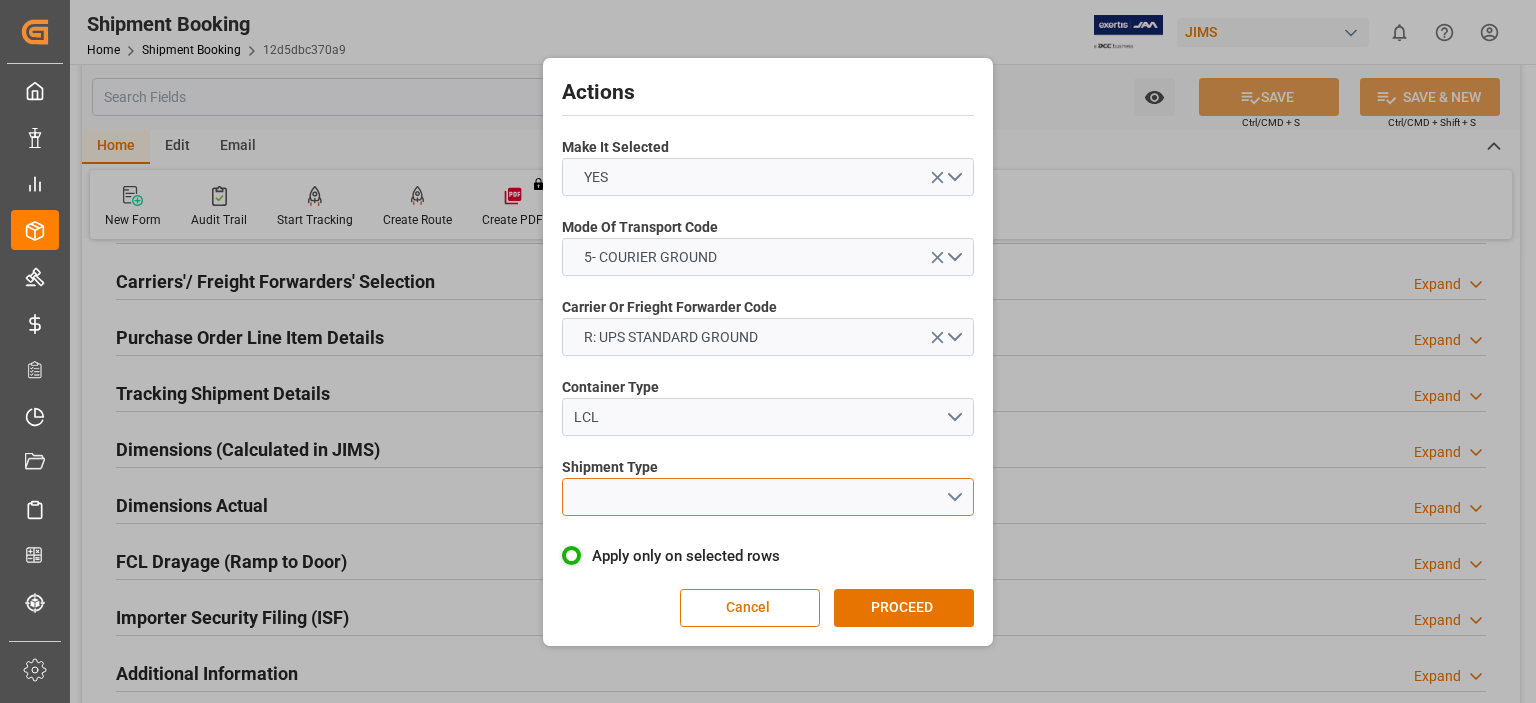 click at bounding box center (768, 497) 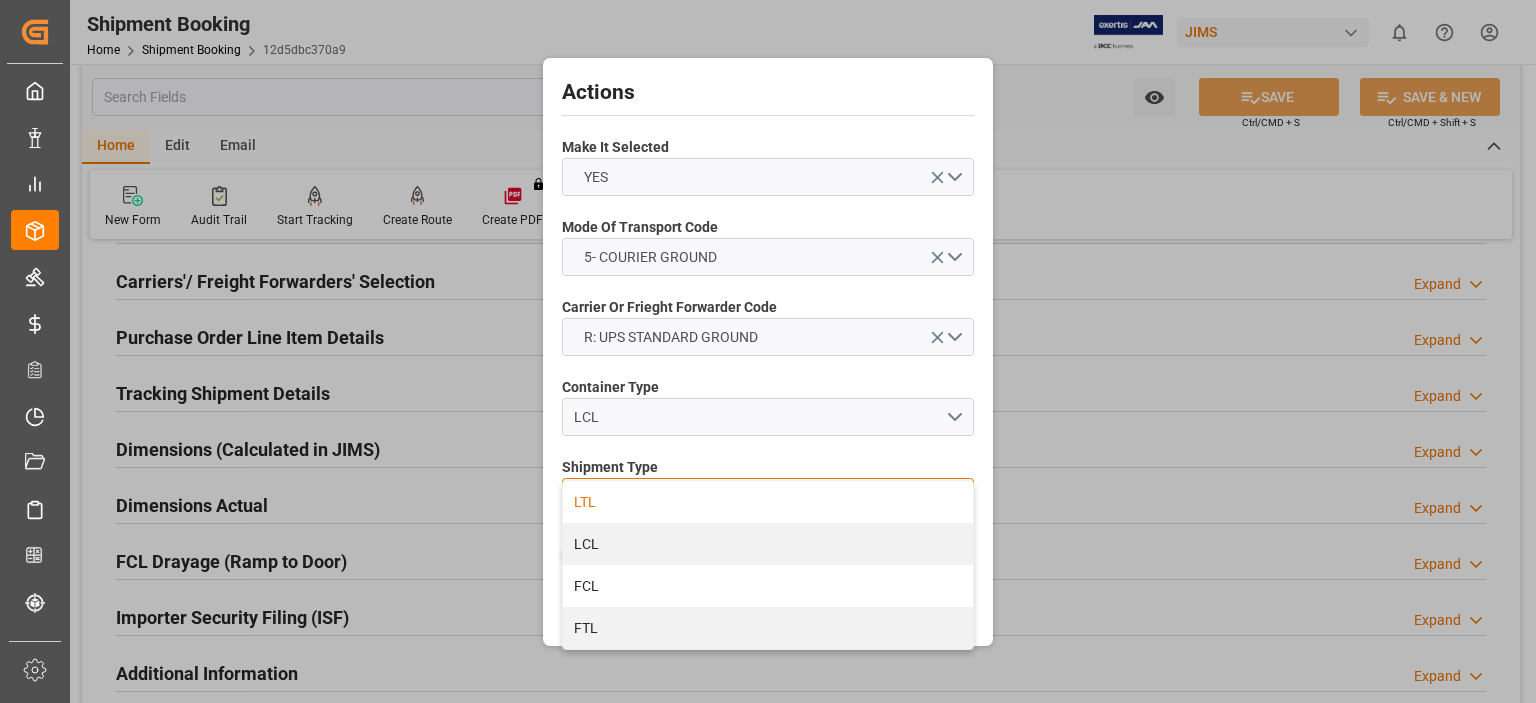 click on "LTL" at bounding box center (768, 502) 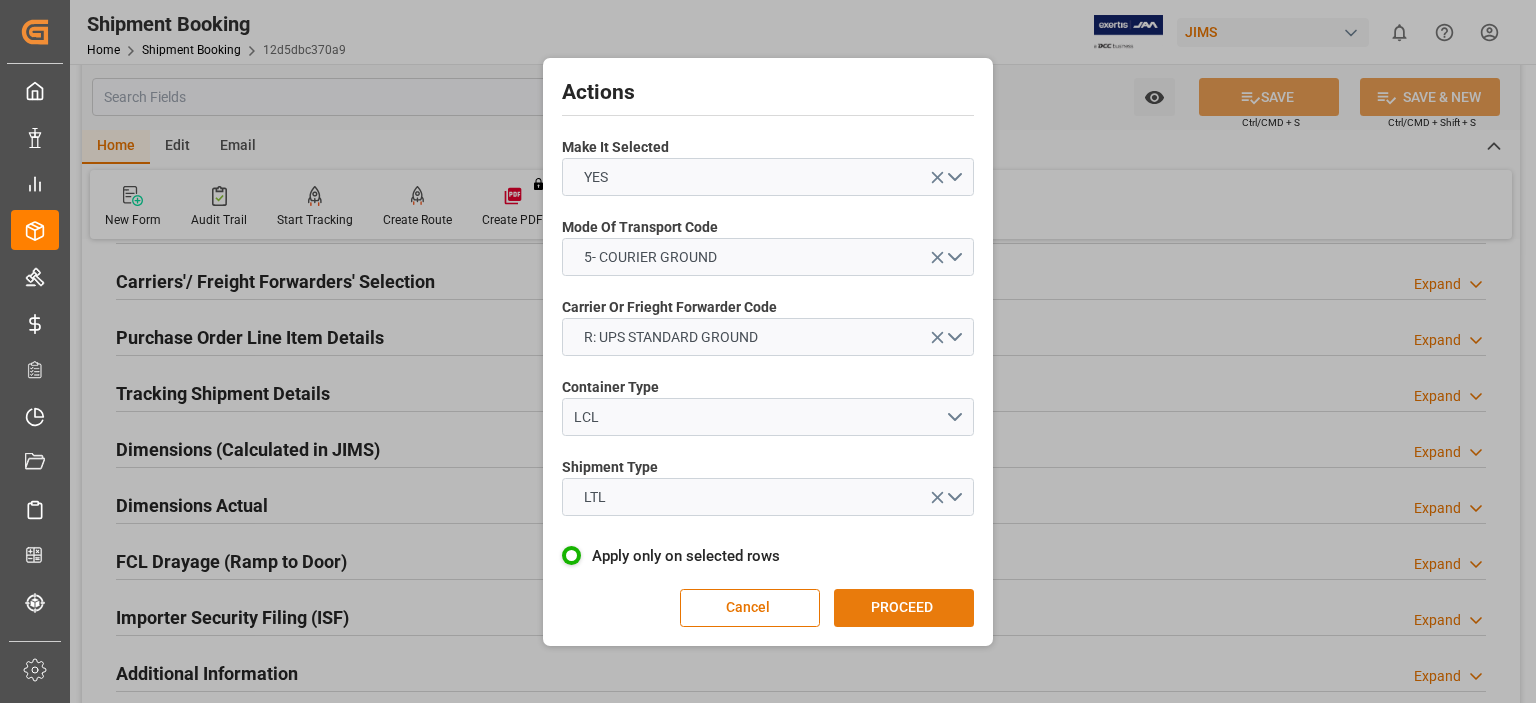 click on "PROCEED" at bounding box center [904, 608] 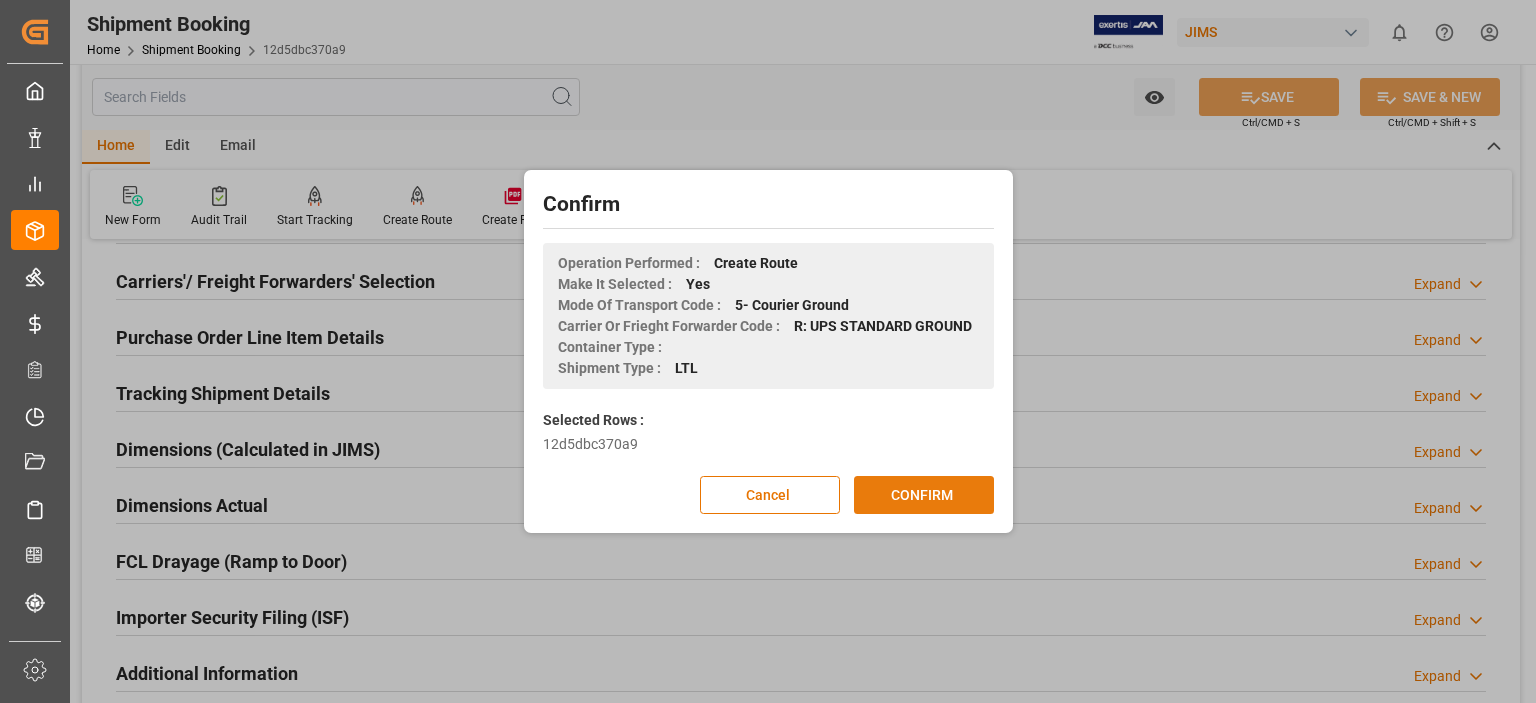 click on "CONFIRM" at bounding box center (924, 495) 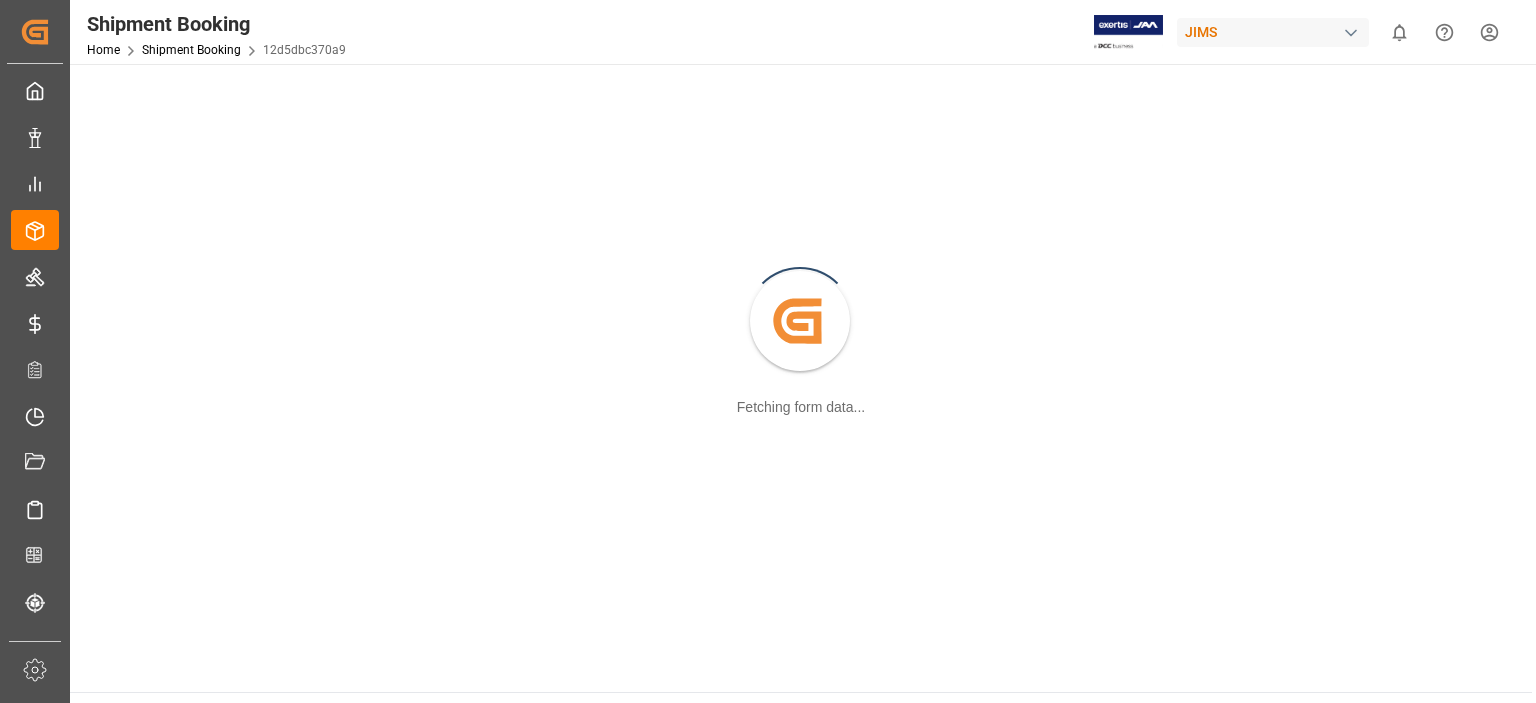 scroll, scrollTop: 0, scrollLeft: 0, axis: both 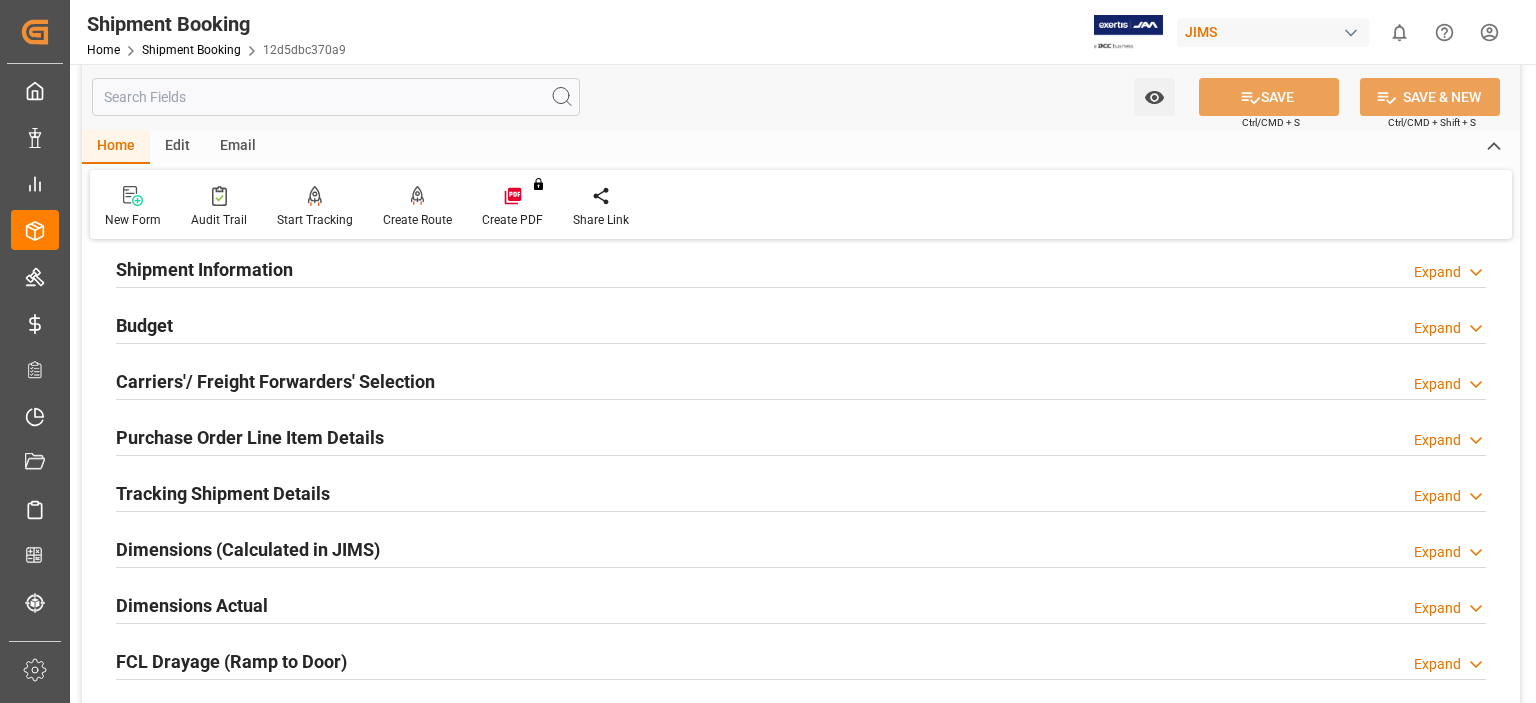click on "Tracking Shipment Details" at bounding box center [223, 493] 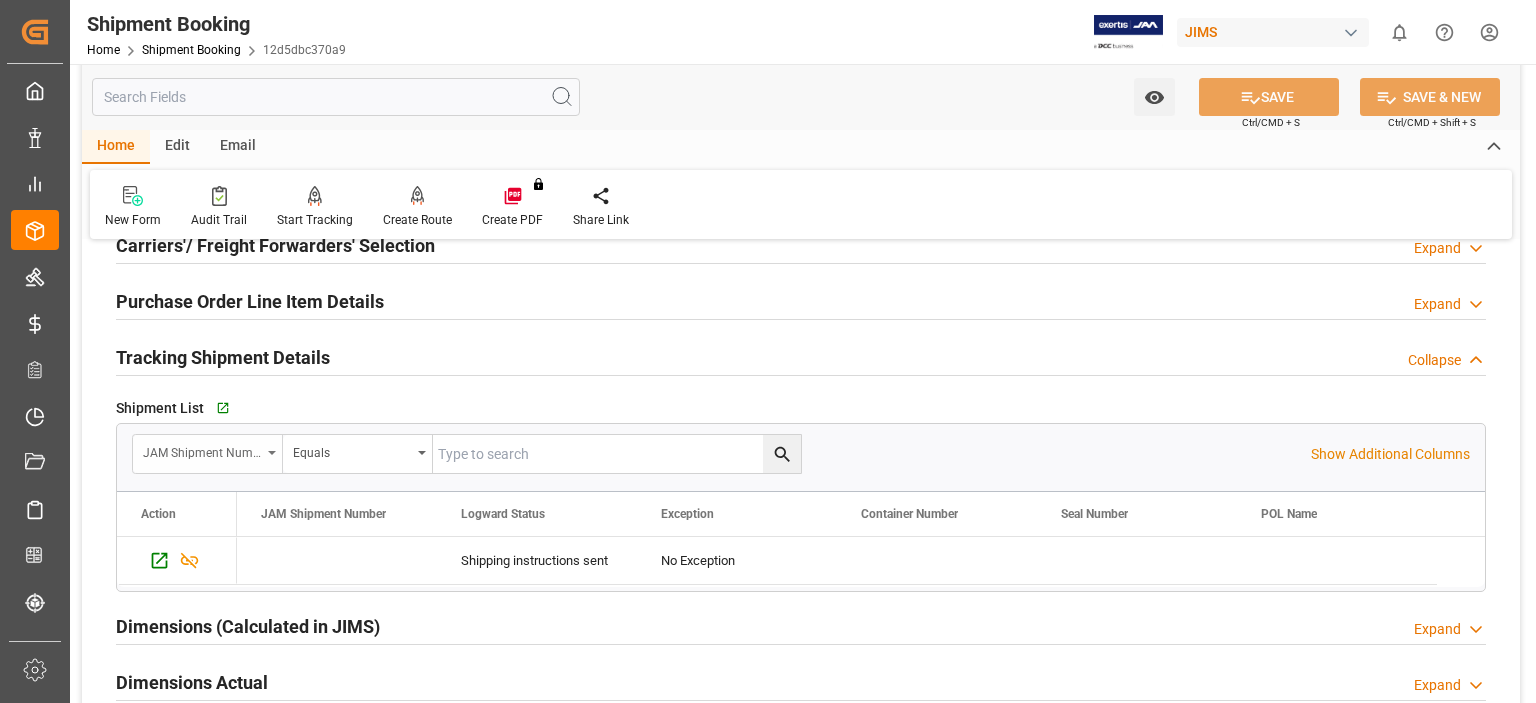 scroll, scrollTop: 333, scrollLeft: 0, axis: vertical 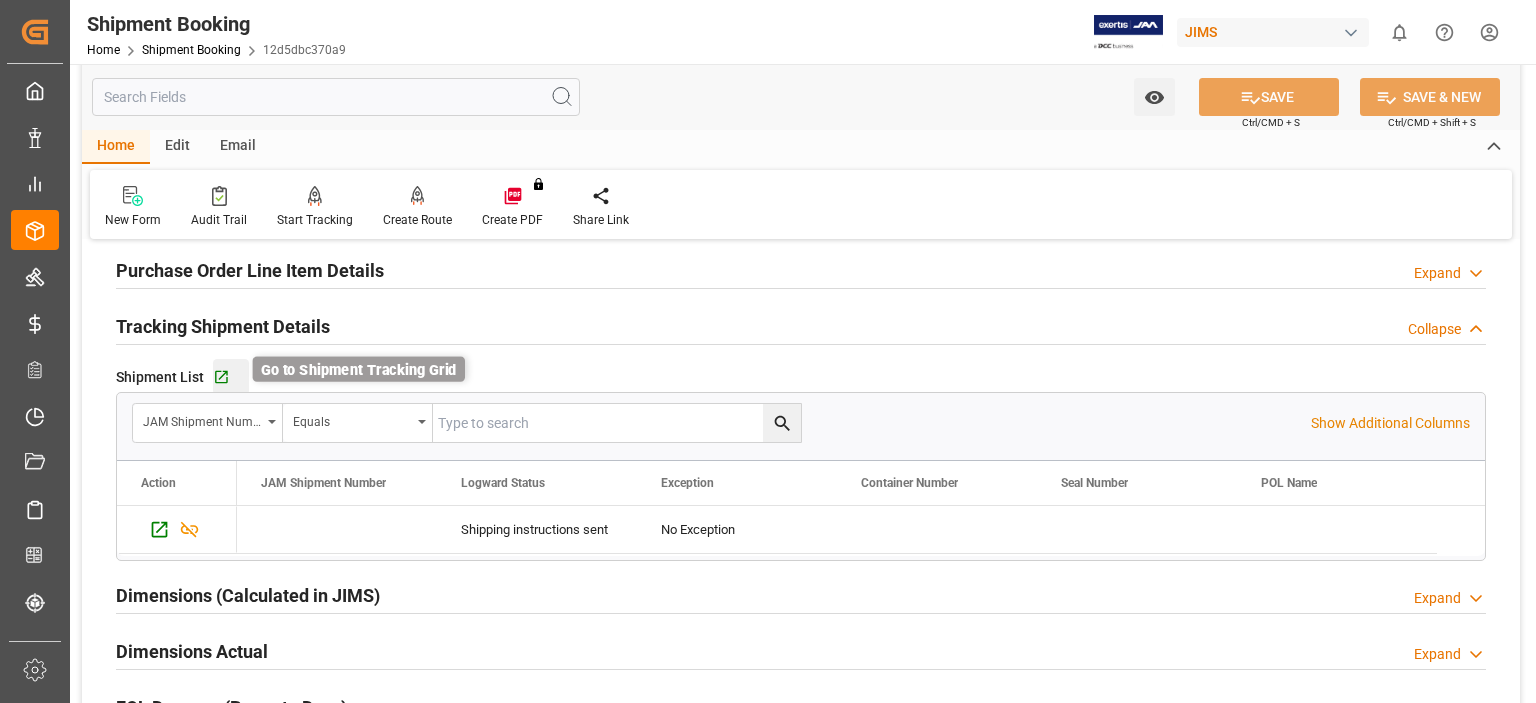 click 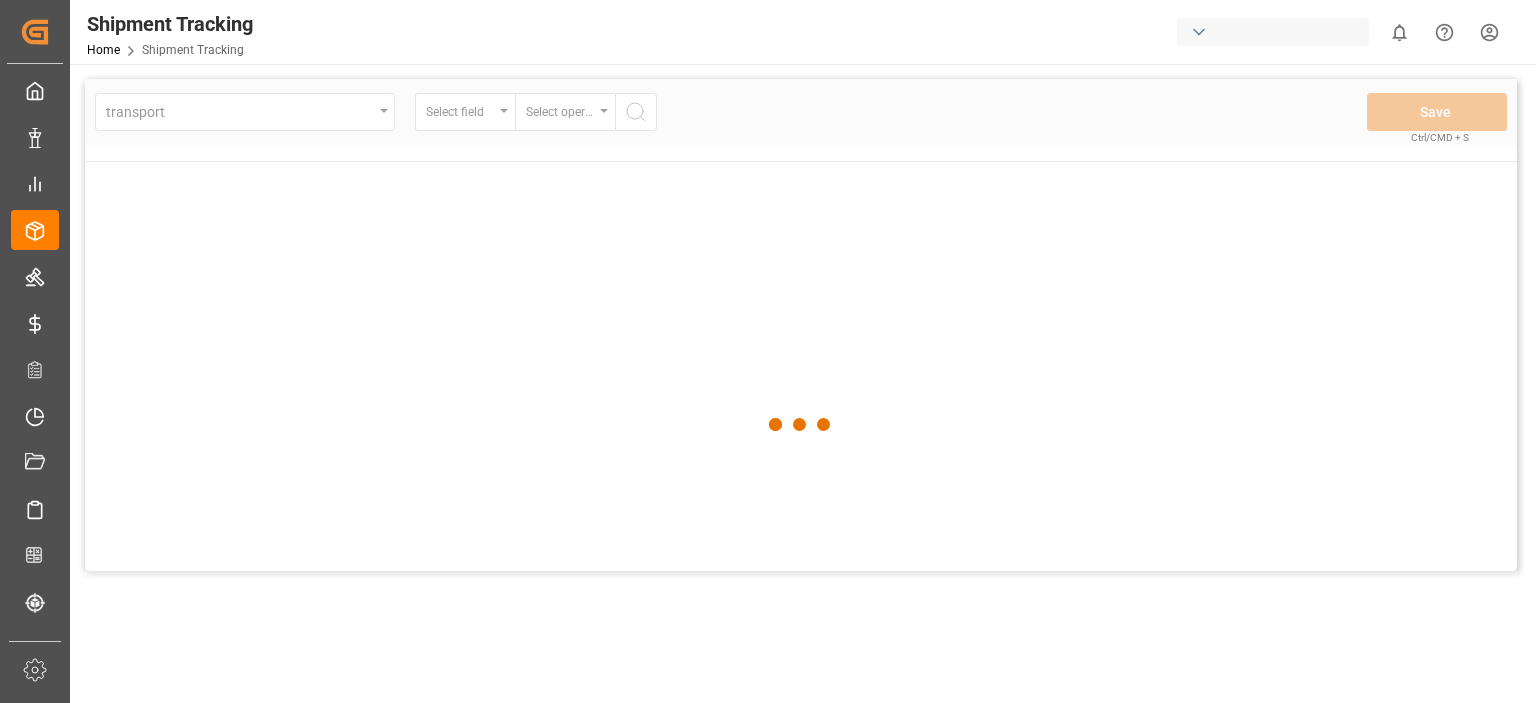scroll, scrollTop: 0, scrollLeft: 0, axis: both 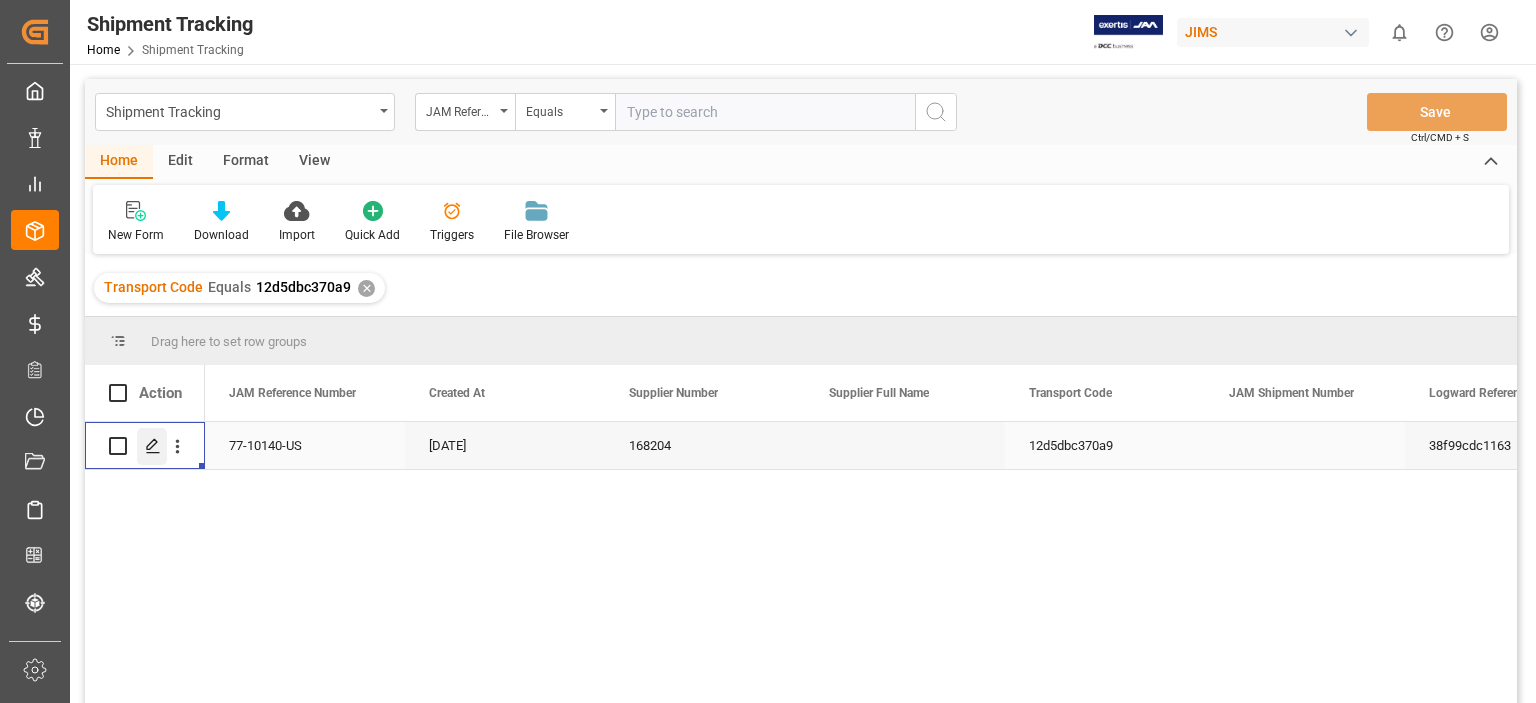click 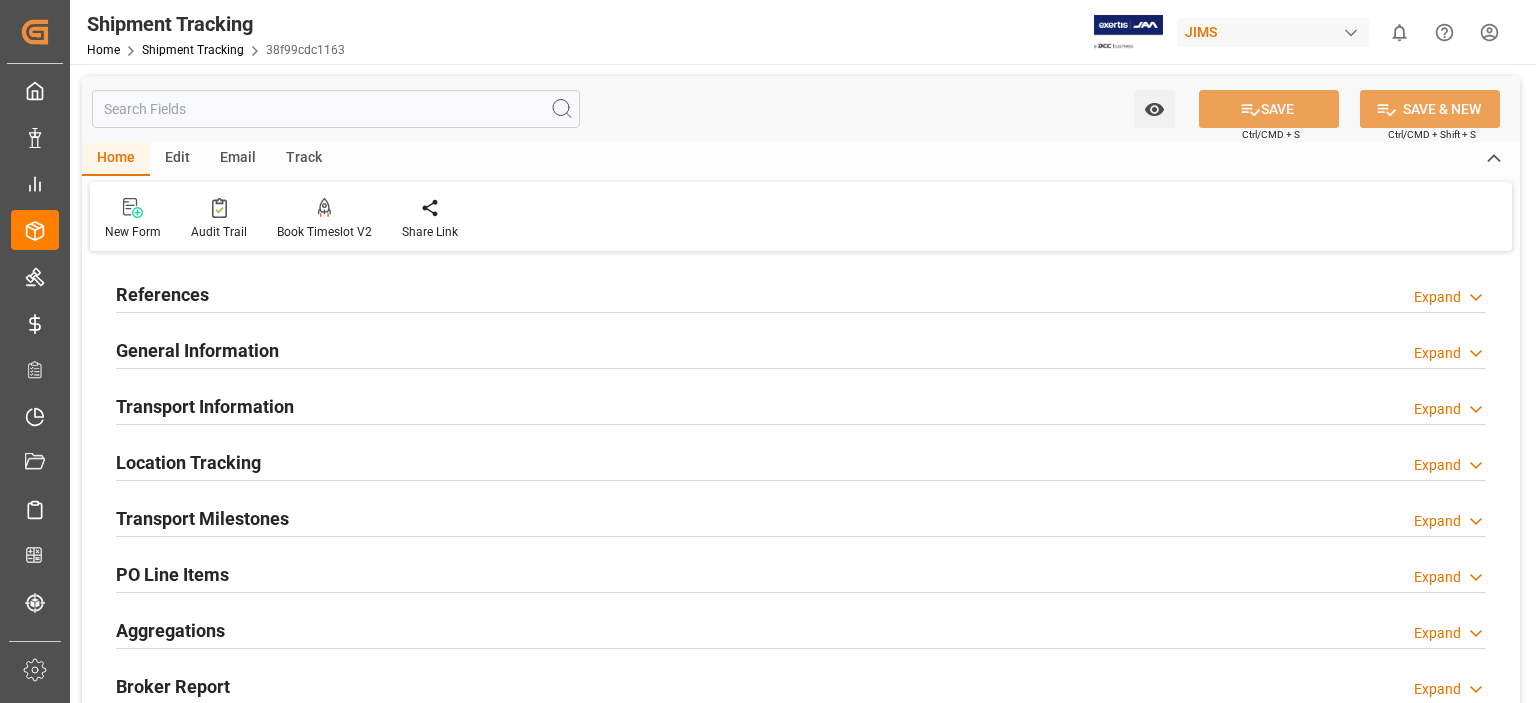 type on "[DATE]" 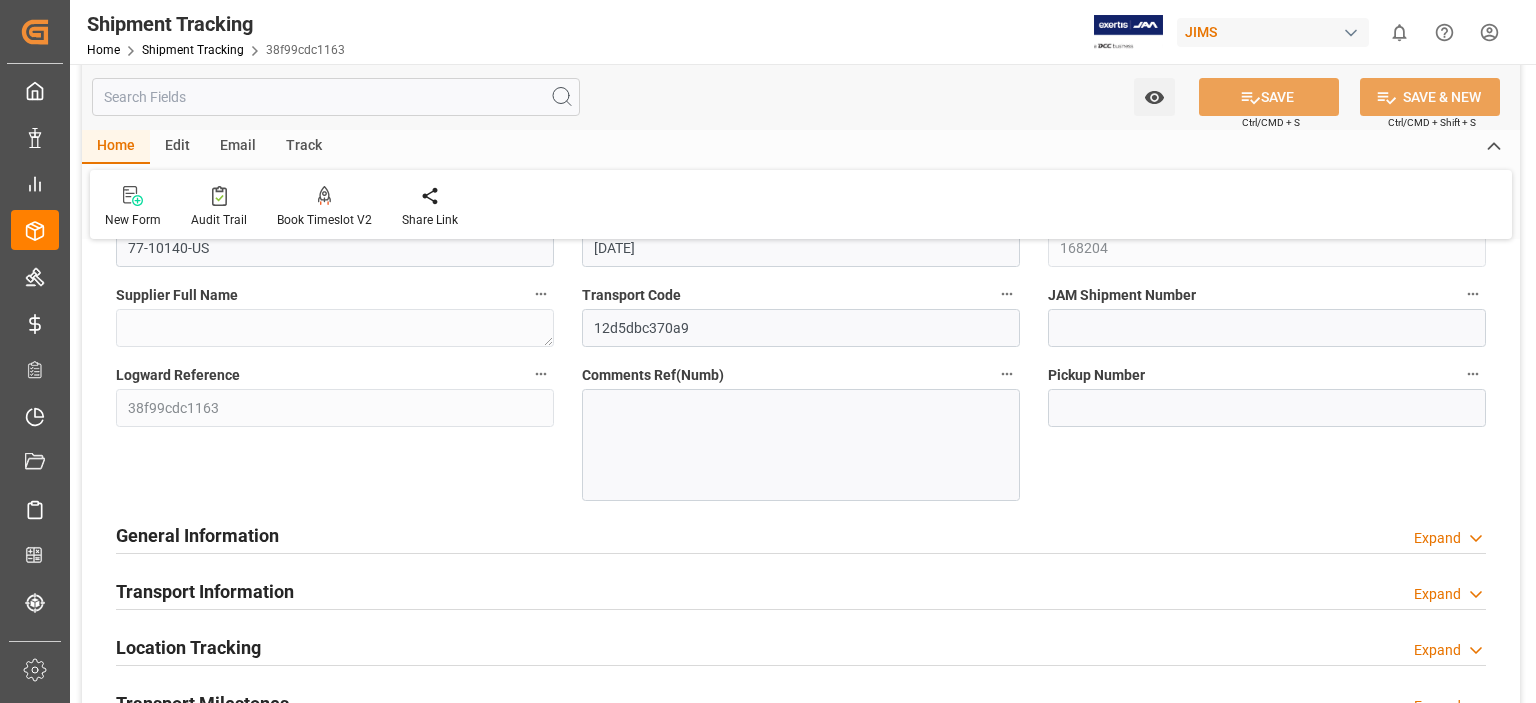 scroll, scrollTop: 166, scrollLeft: 0, axis: vertical 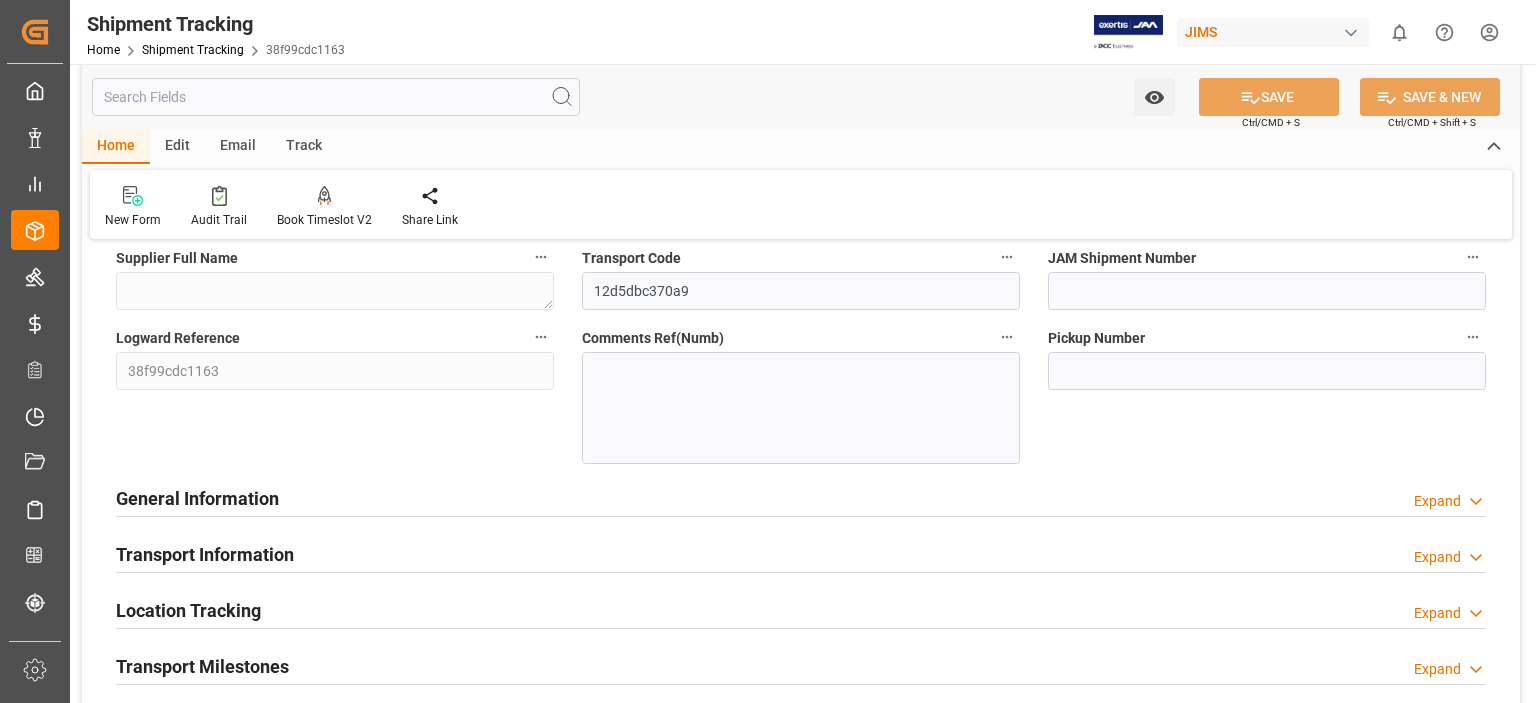 click on "General Information" at bounding box center (197, 498) 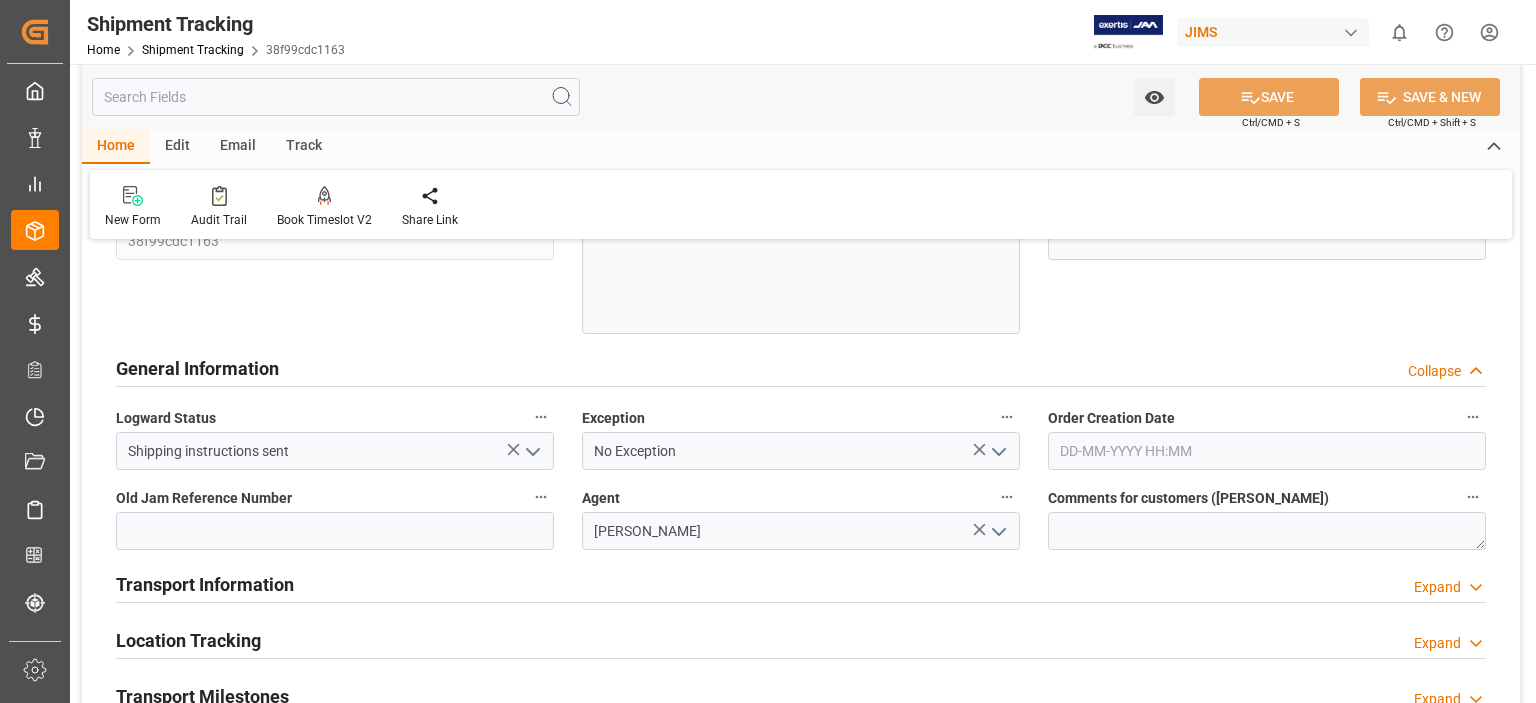scroll, scrollTop: 333, scrollLeft: 0, axis: vertical 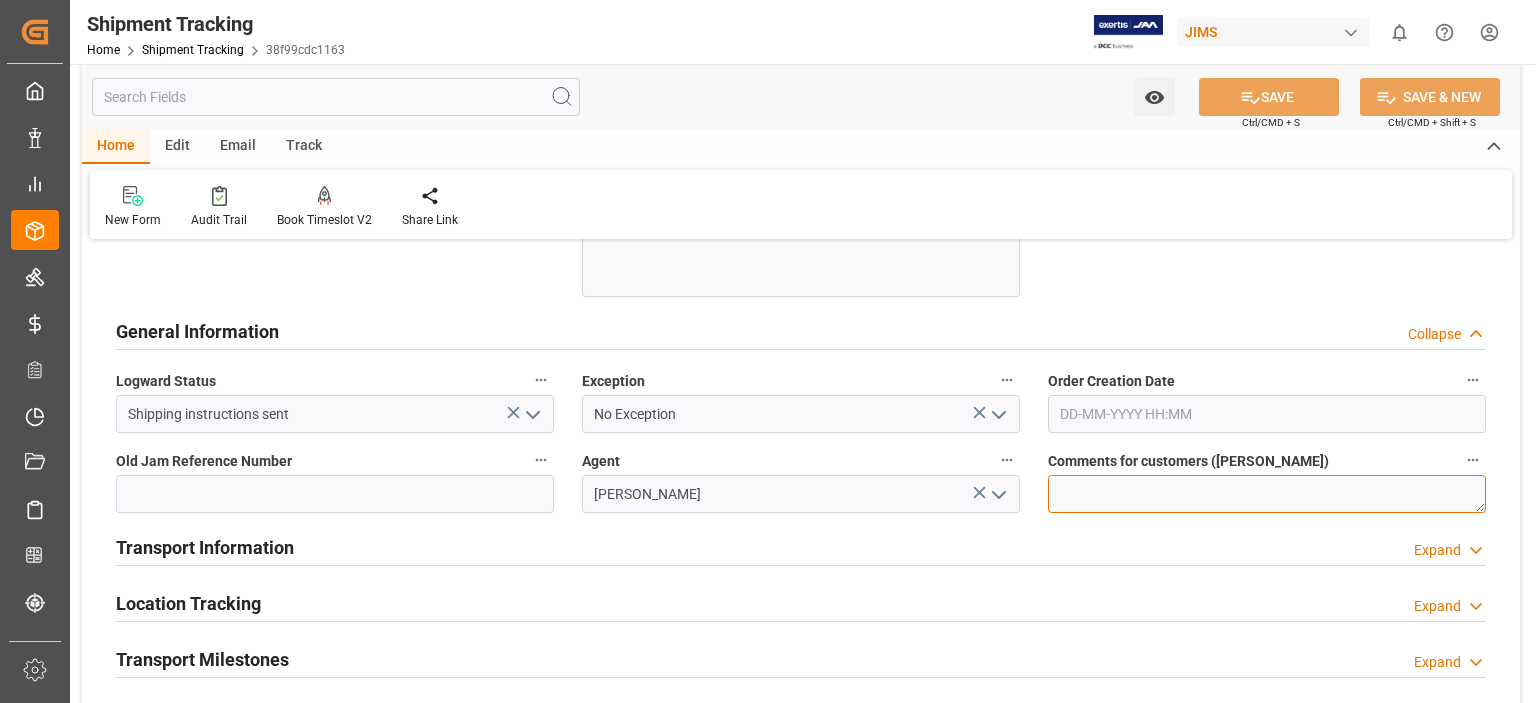 click at bounding box center [1267, 494] 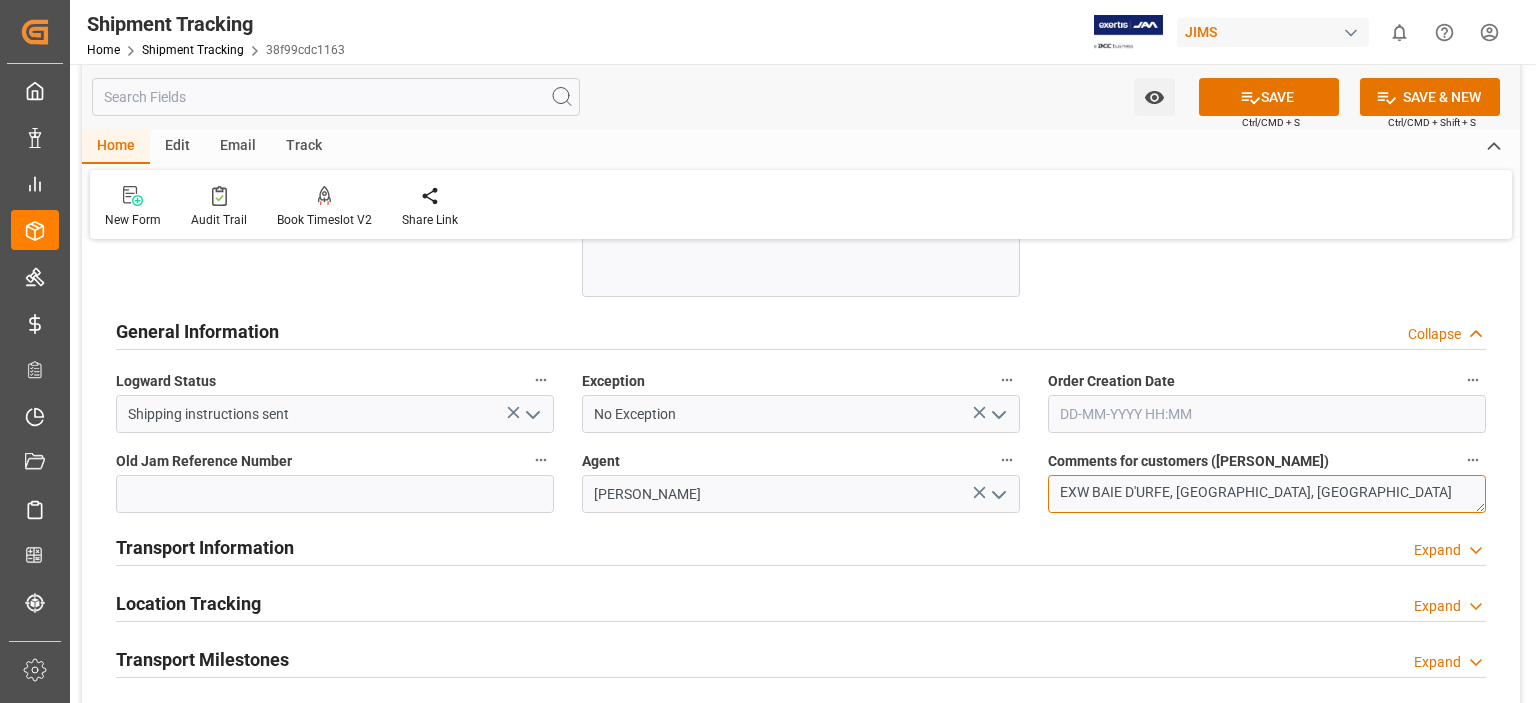 type on "EXW BAIE D'URFE, QC, CANADA" 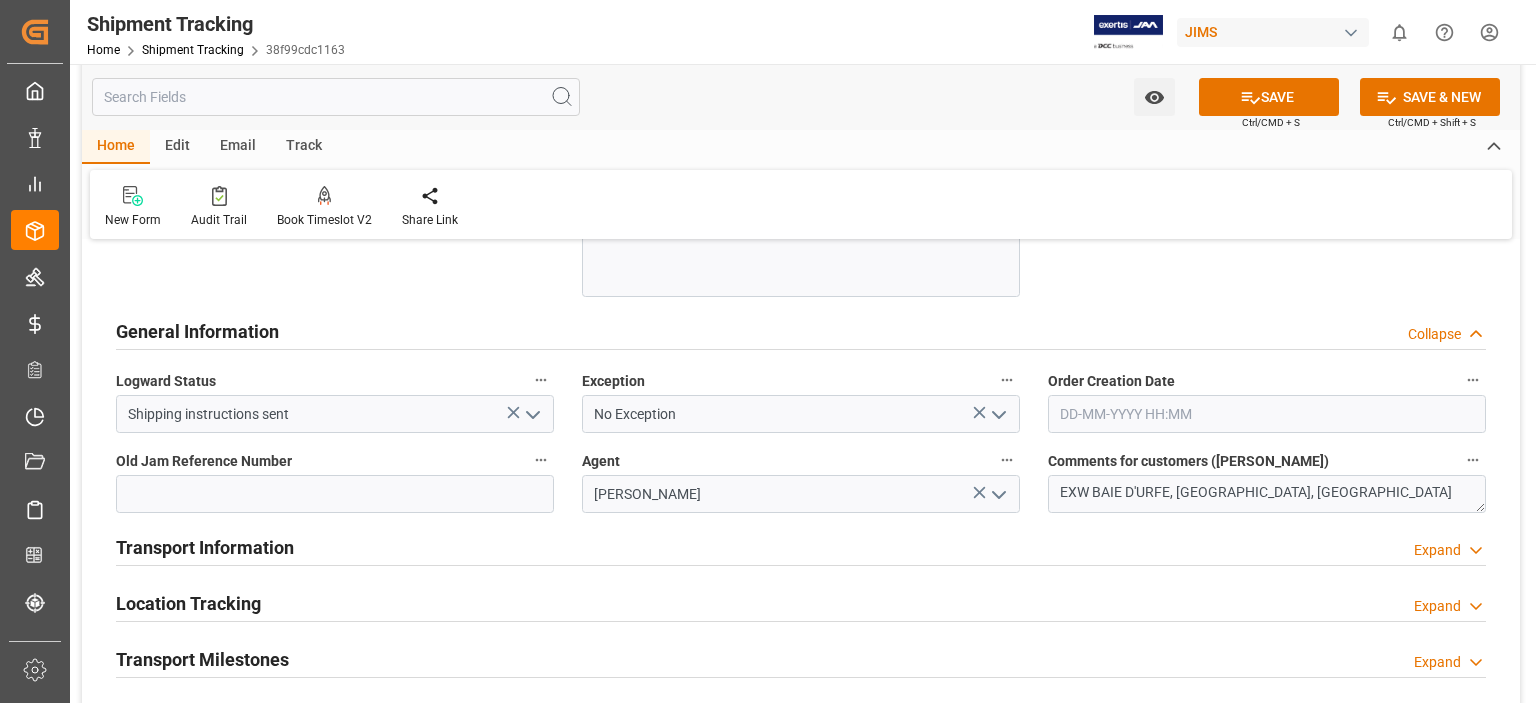 click on "Transport Information Expand" at bounding box center (801, 546) 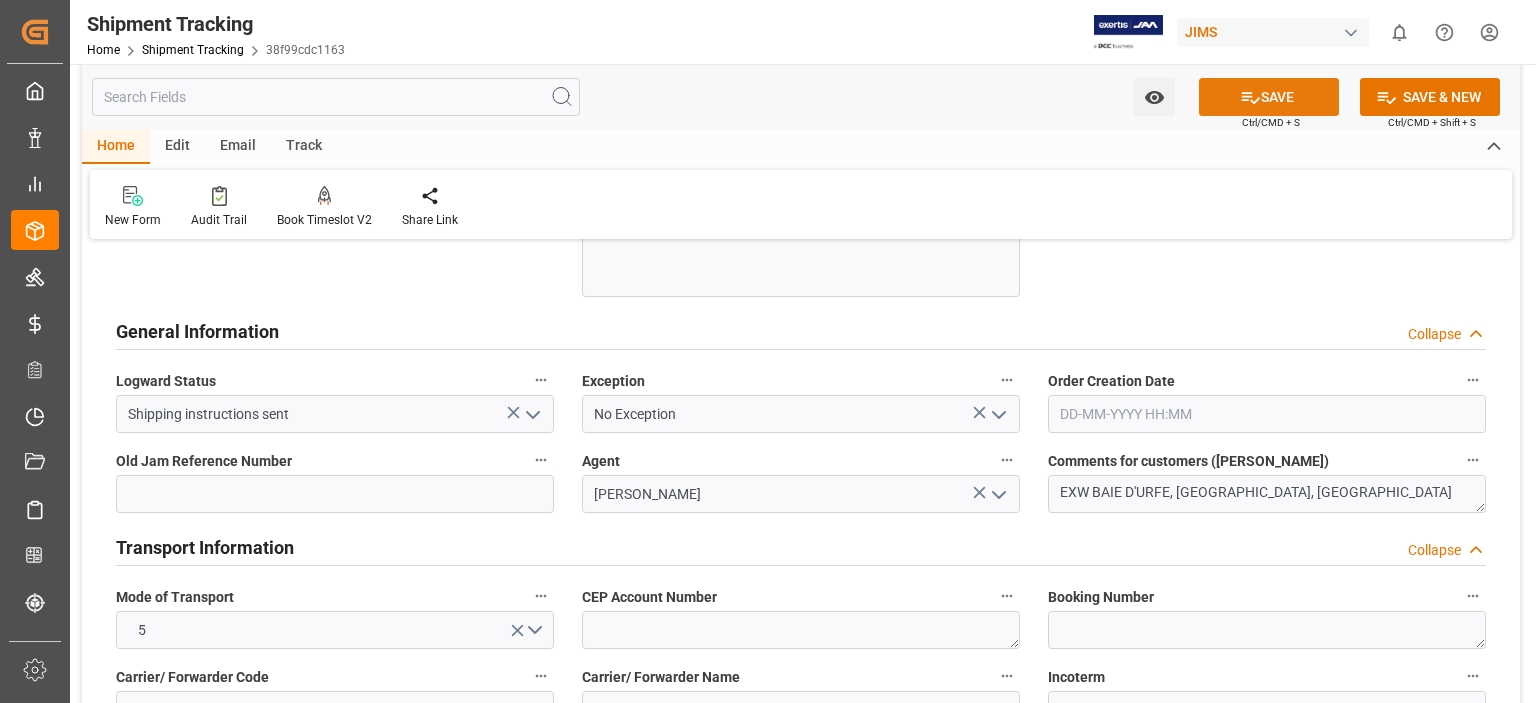click on "SAVE" at bounding box center (1269, 97) 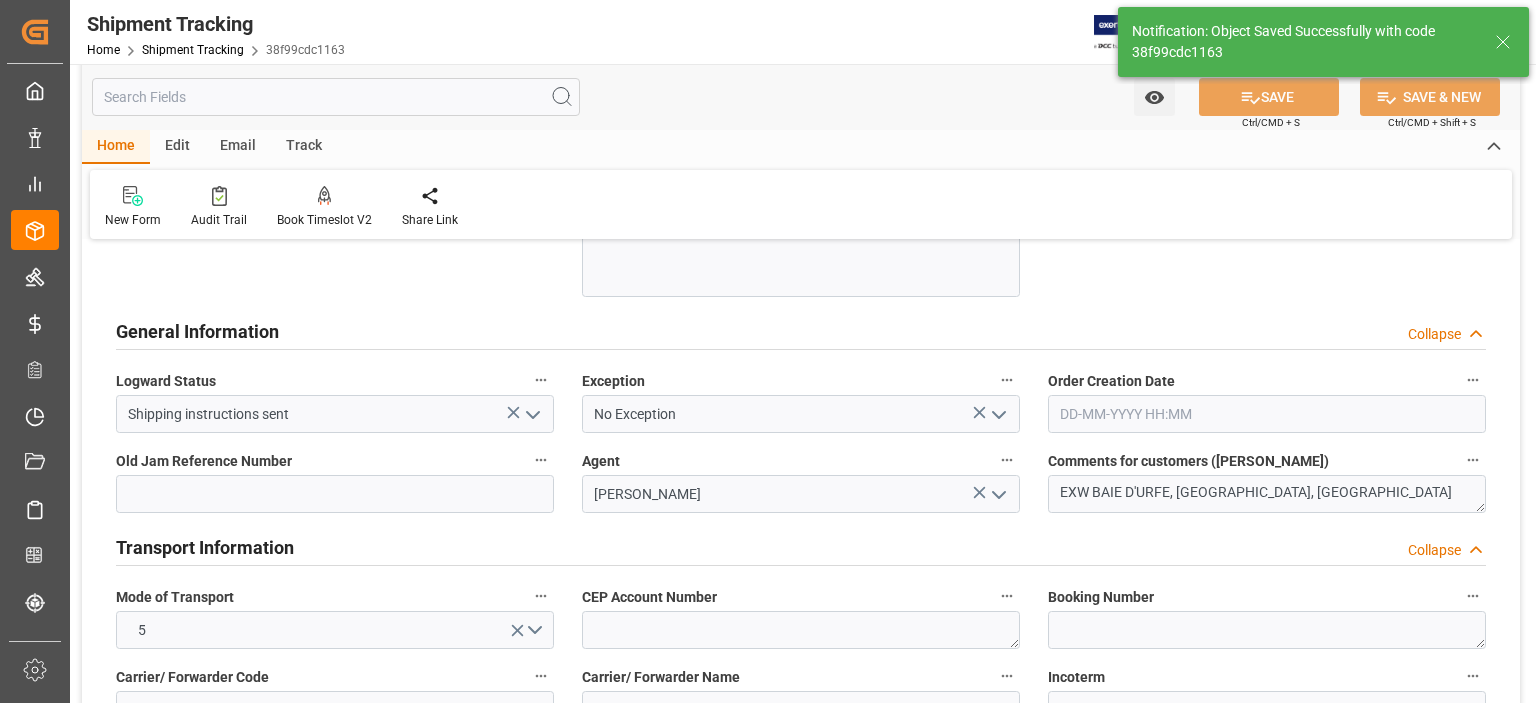 scroll, scrollTop: 19, scrollLeft: 0, axis: vertical 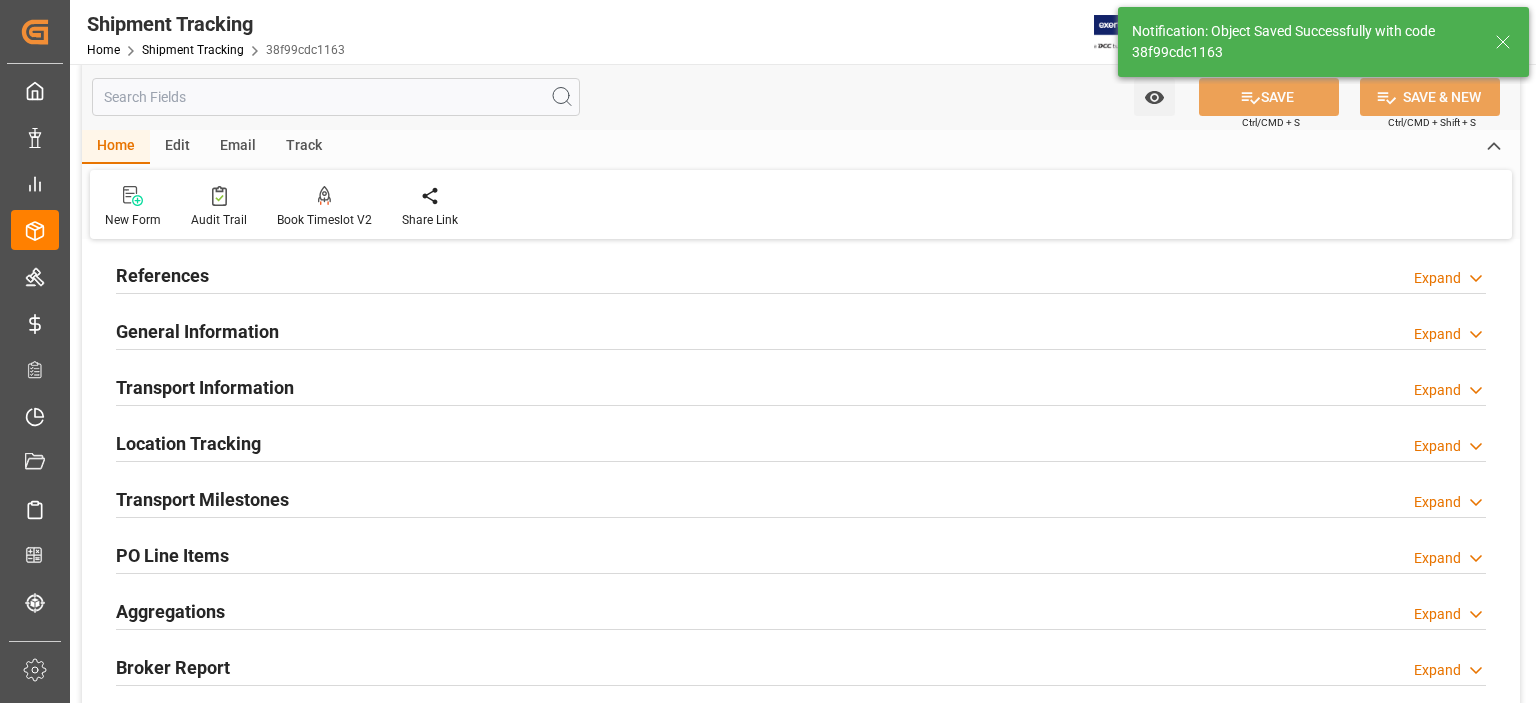 click on "Transport Information" at bounding box center [205, 387] 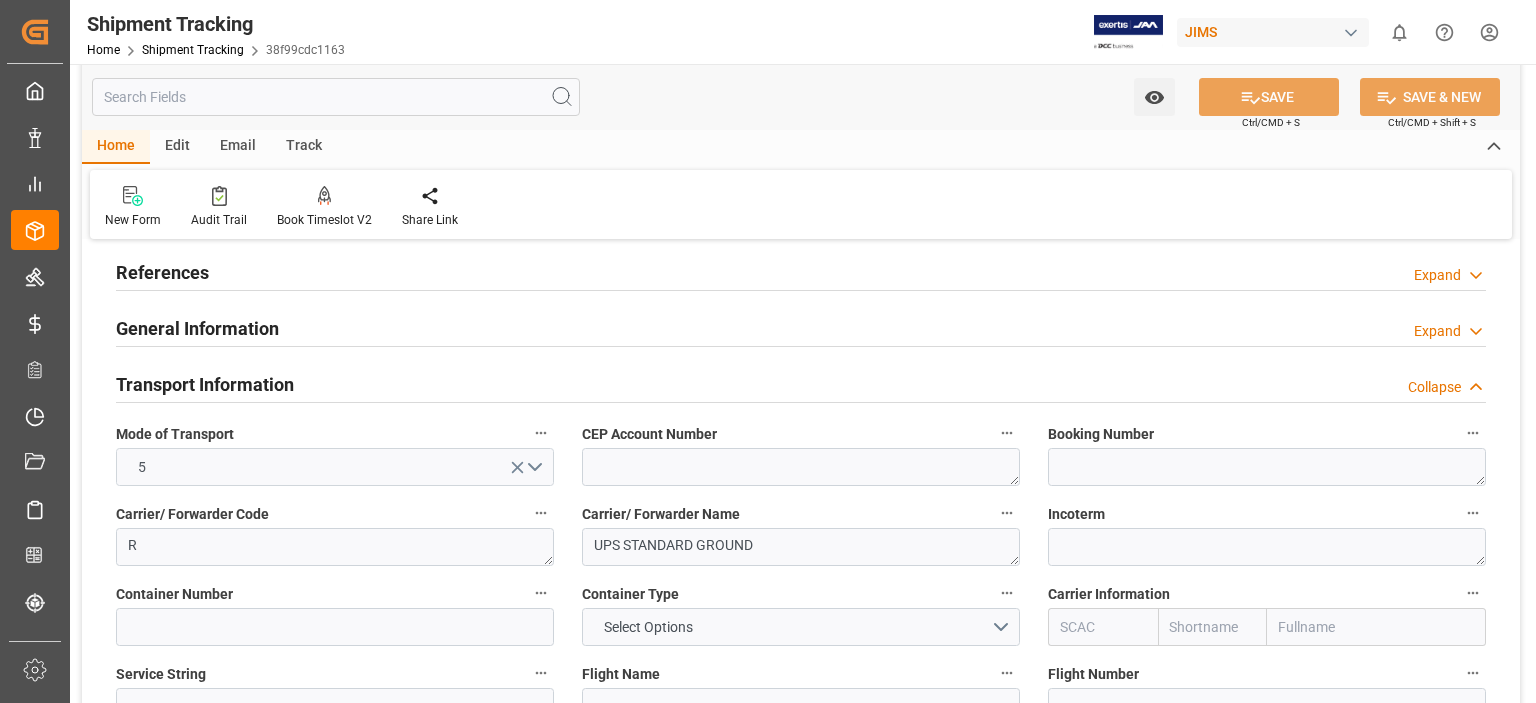 scroll, scrollTop: 19, scrollLeft: 0, axis: vertical 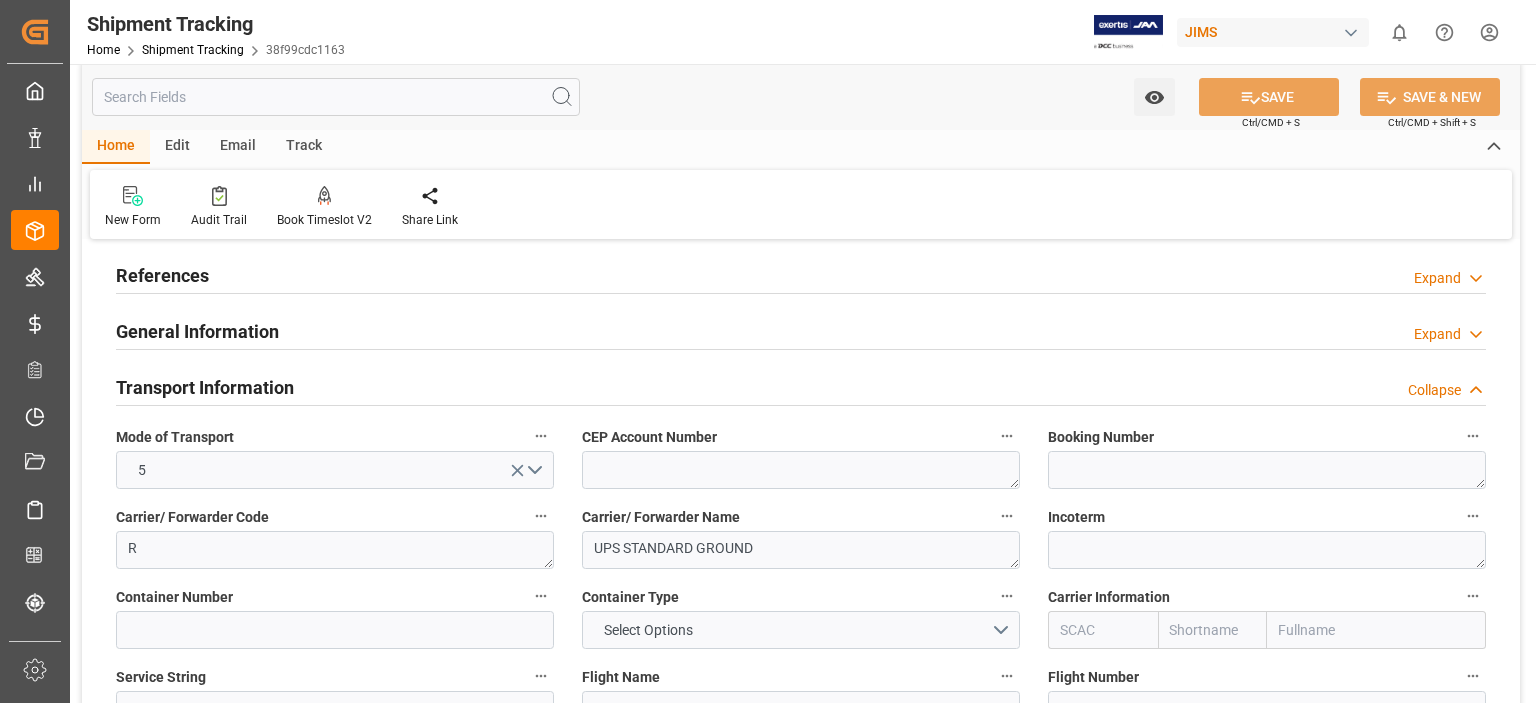click on "General Information" at bounding box center [197, 331] 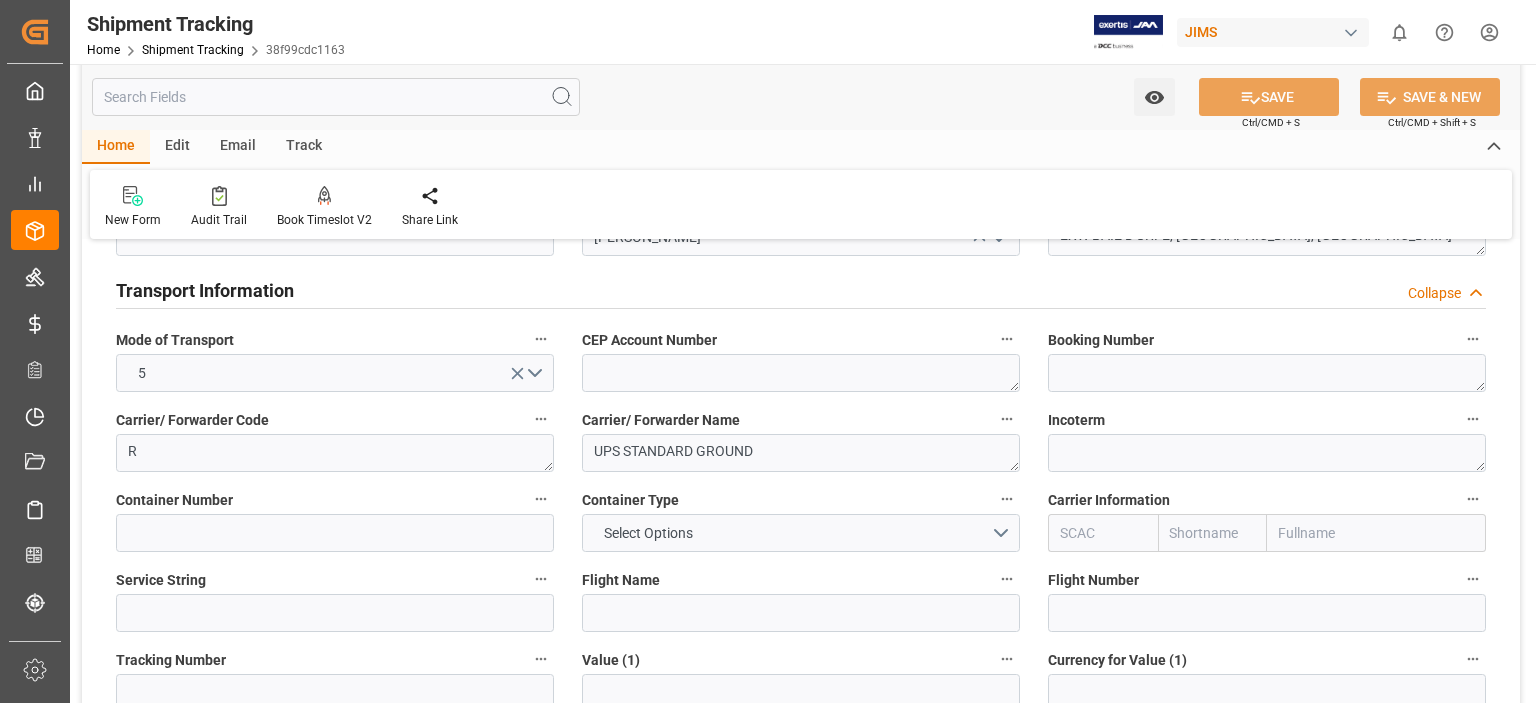 scroll, scrollTop: 352, scrollLeft: 0, axis: vertical 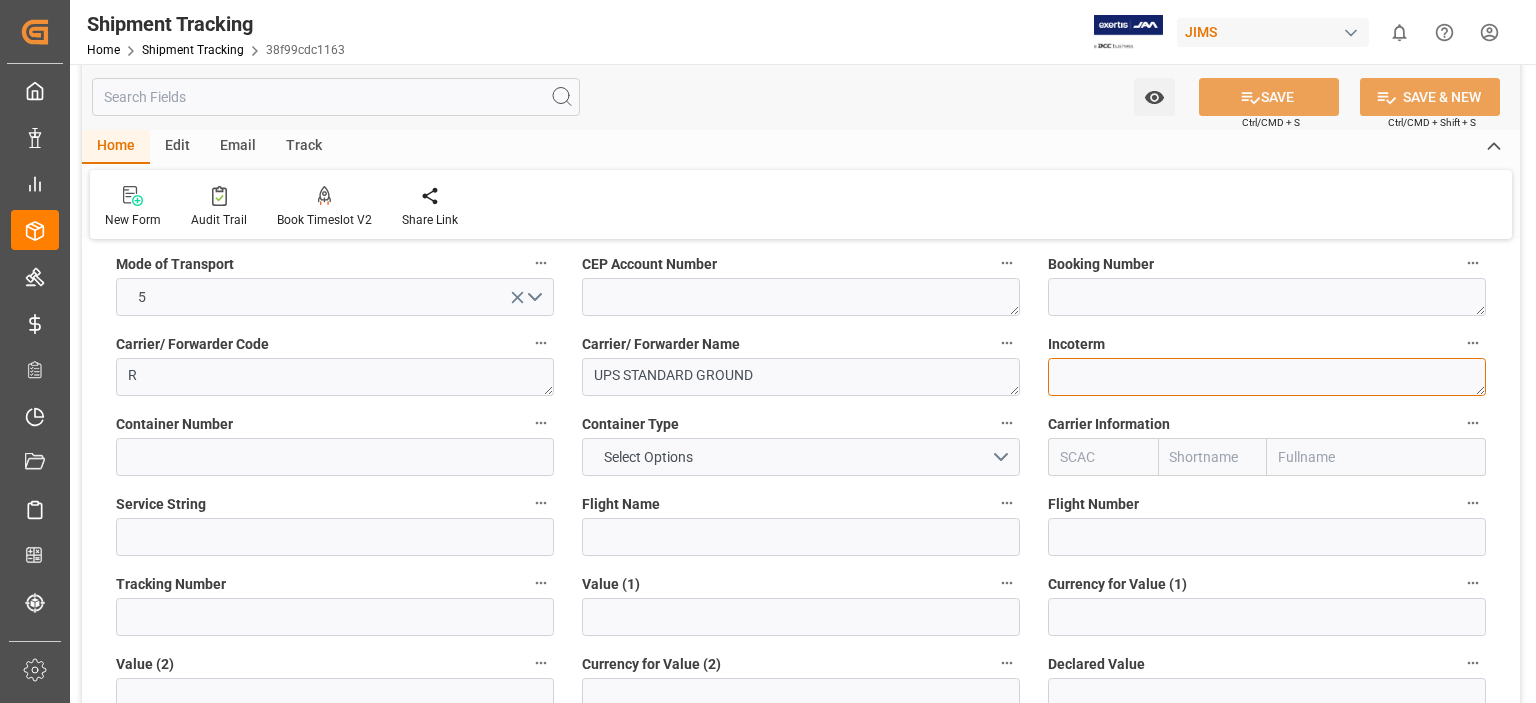 click at bounding box center (1267, 377) 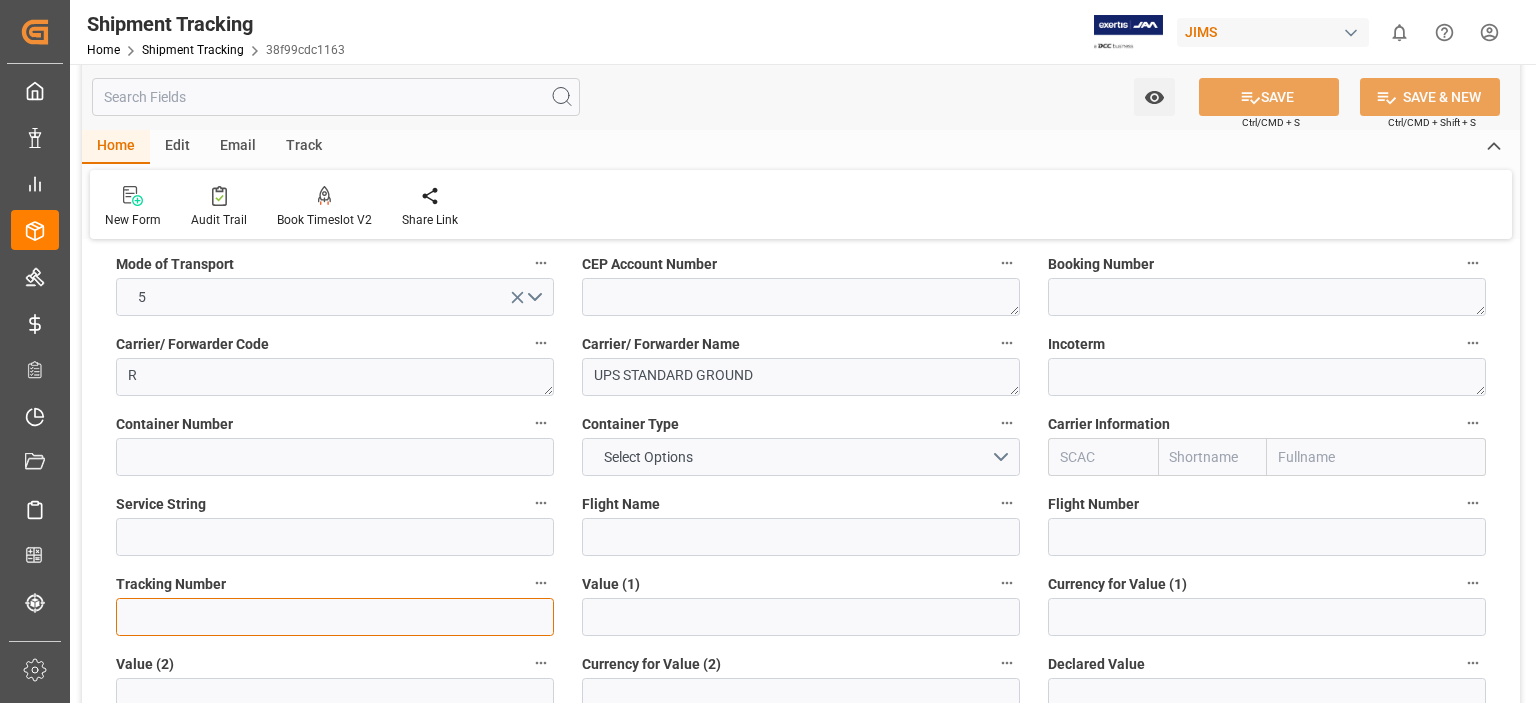 click at bounding box center [335, 617] 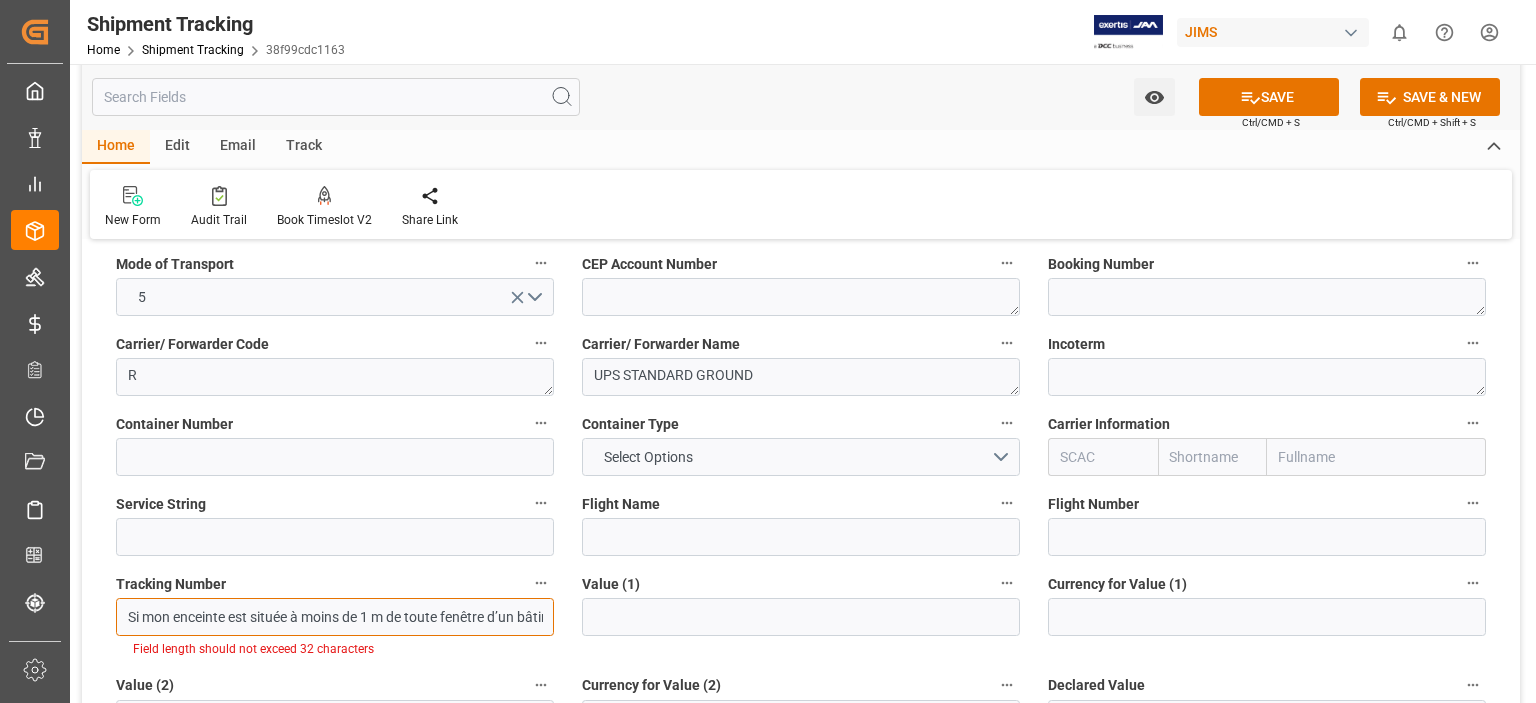 scroll, scrollTop: 0, scrollLeft: 3063, axis: horizontal 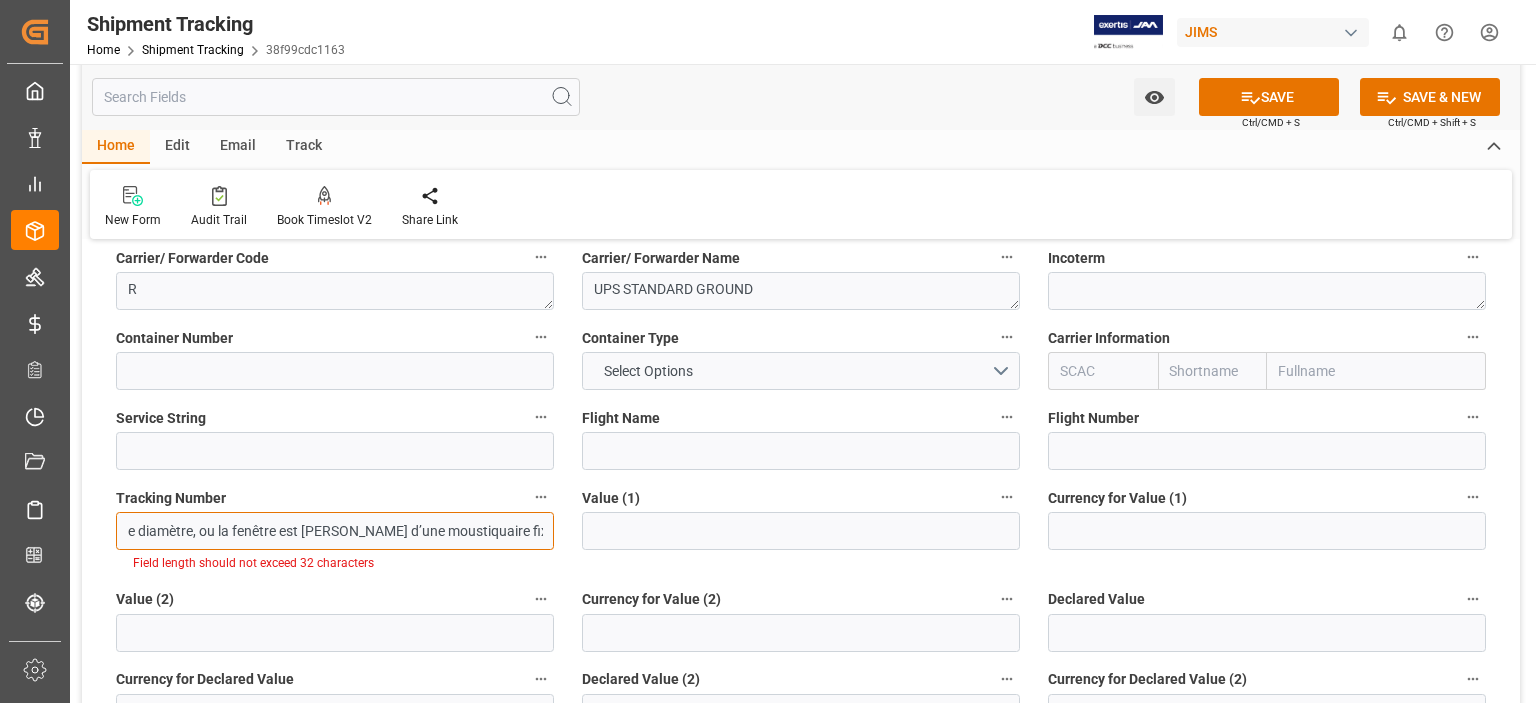drag, startPoint x: 129, startPoint y: 617, endPoint x: 1422, endPoint y: 713, distance: 1296.559 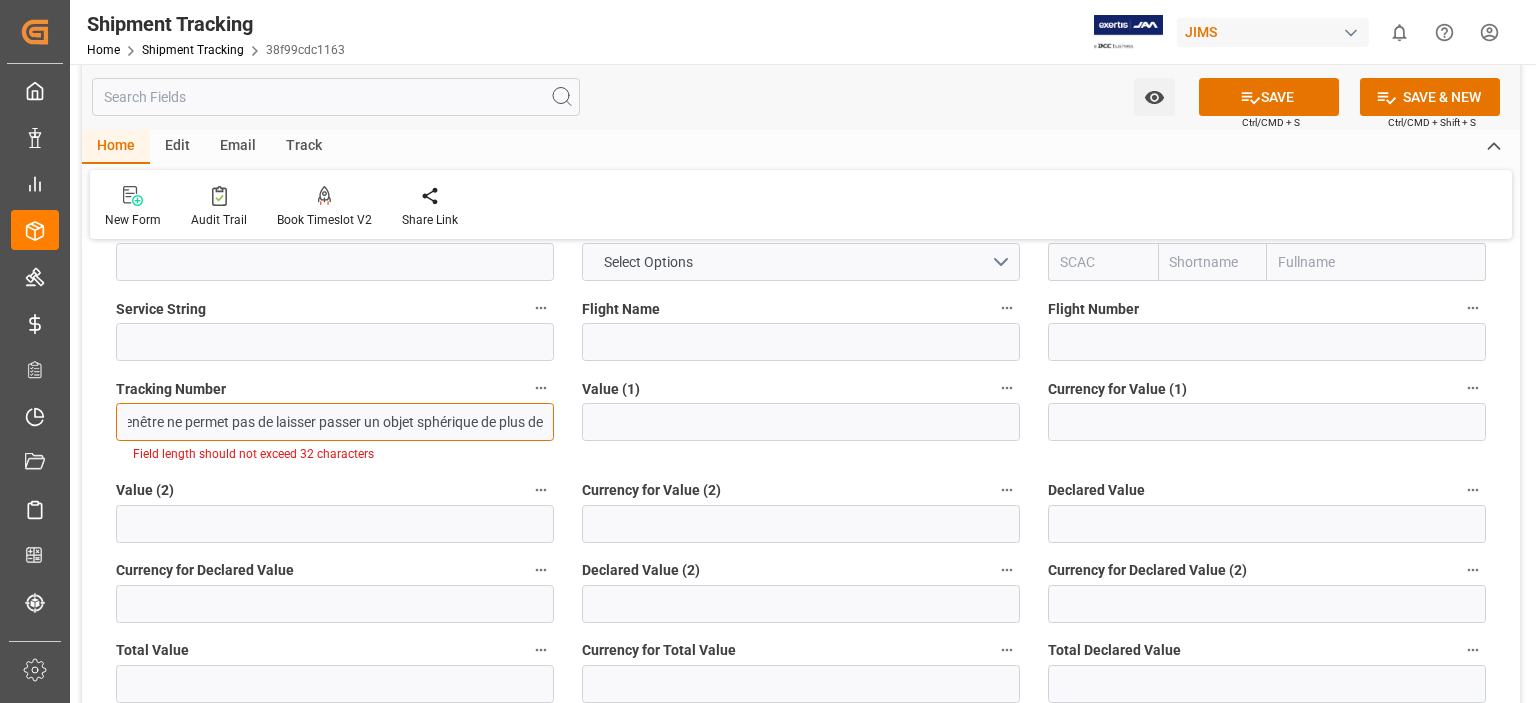 scroll, scrollTop: 0, scrollLeft: 2646, axis: horizontal 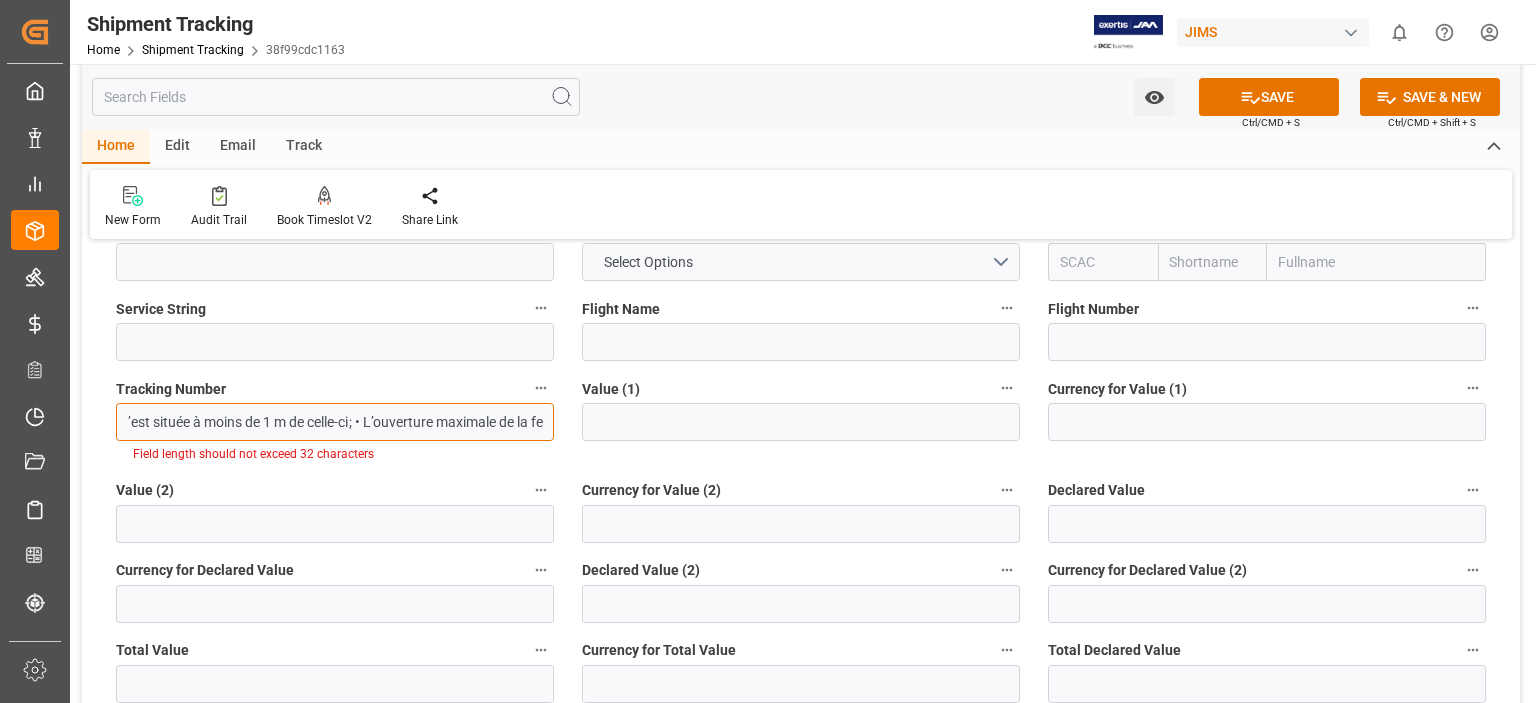 drag, startPoint x: 123, startPoint y: 422, endPoint x: 734, endPoint y: 453, distance: 611.7859 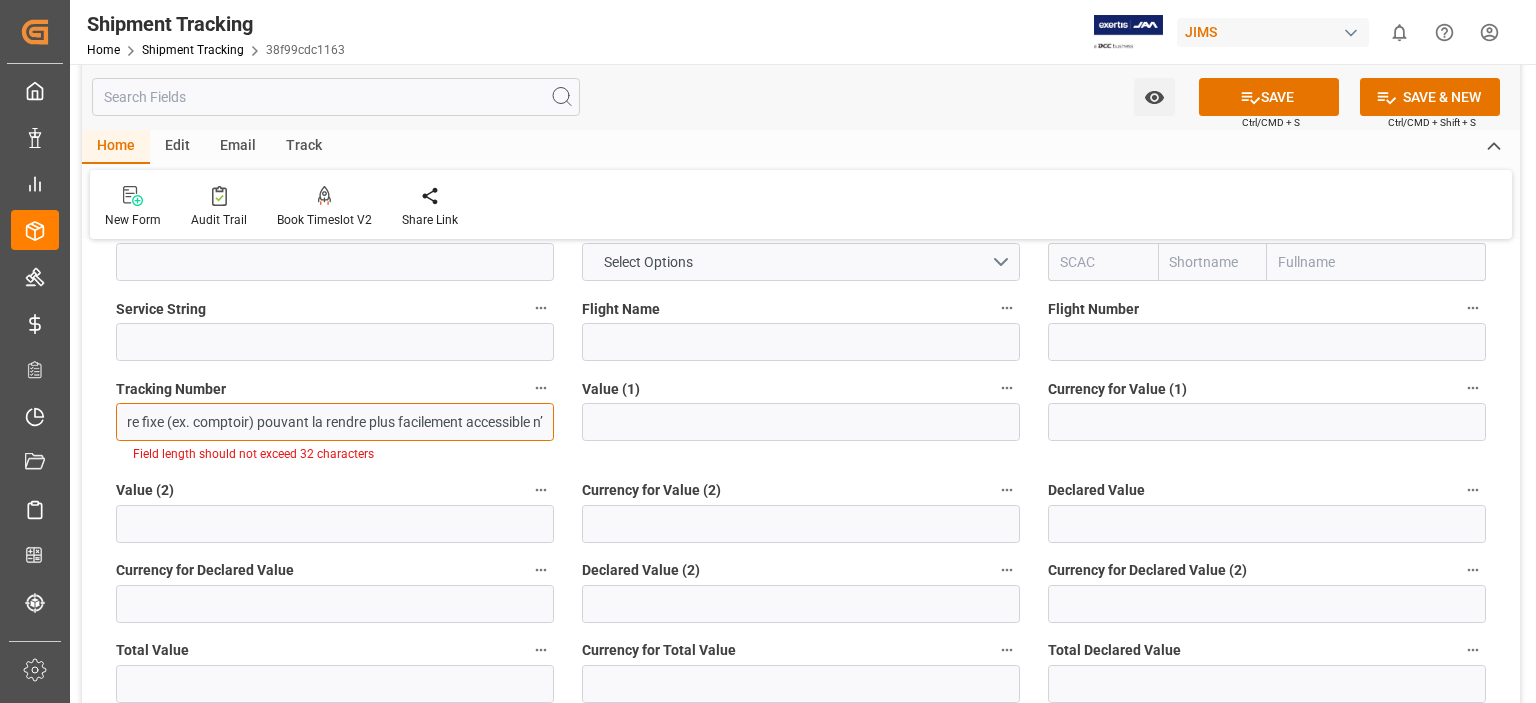 scroll, scrollTop: 0, scrollLeft: 1801, axis: horizontal 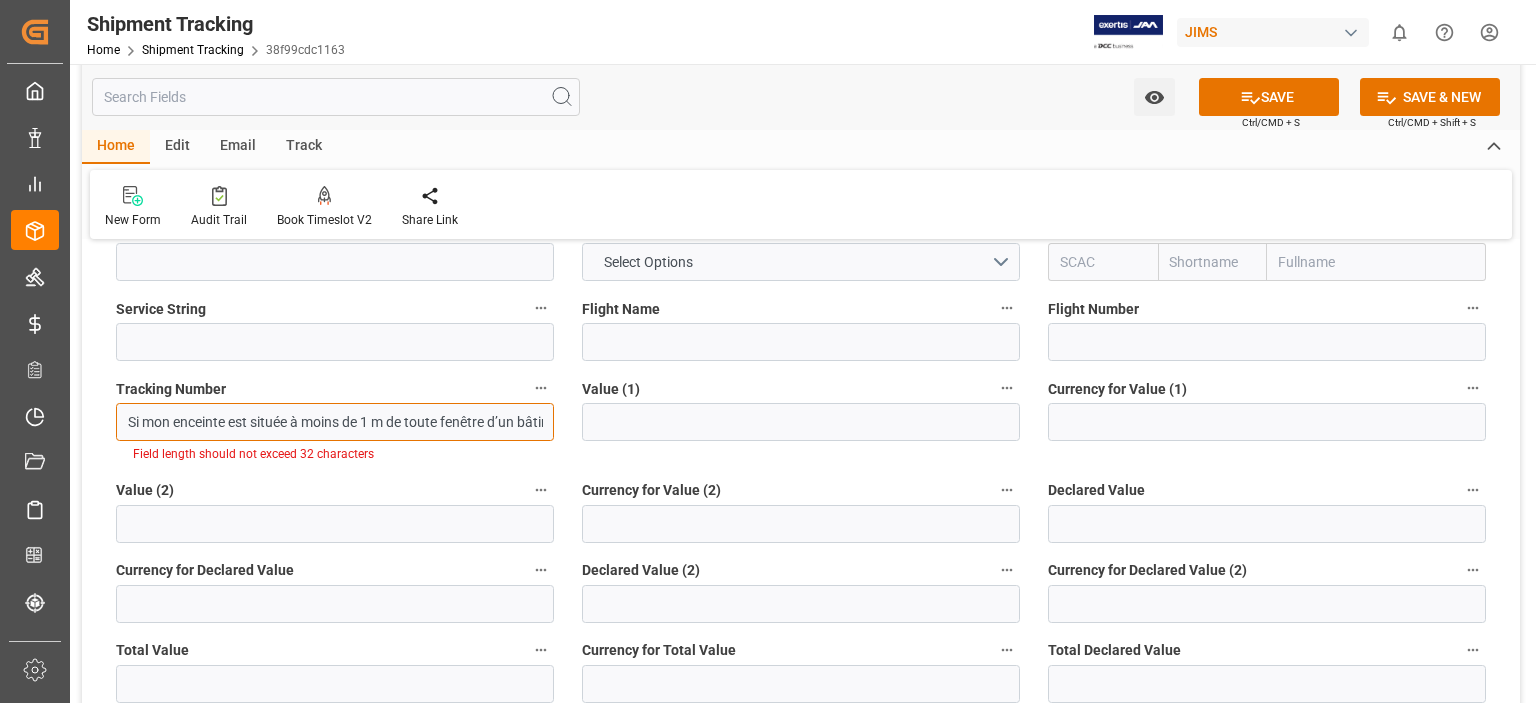 drag, startPoint x: 543, startPoint y: 422, endPoint x: 79, endPoint y: 422, distance: 464 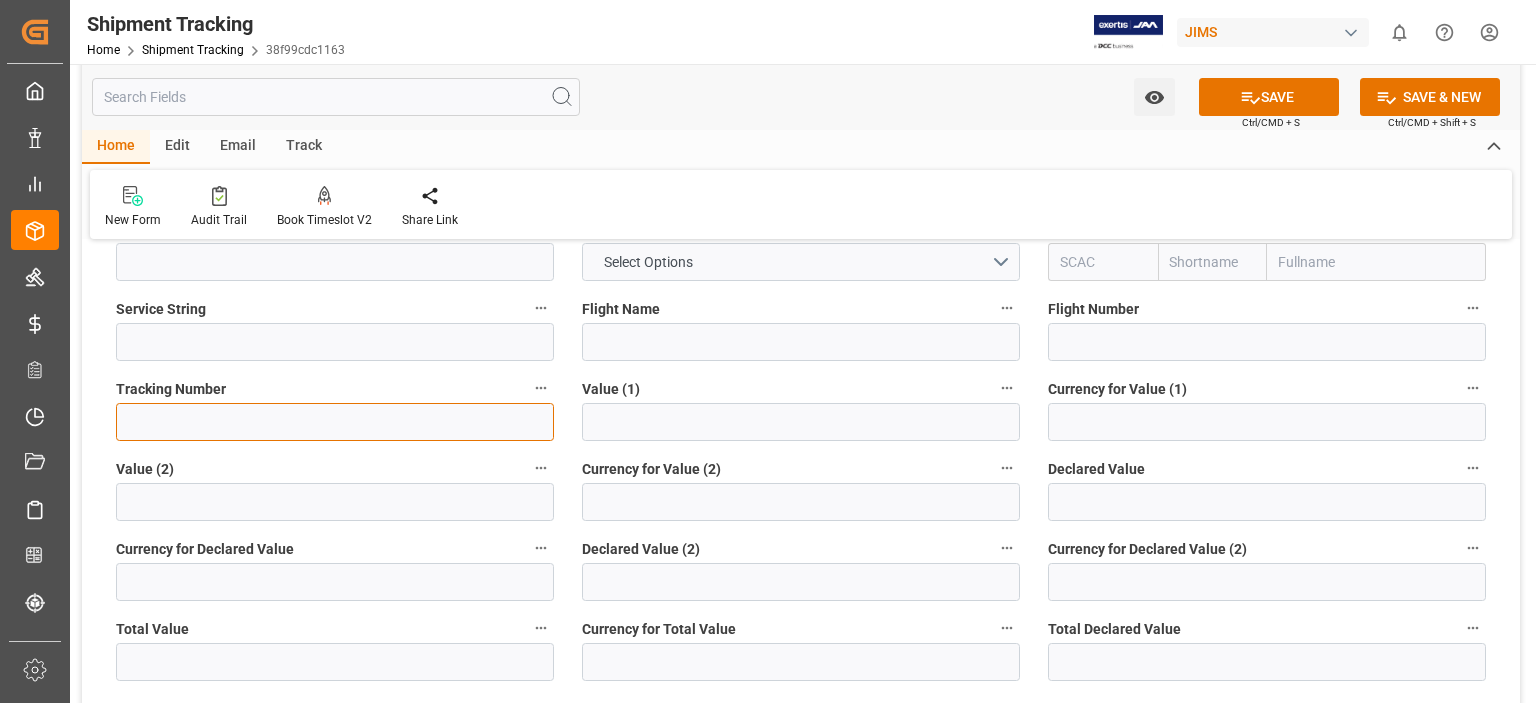 click at bounding box center (335, 422) 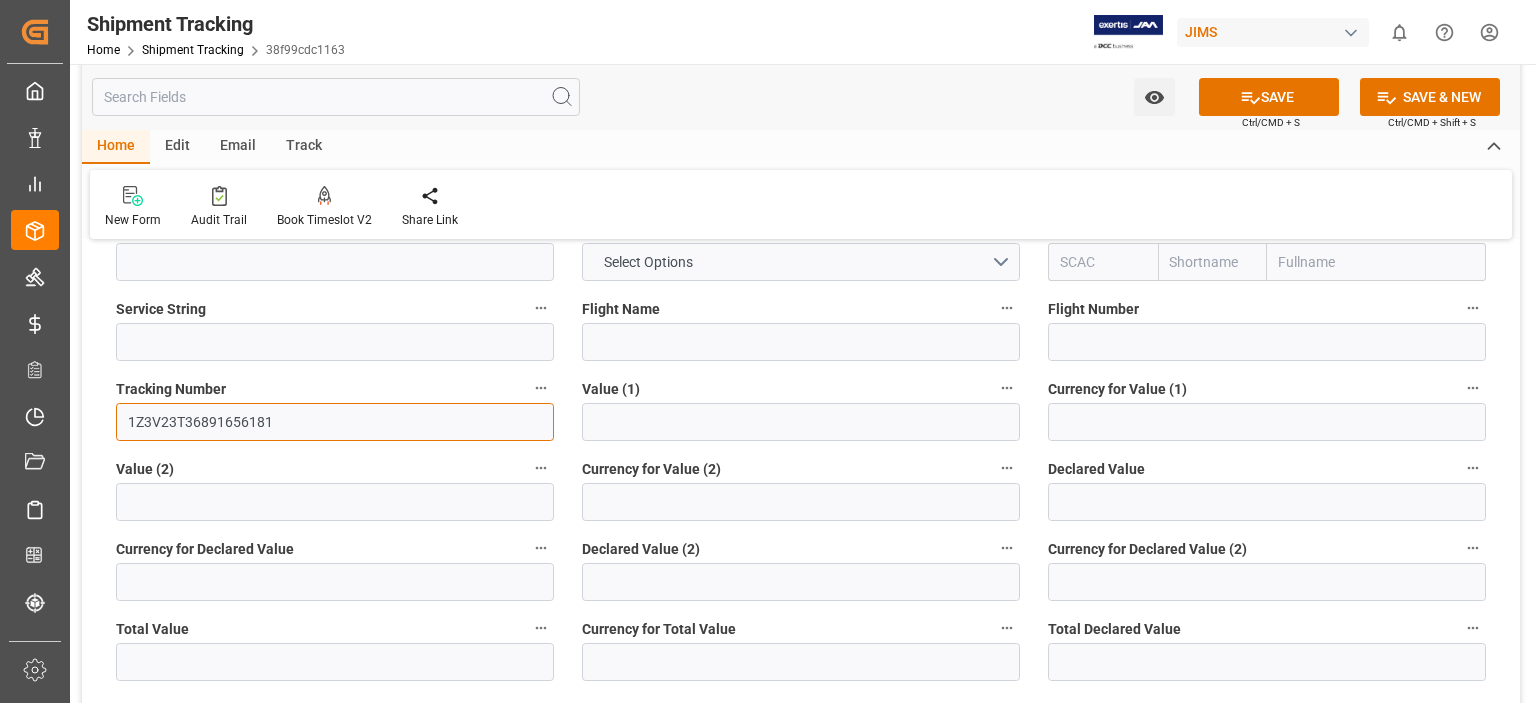 type on "1Z3V23T36891656181" 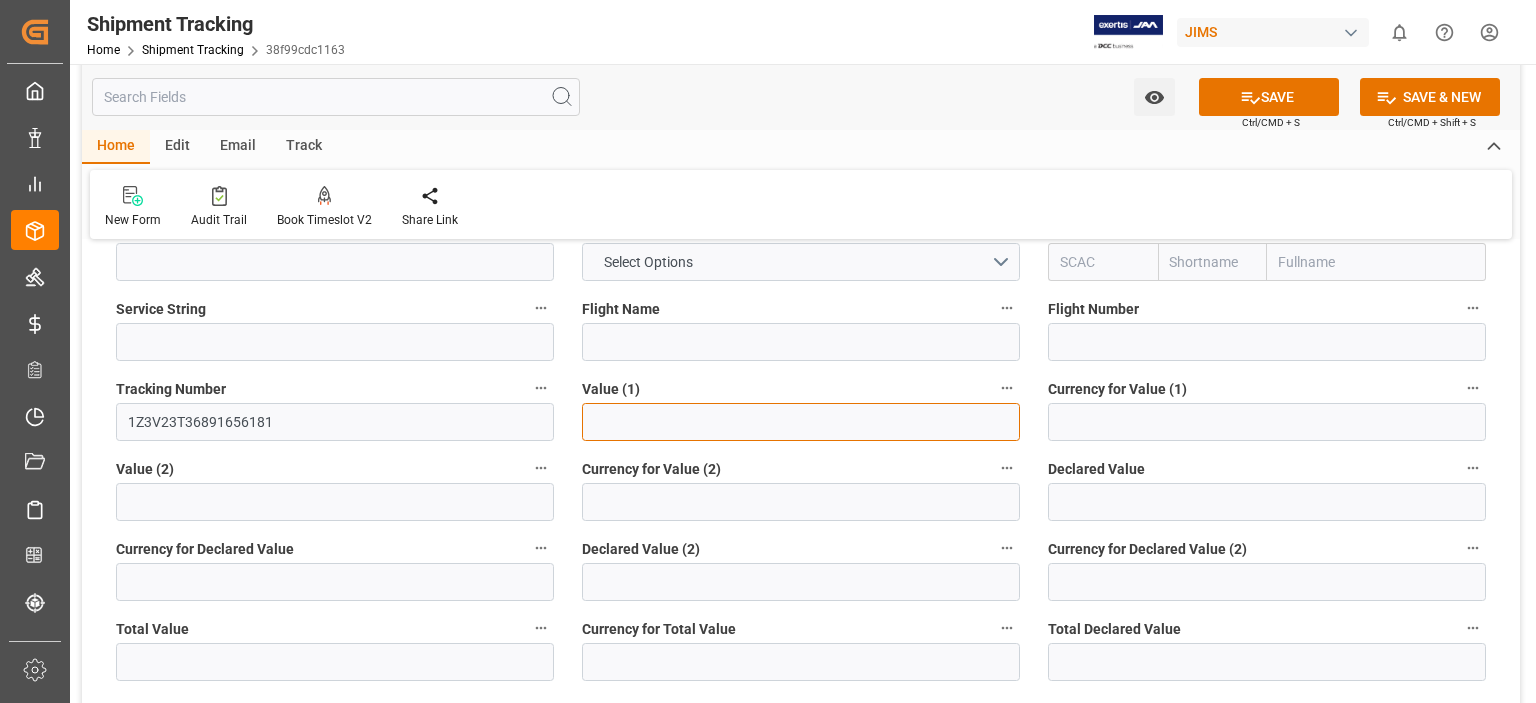 click at bounding box center [801, 422] 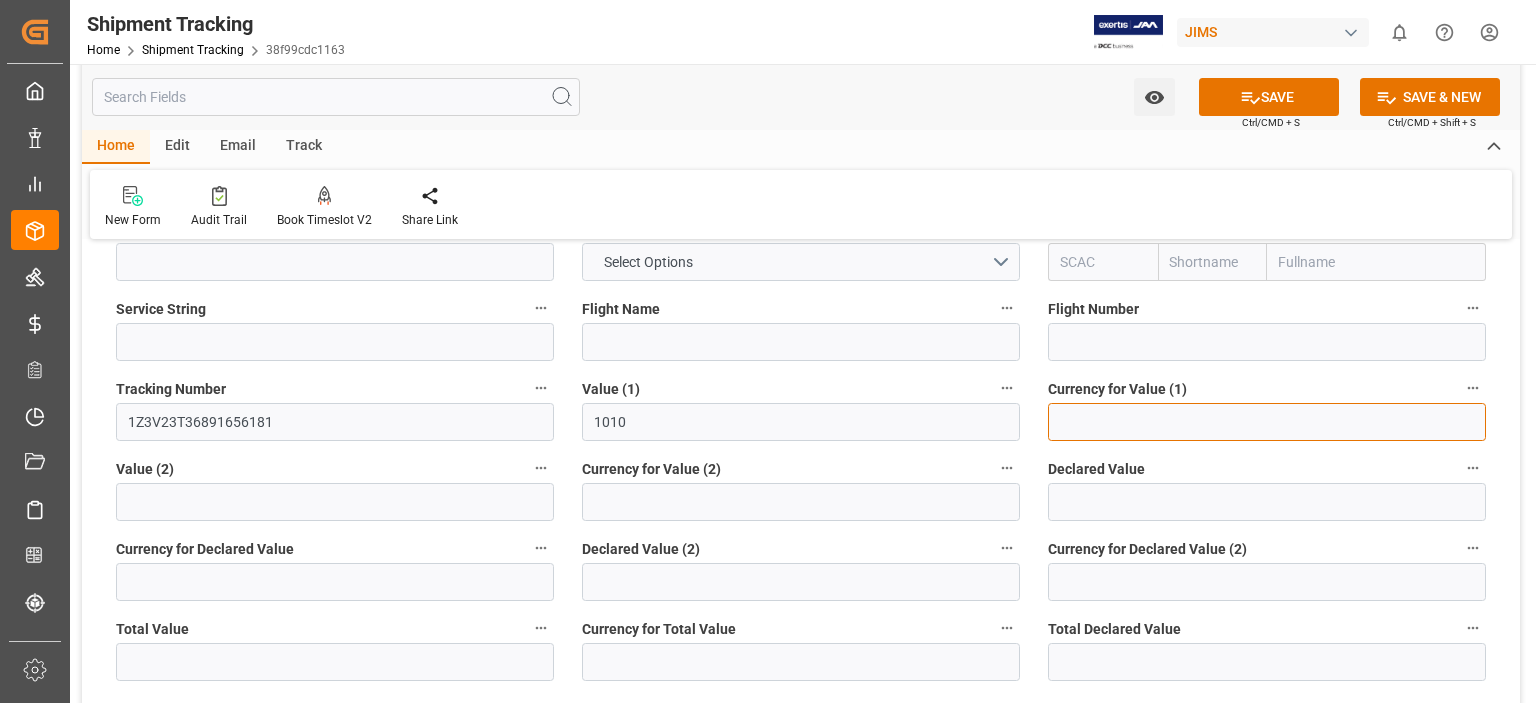 click at bounding box center [1267, 422] 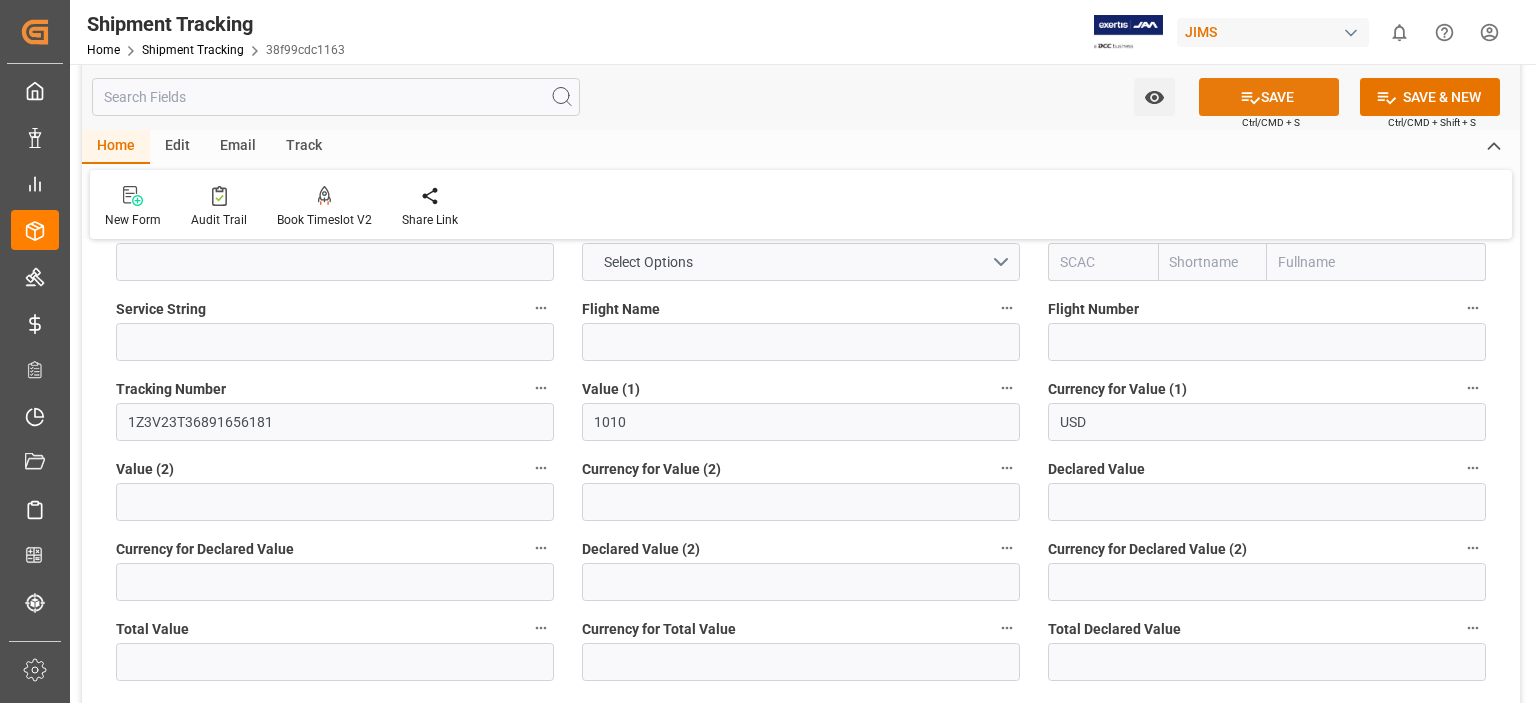 click on "SAVE" at bounding box center (1269, 97) 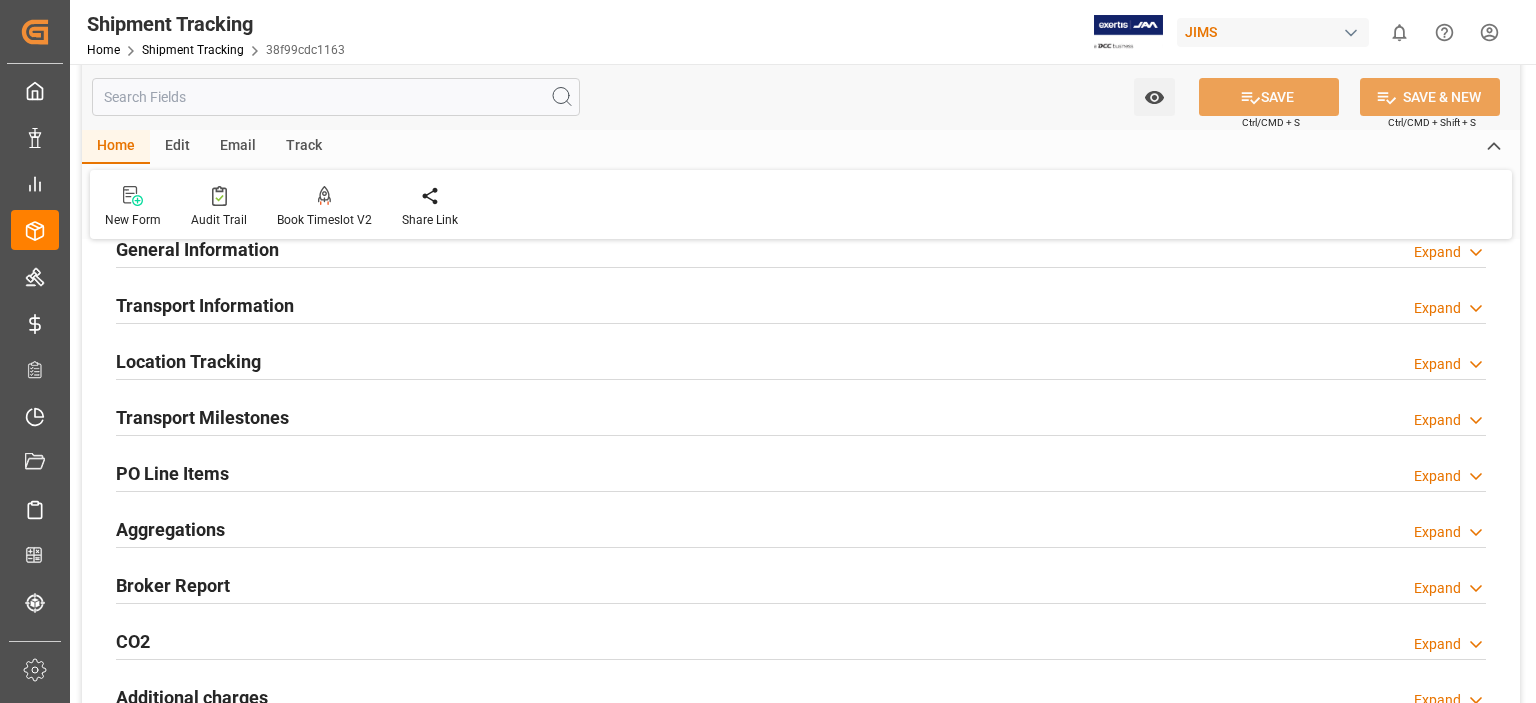 scroll, scrollTop: 44, scrollLeft: 0, axis: vertical 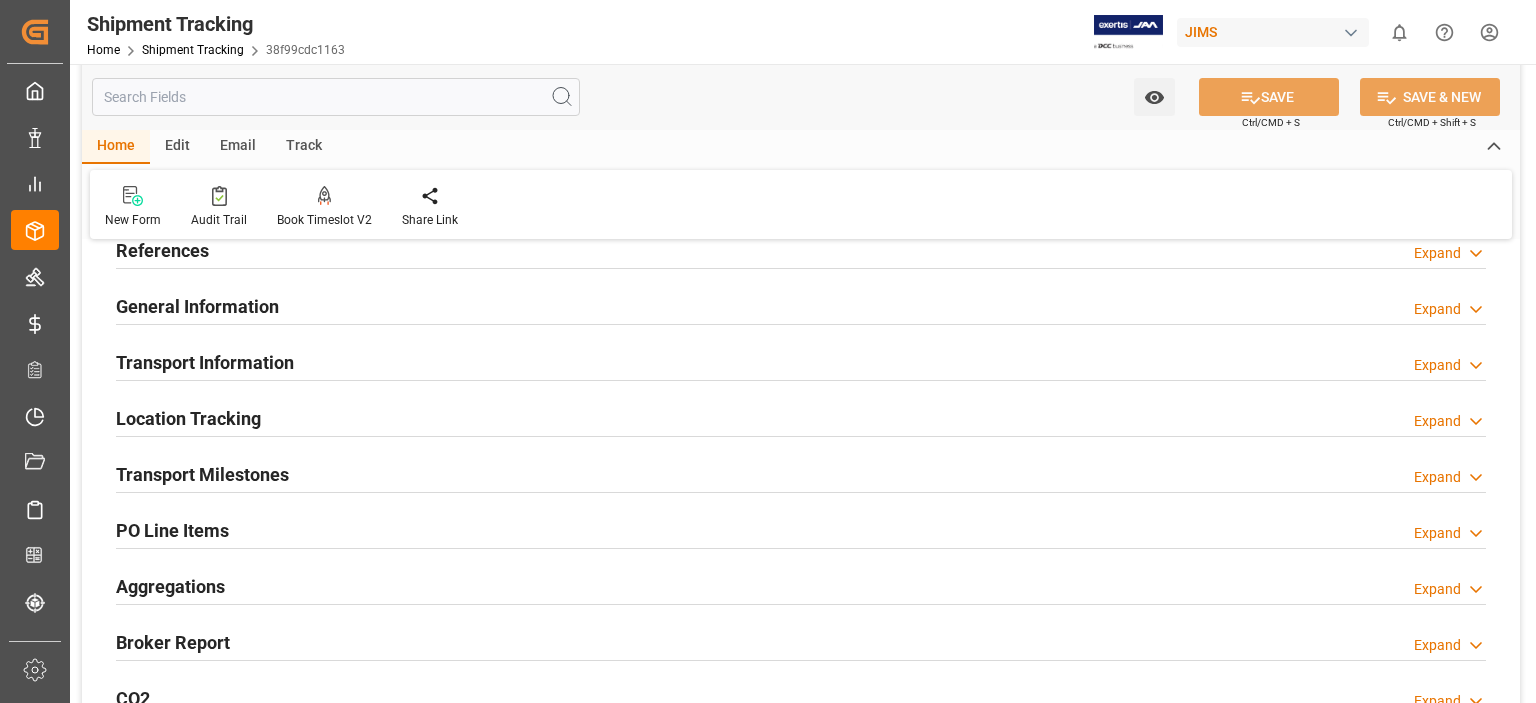 click on "Transport Milestones" at bounding box center (202, 474) 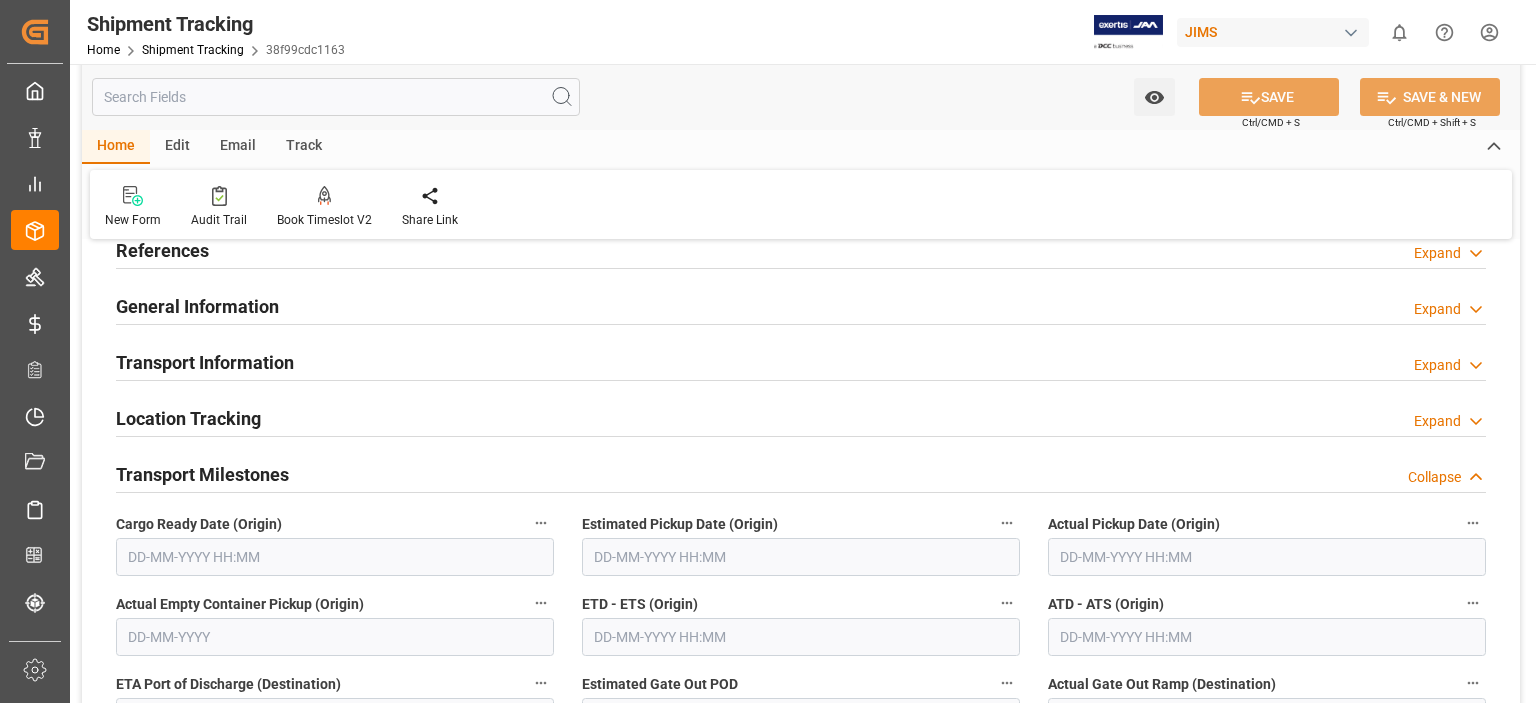 scroll, scrollTop: 211, scrollLeft: 0, axis: vertical 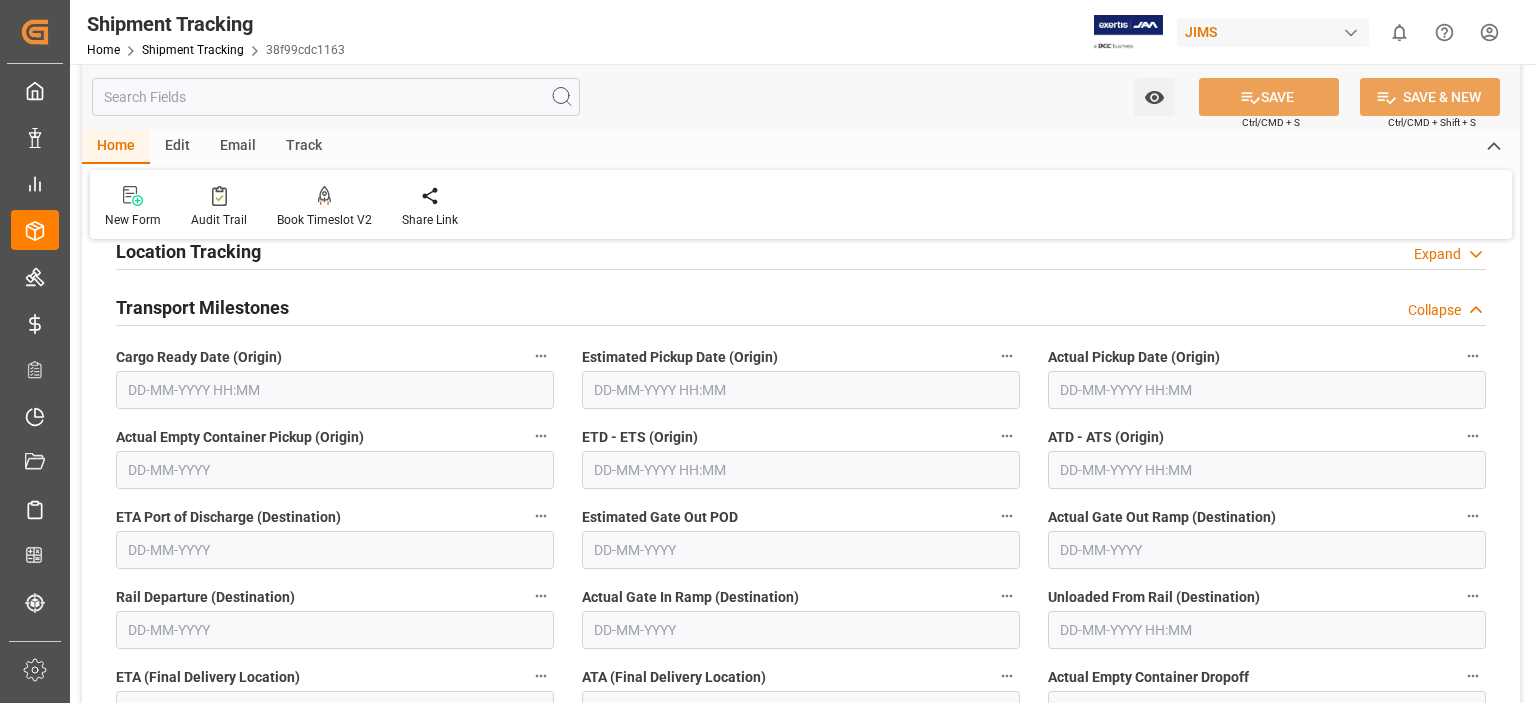 click at bounding box center (335, 390) 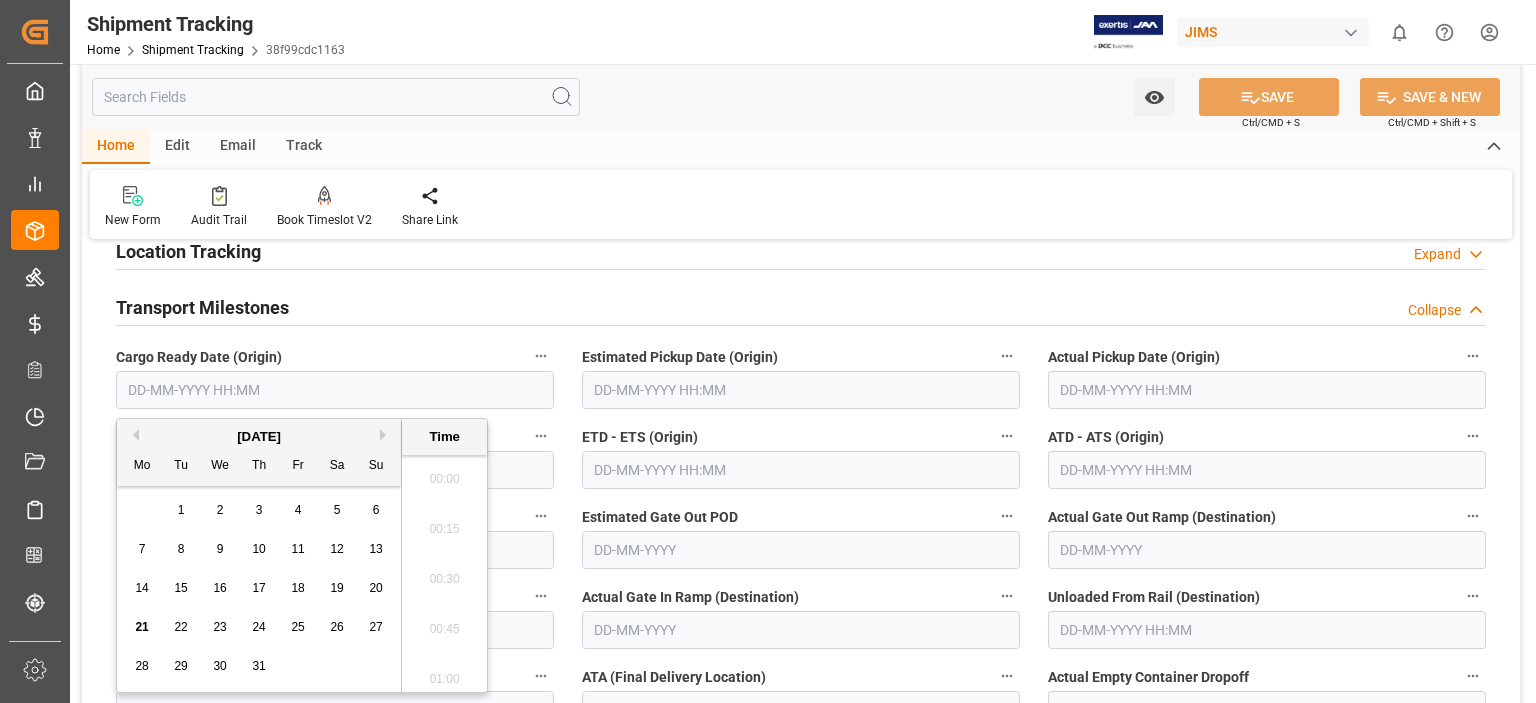 scroll, scrollTop: 2106, scrollLeft: 0, axis: vertical 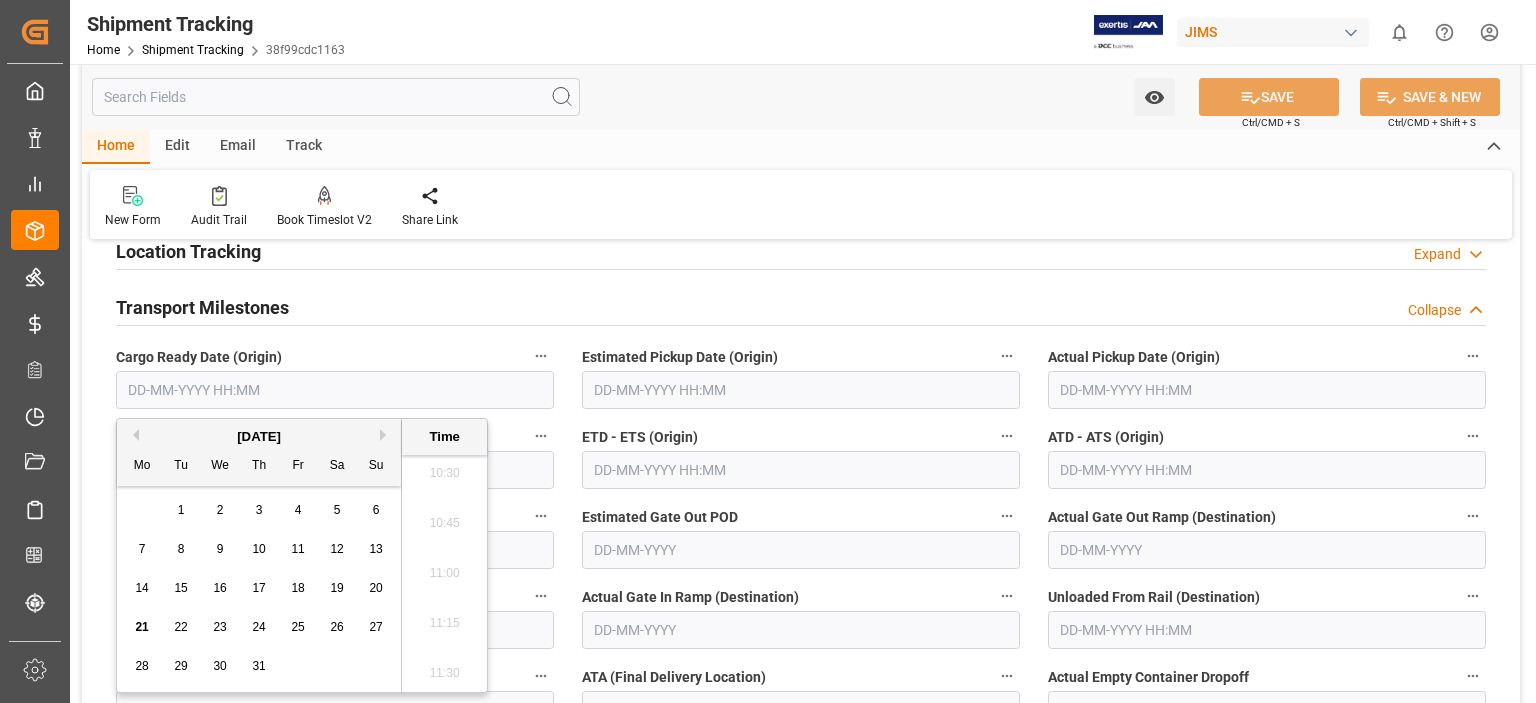 click on "16" at bounding box center [219, 588] 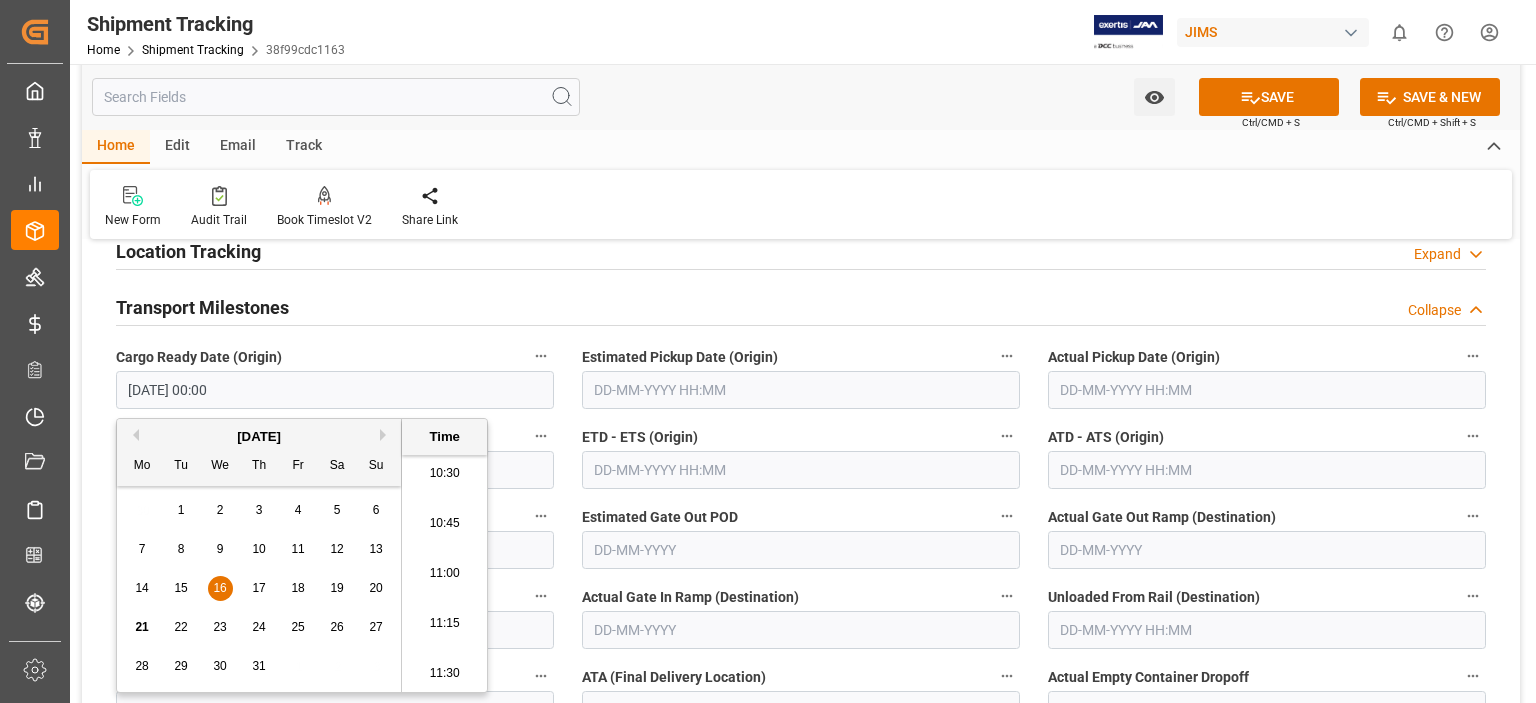 click at bounding box center (801, 390) 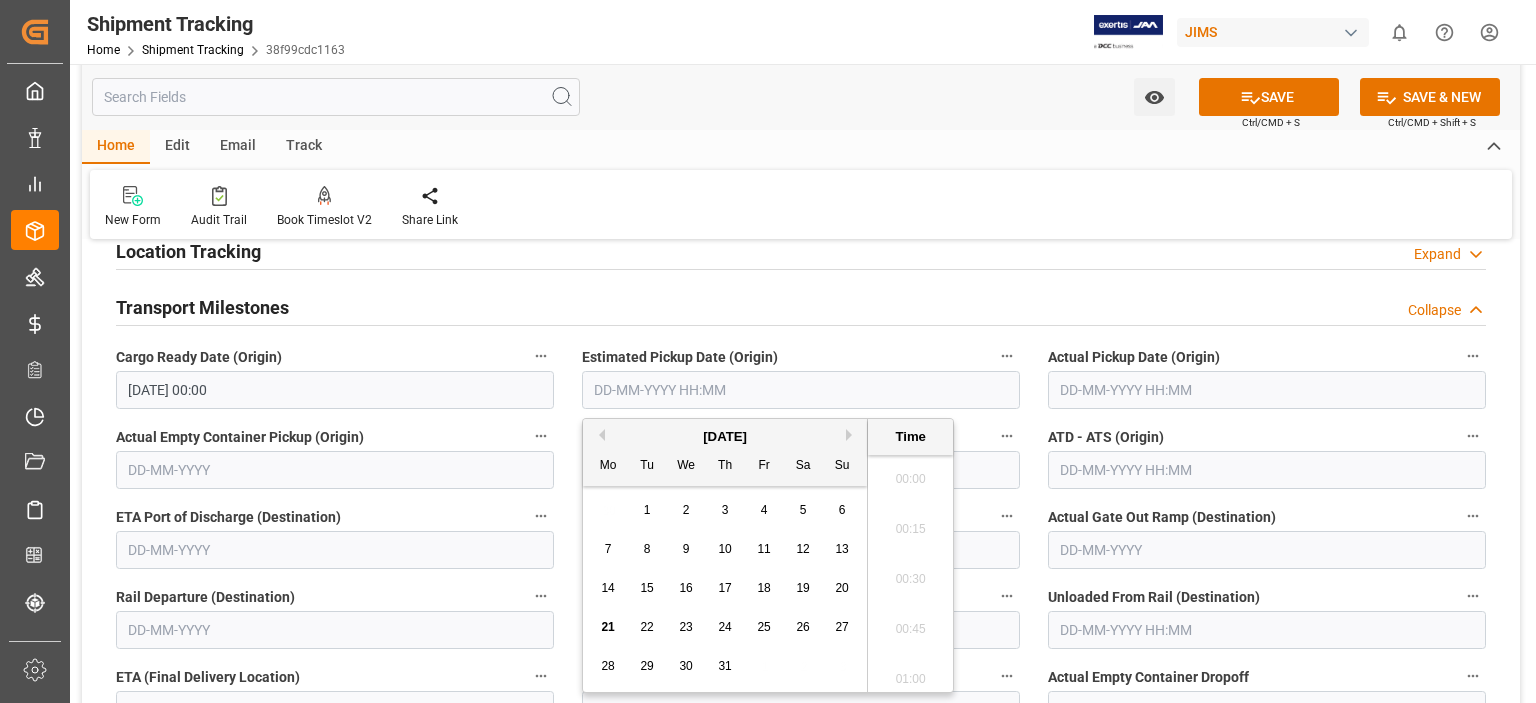 scroll, scrollTop: 2106, scrollLeft: 0, axis: vertical 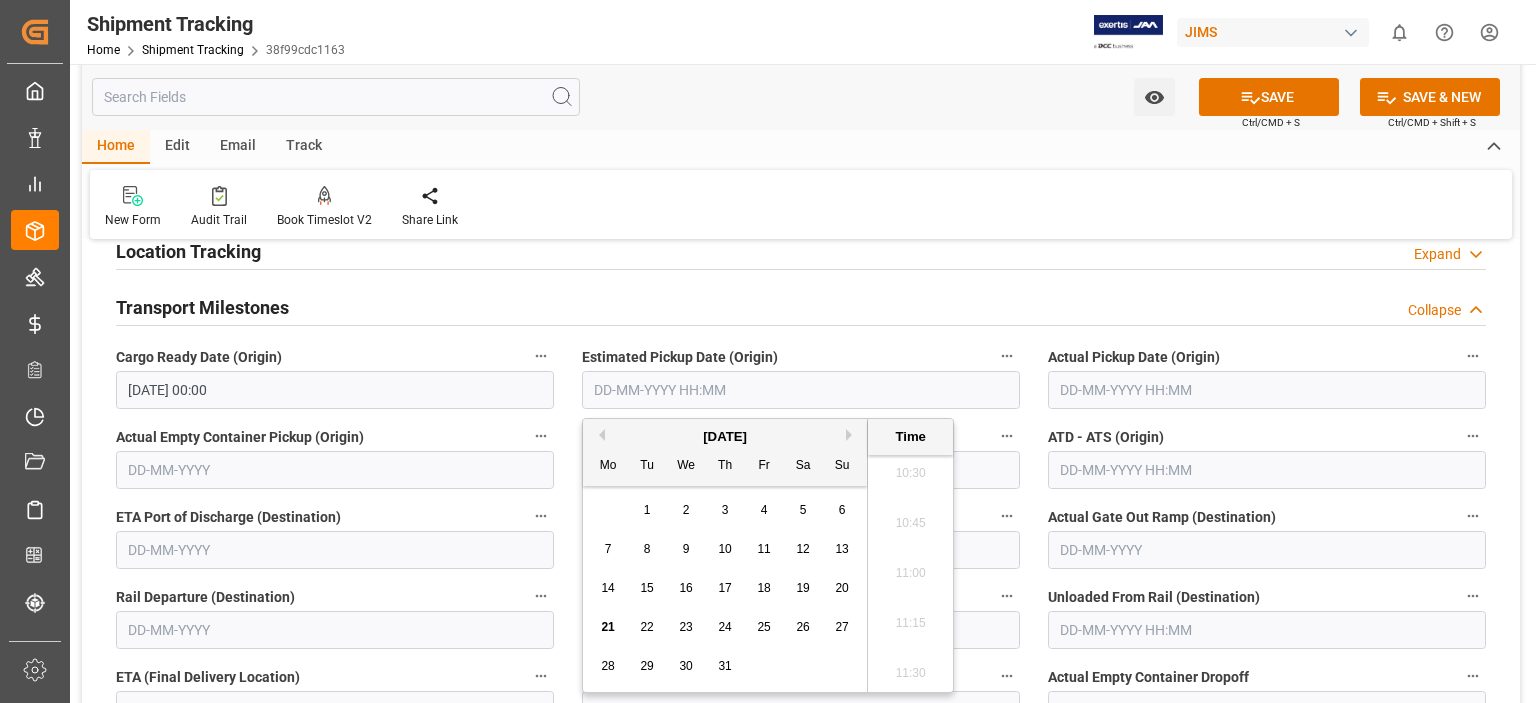 click on "18" at bounding box center (763, 588) 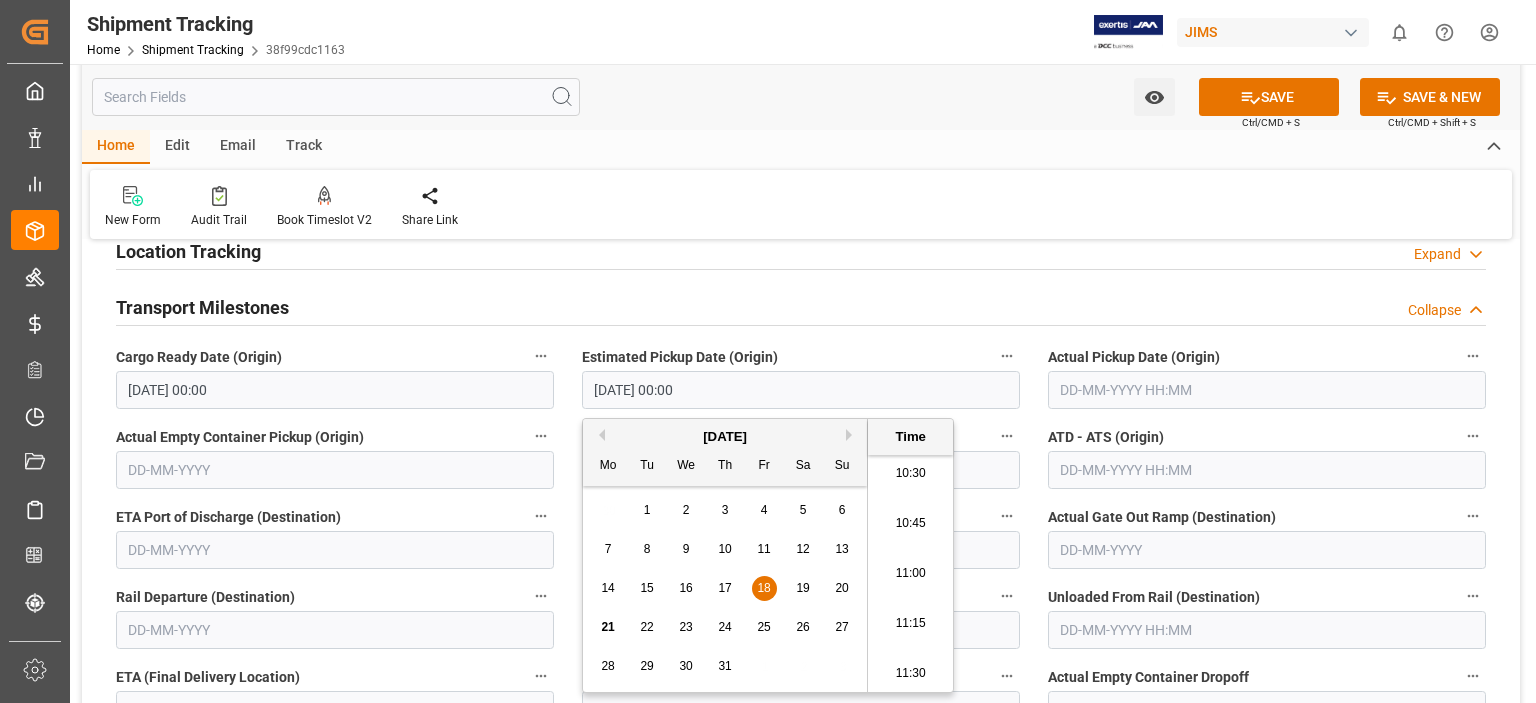 click at bounding box center (1267, 390) 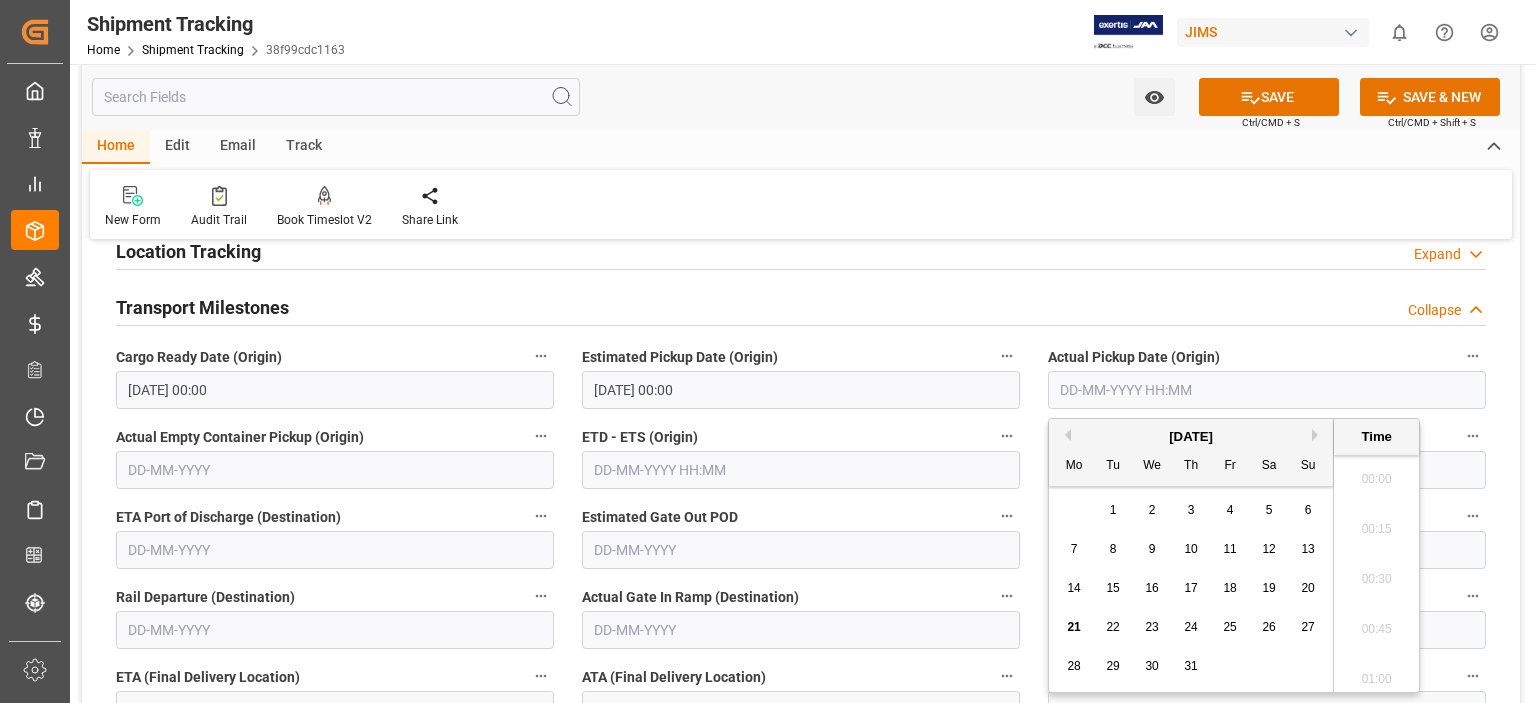 scroll, scrollTop: 2106, scrollLeft: 0, axis: vertical 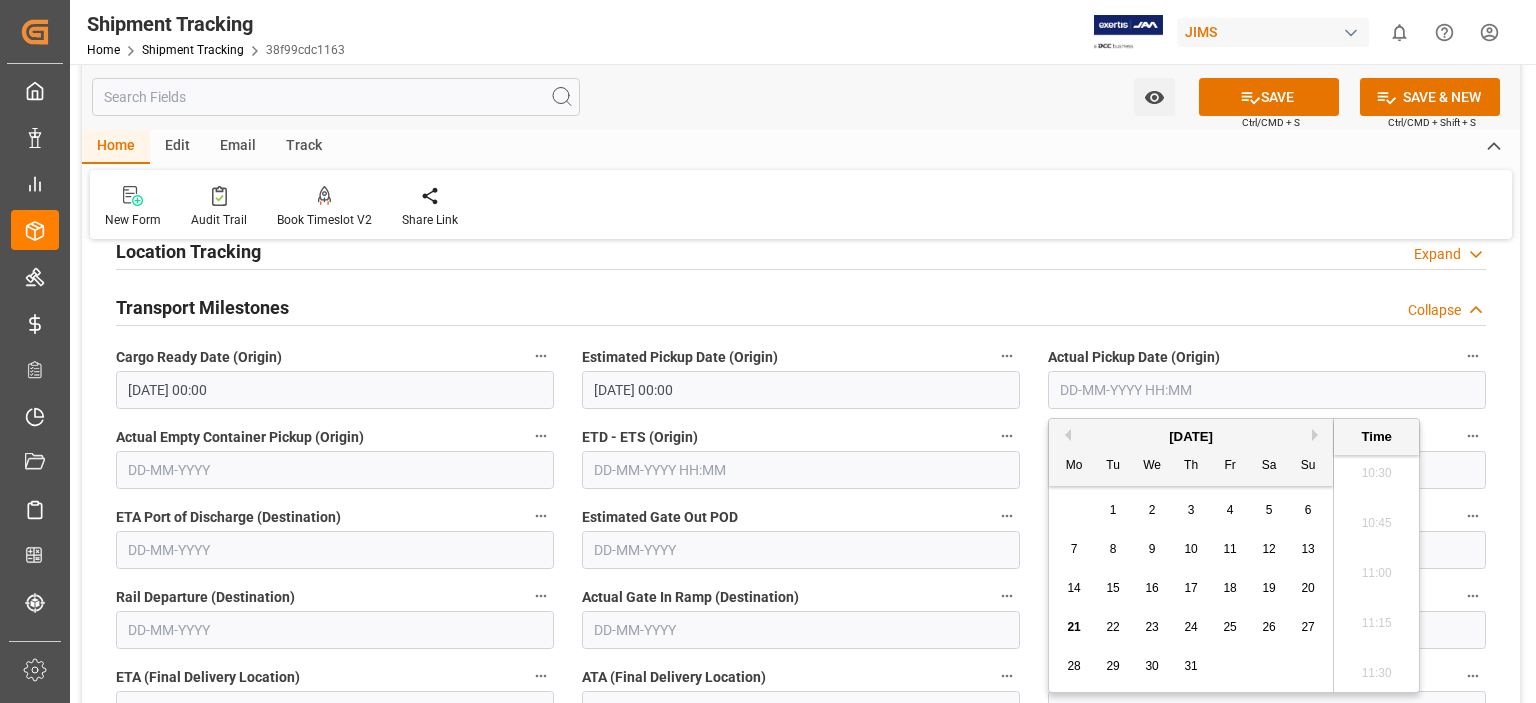 click on "24" at bounding box center [1190, 627] 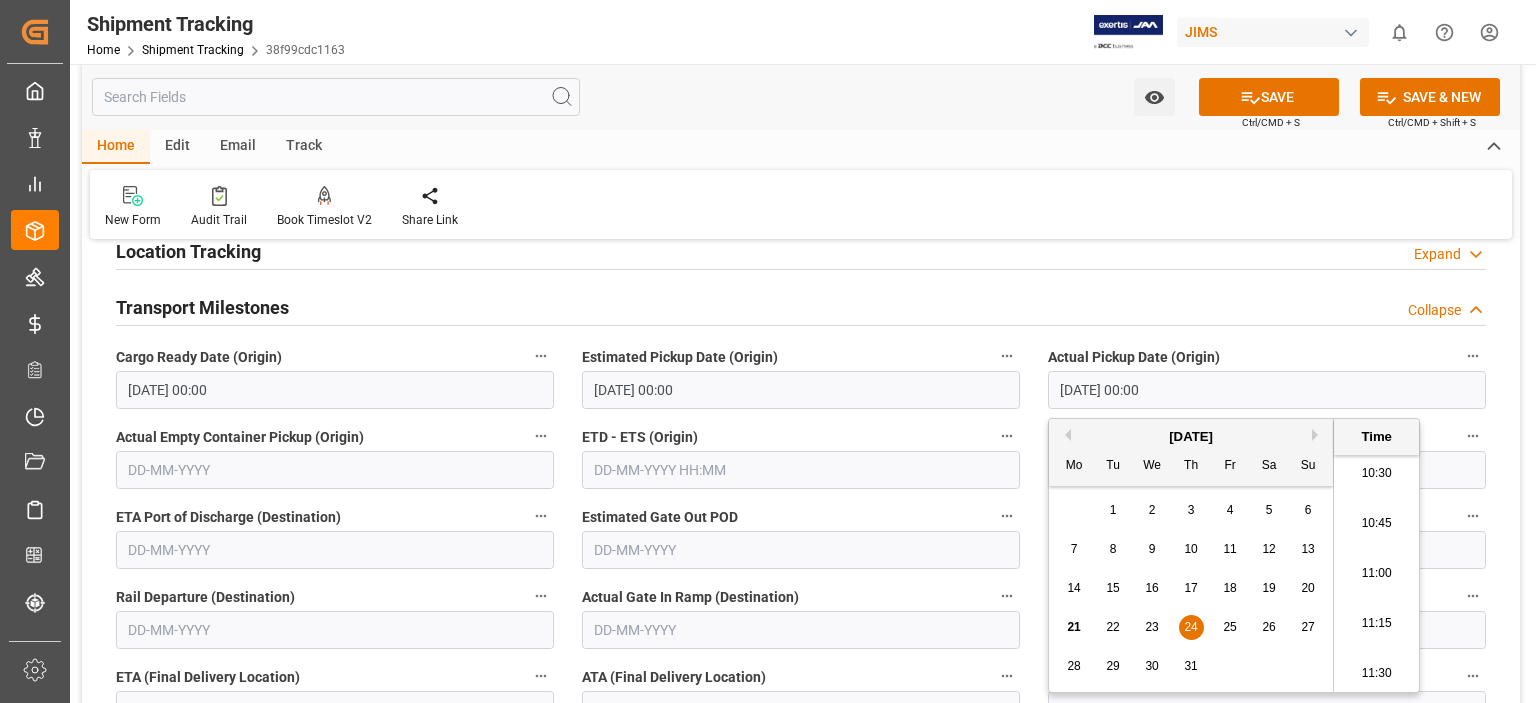 click on "18" at bounding box center (1229, 588) 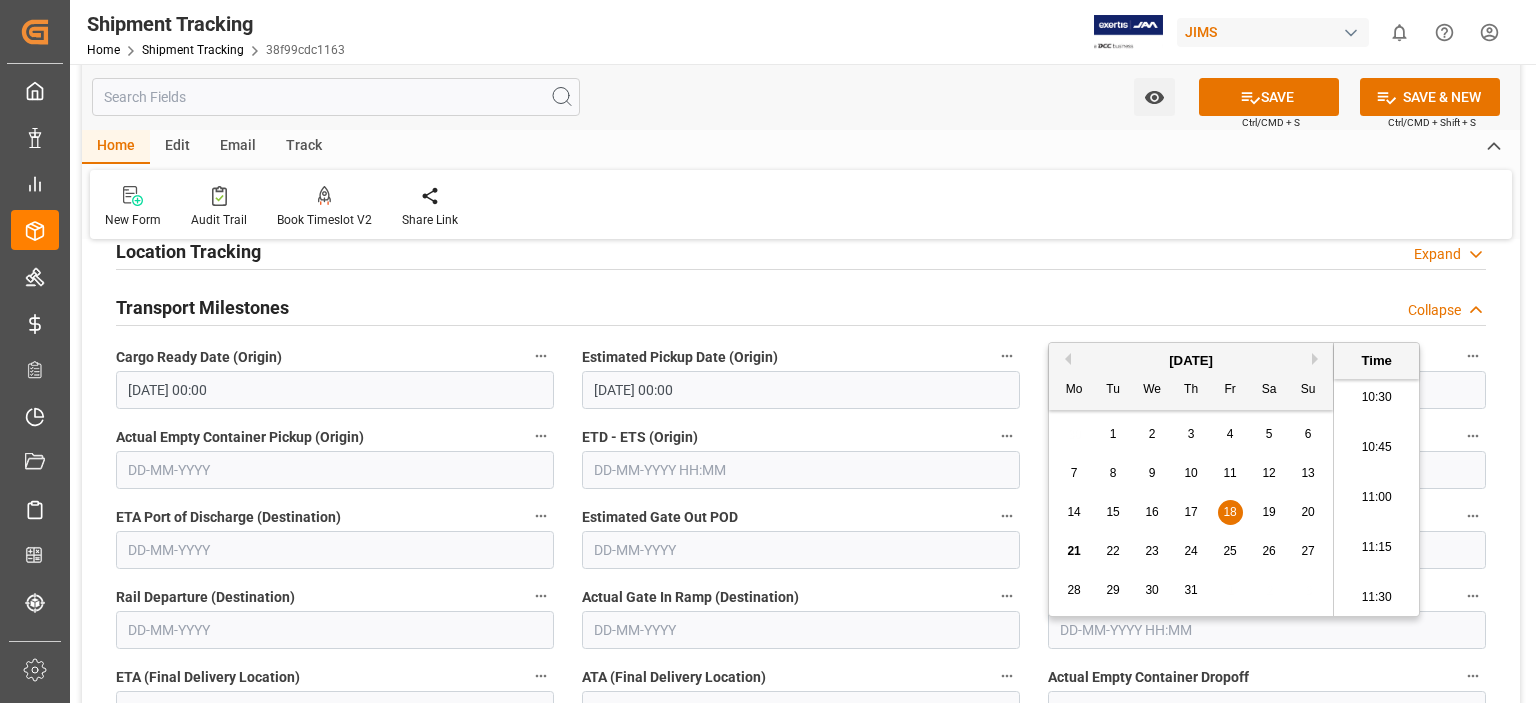 scroll, scrollTop: 377, scrollLeft: 0, axis: vertical 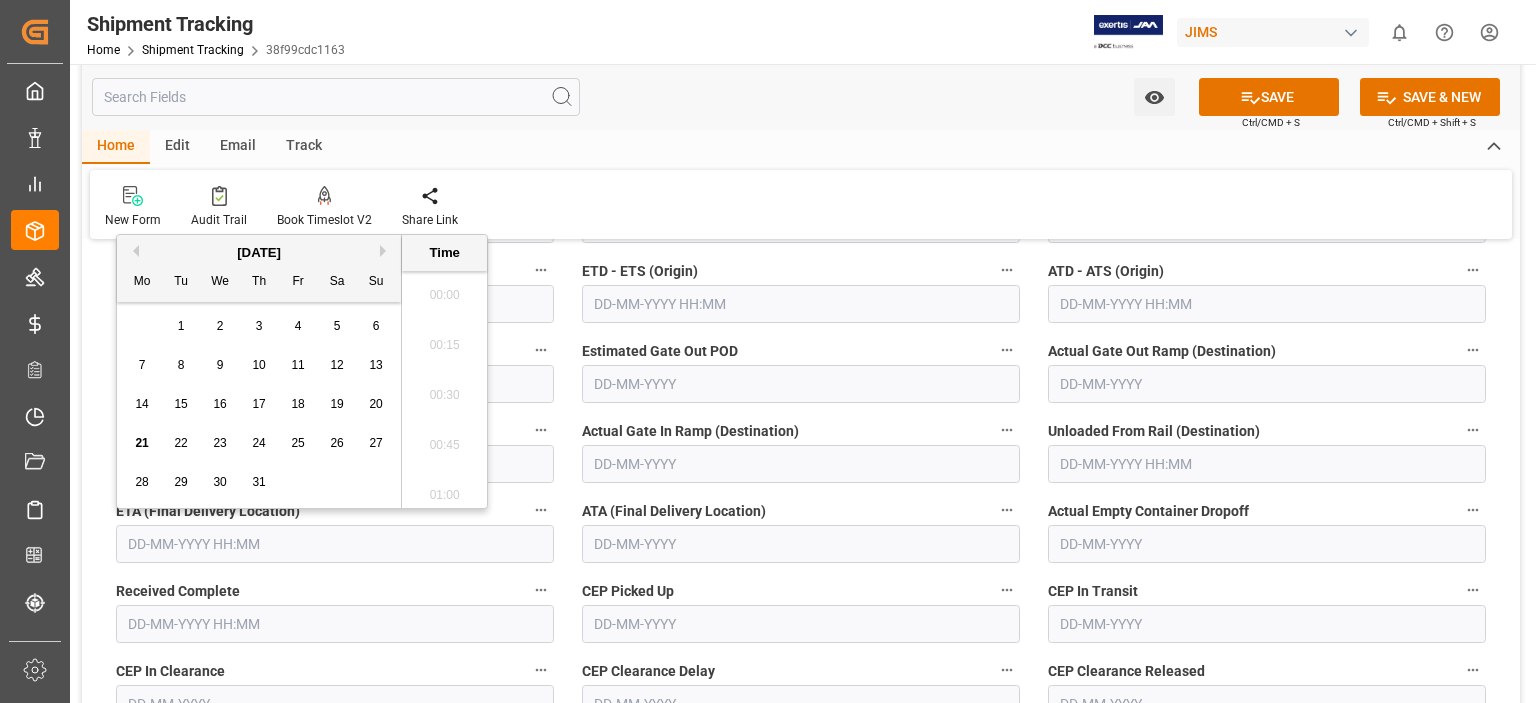 click at bounding box center [335, 544] 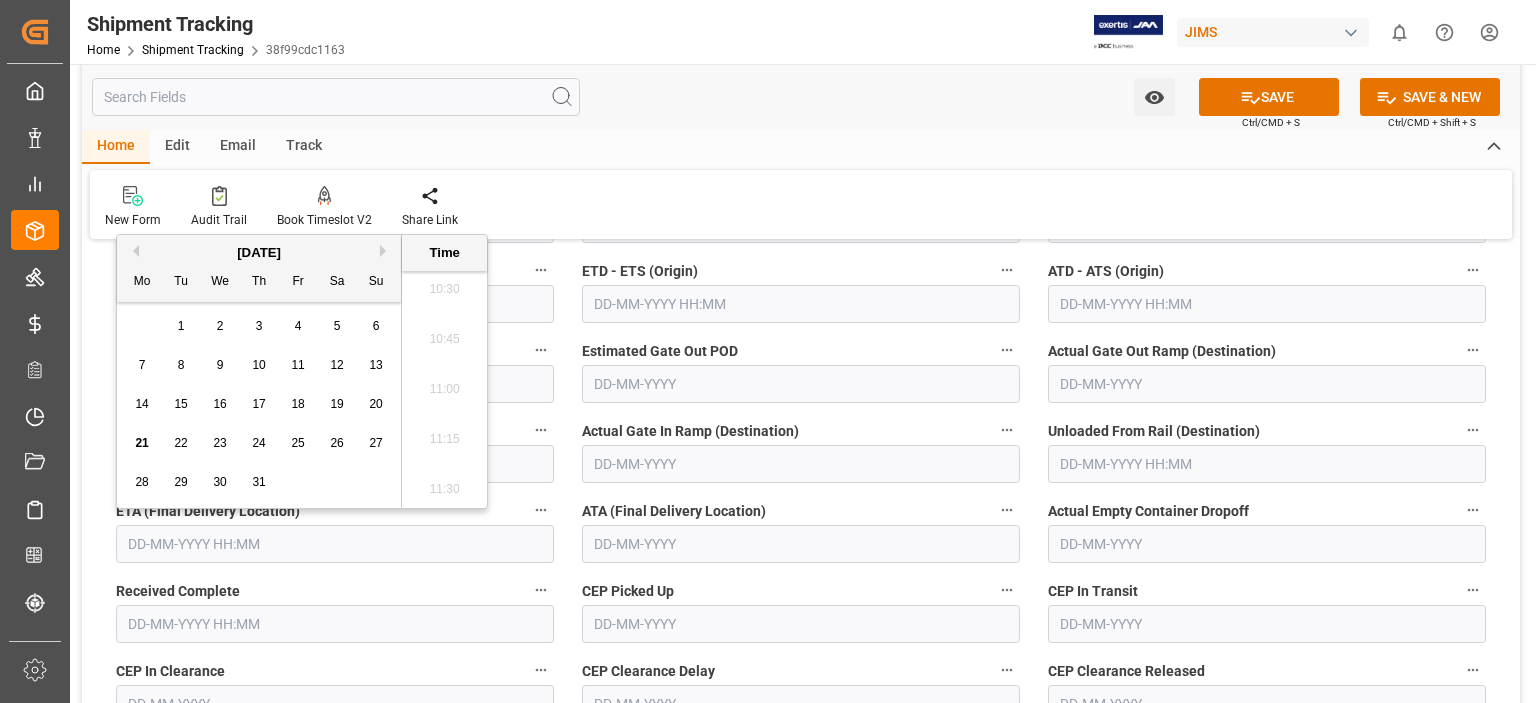 click on "22" at bounding box center [180, 443] 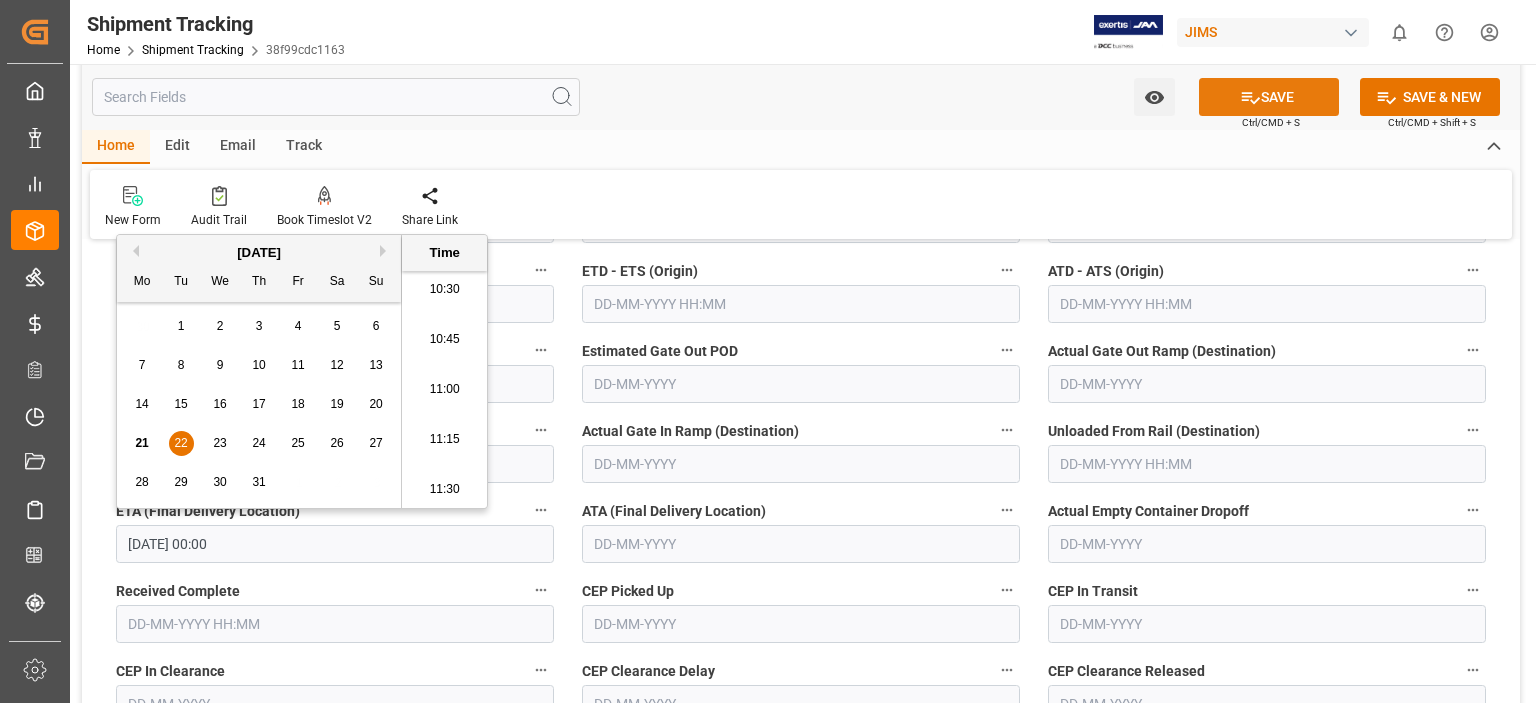 click on "SAVE" at bounding box center [1269, 97] 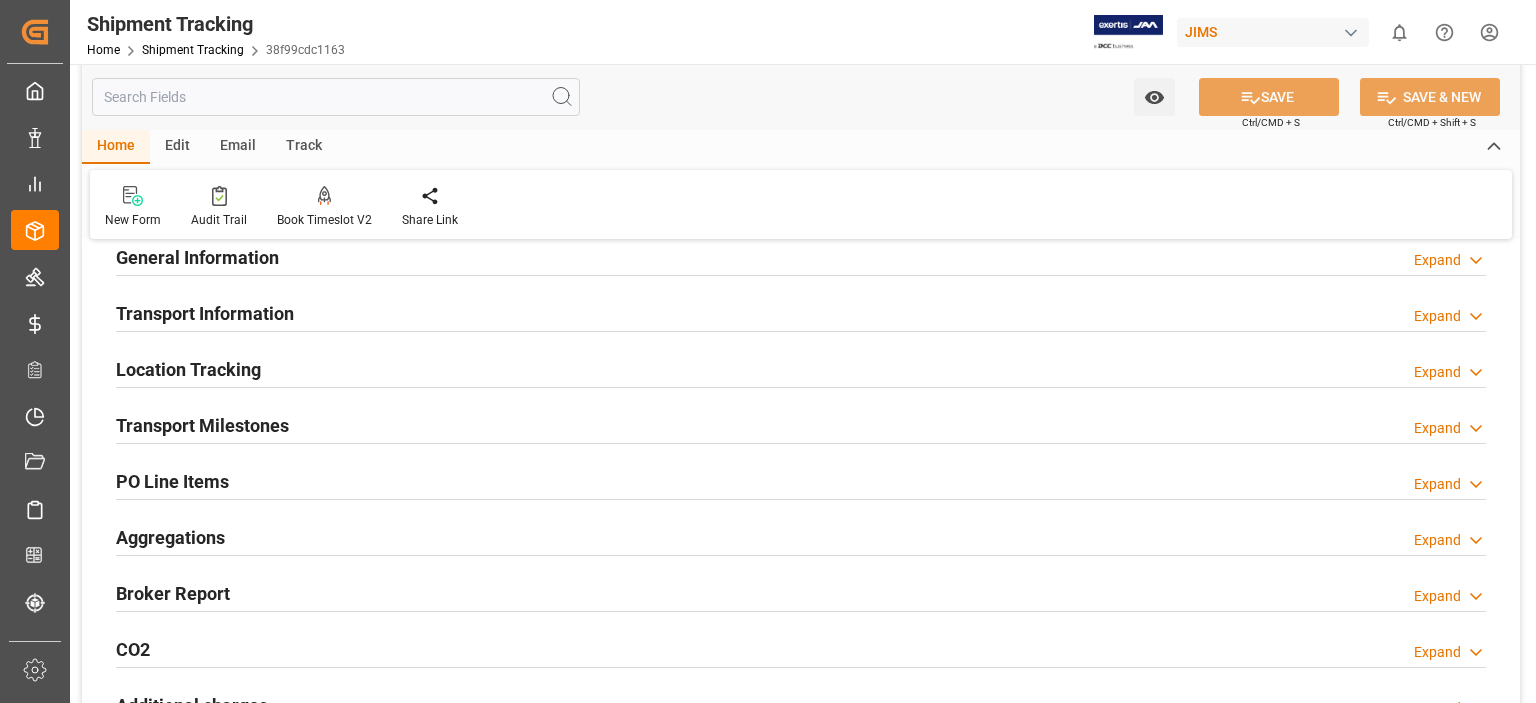scroll, scrollTop: 0, scrollLeft: 0, axis: both 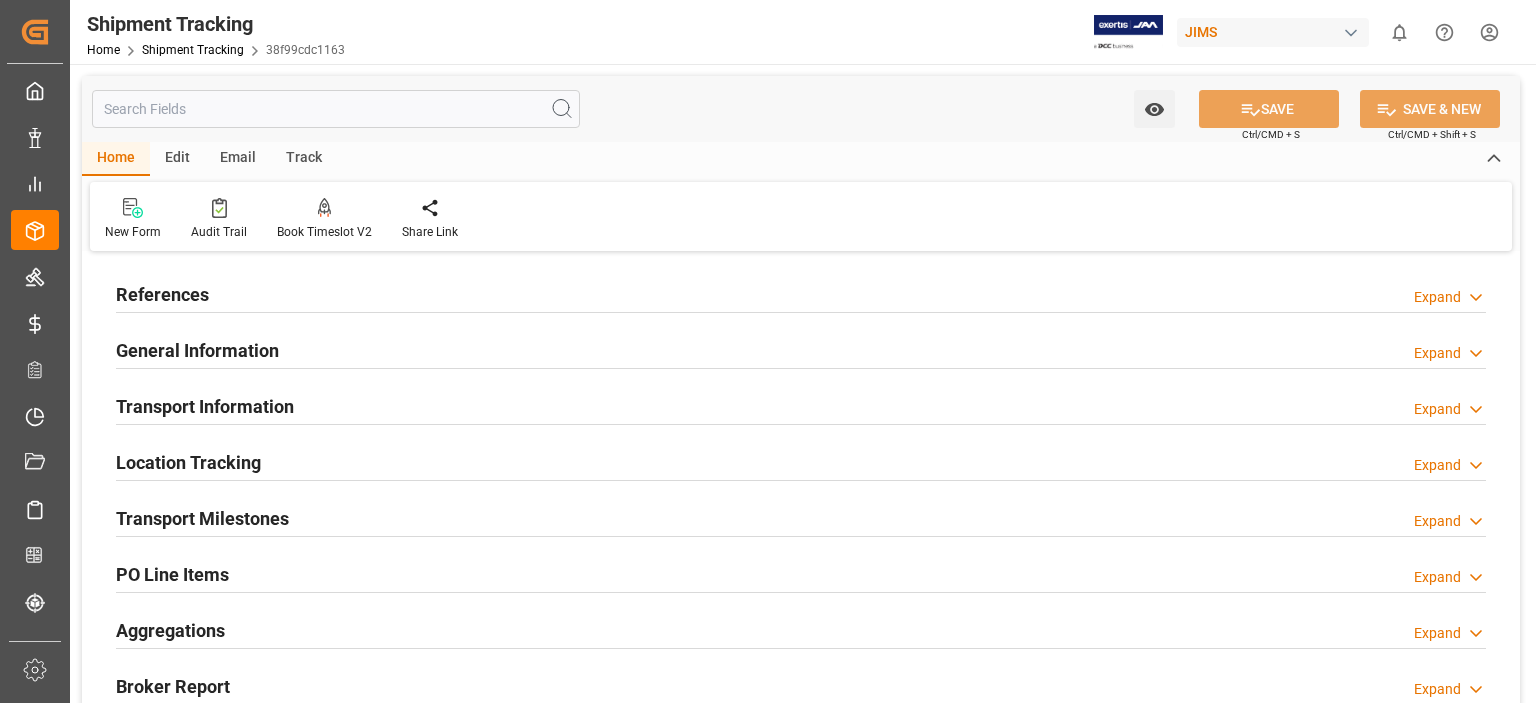 click on "General Information" at bounding box center (197, 350) 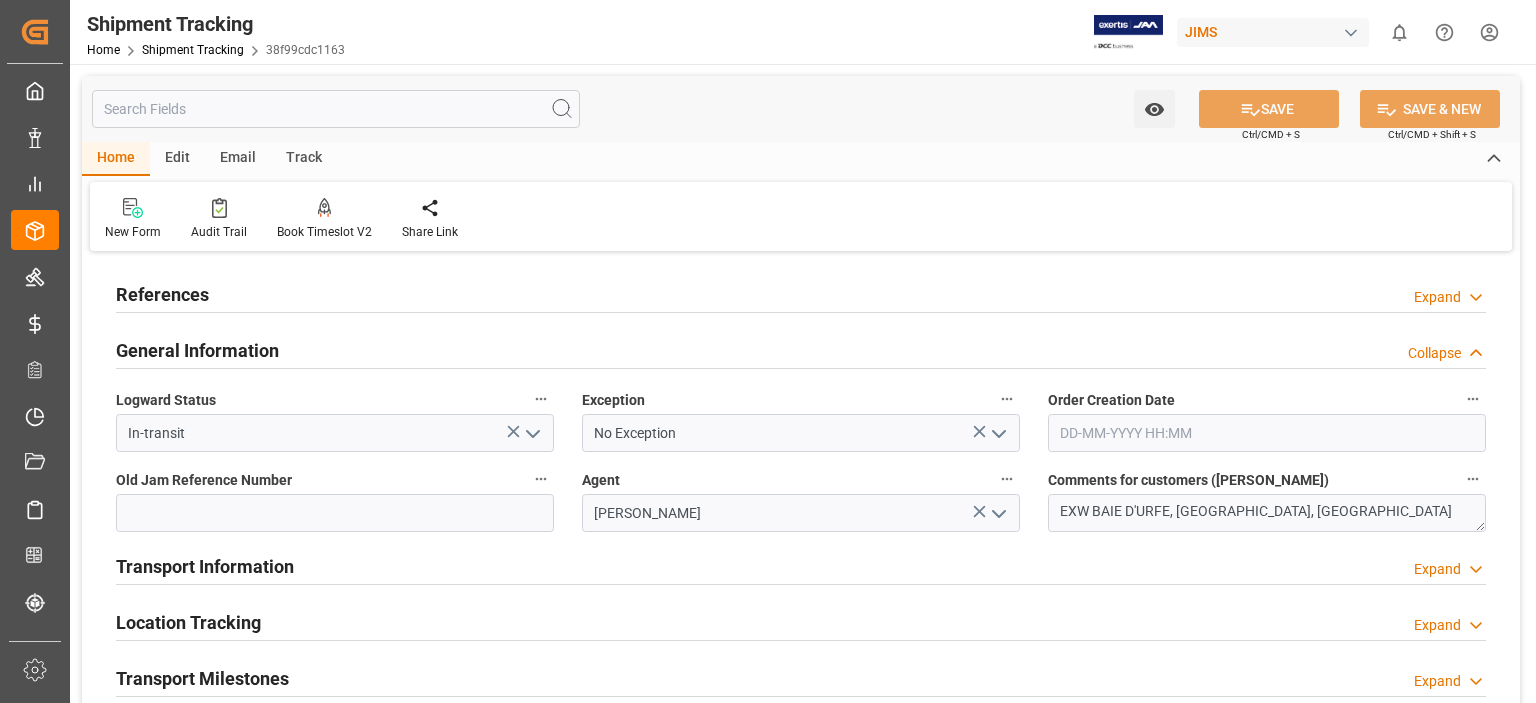 click 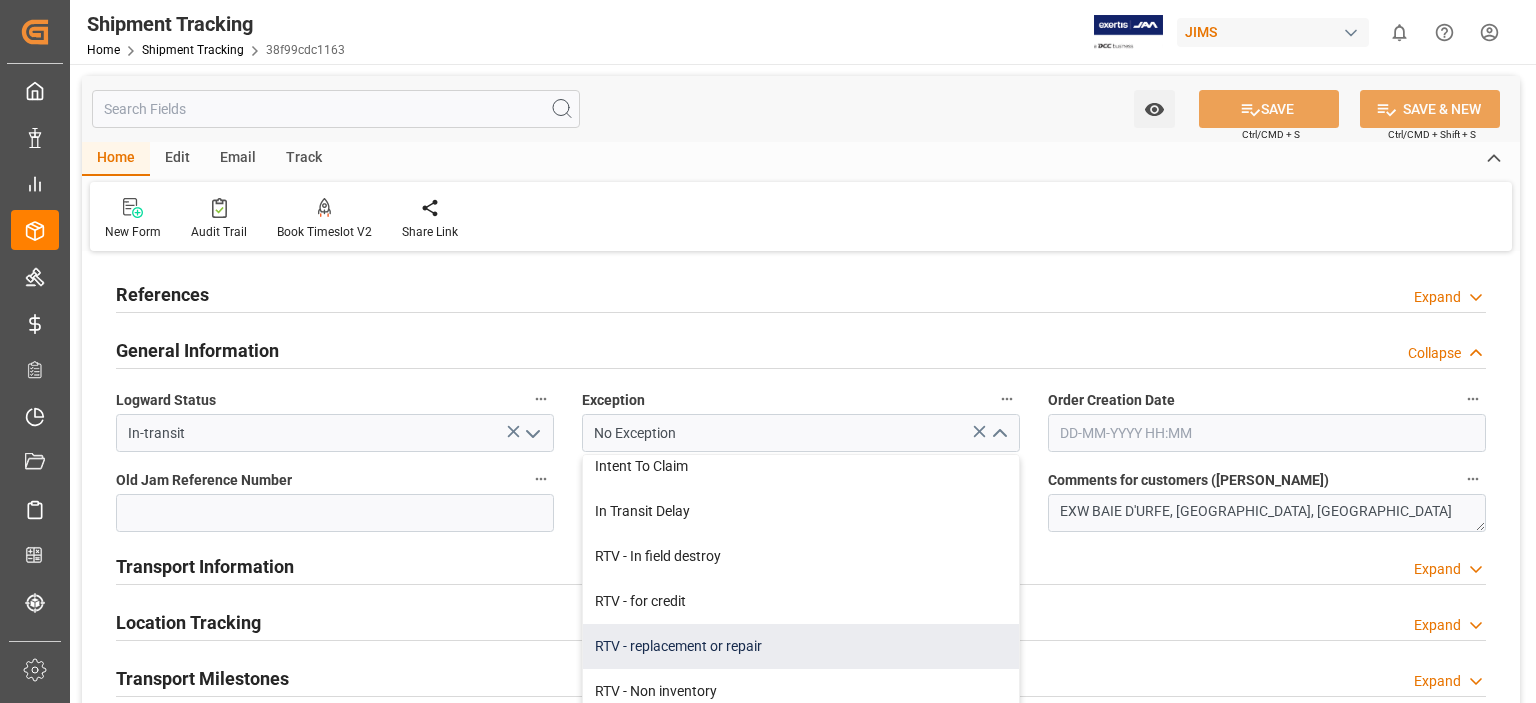 scroll, scrollTop: 935, scrollLeft: 0, axis: vertical 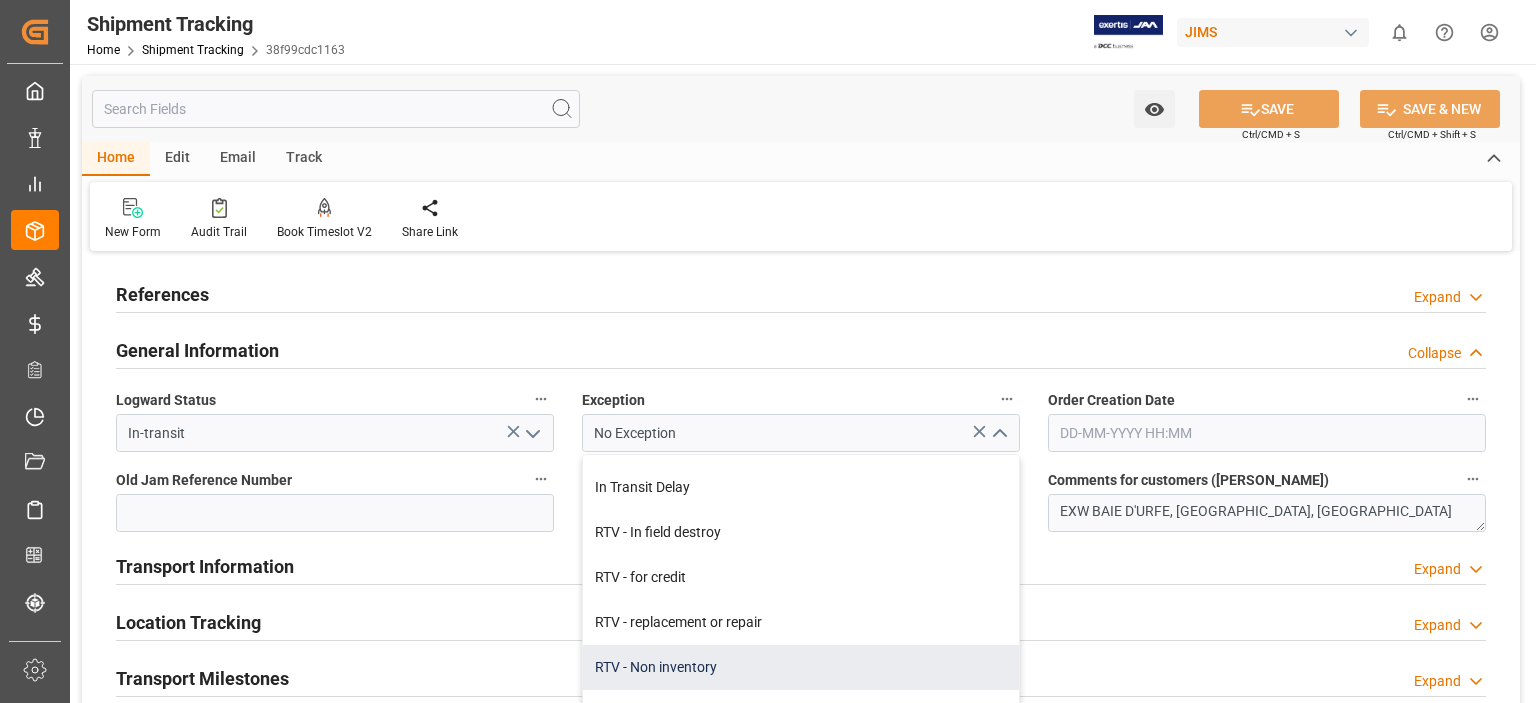 click on "RTV - Non inventory" at bounding box center (801, 667) 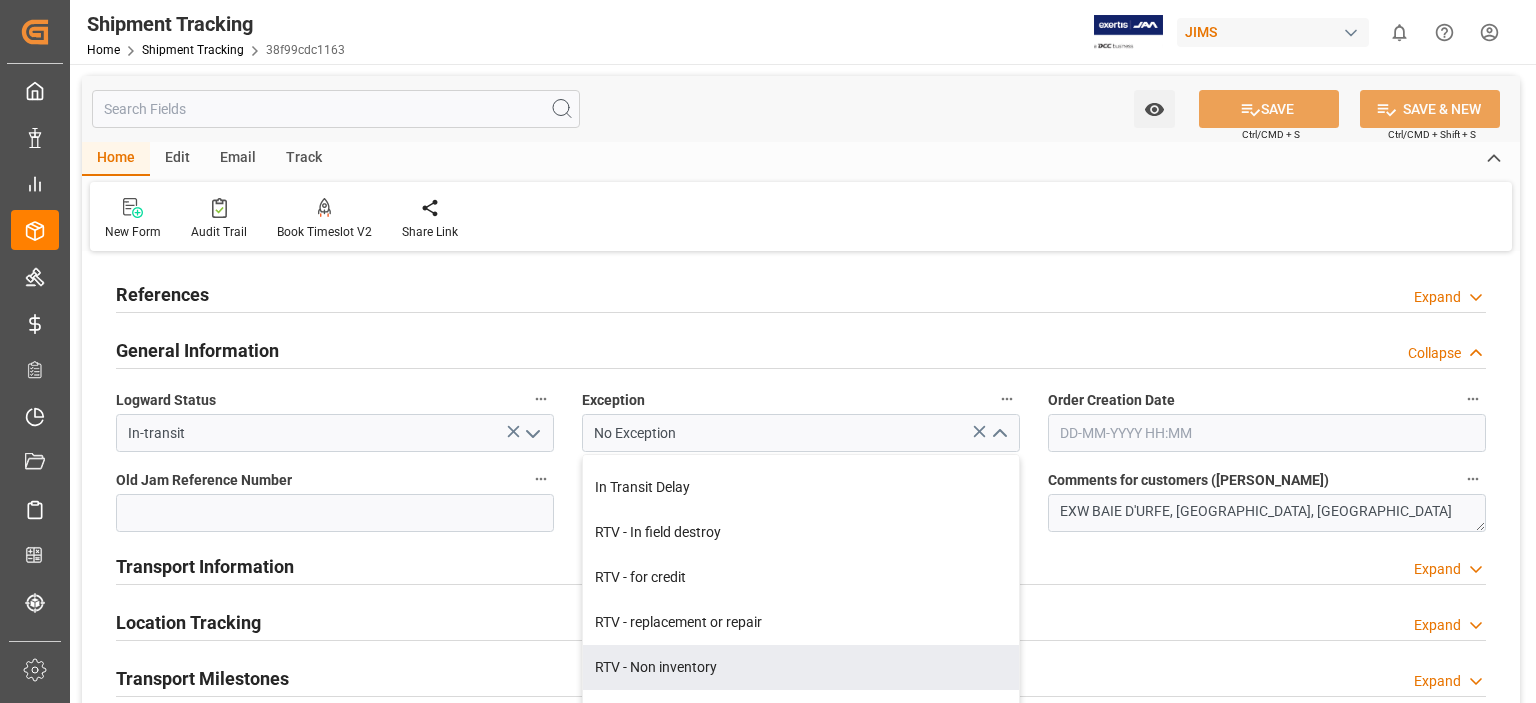 type on "RTV - Non inventory" 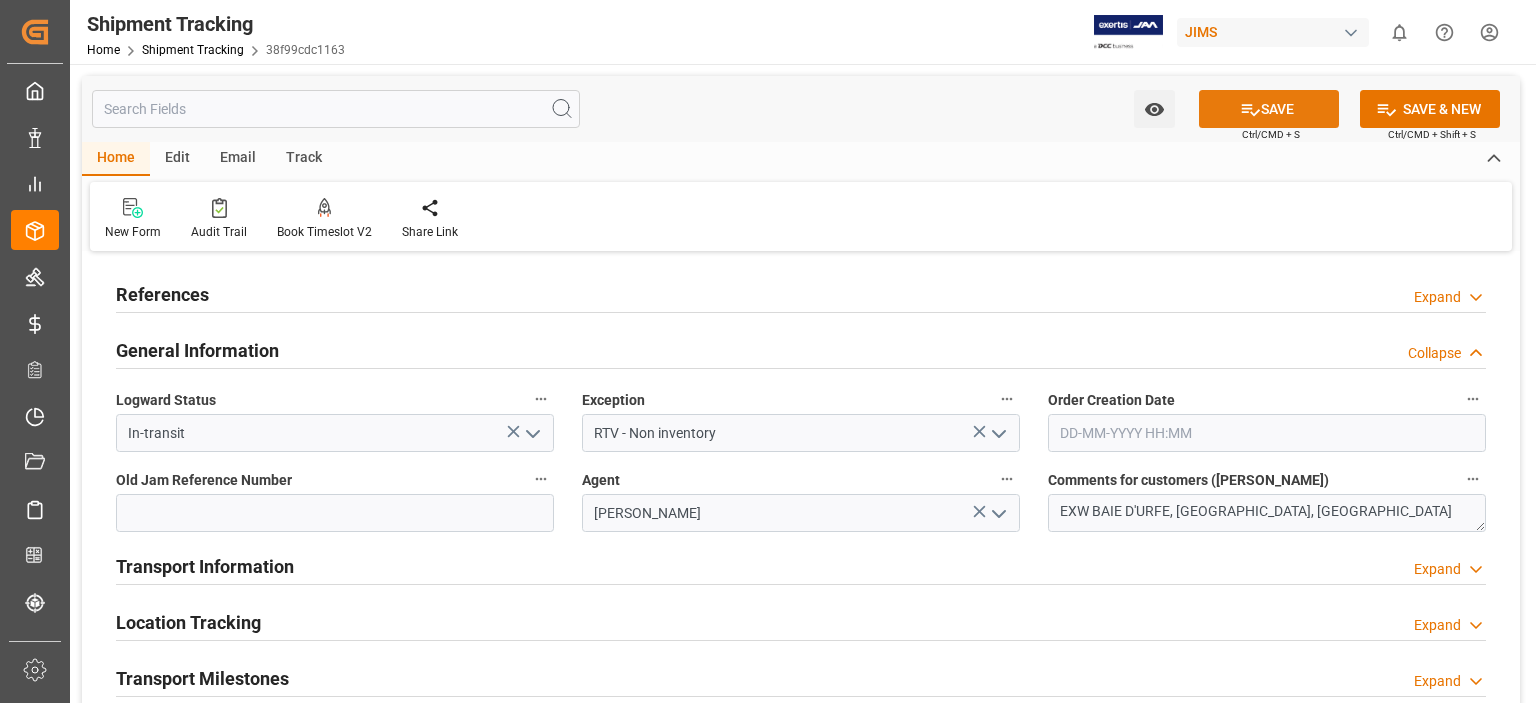 click on "SAVE" at bounding box center (1269, 109) 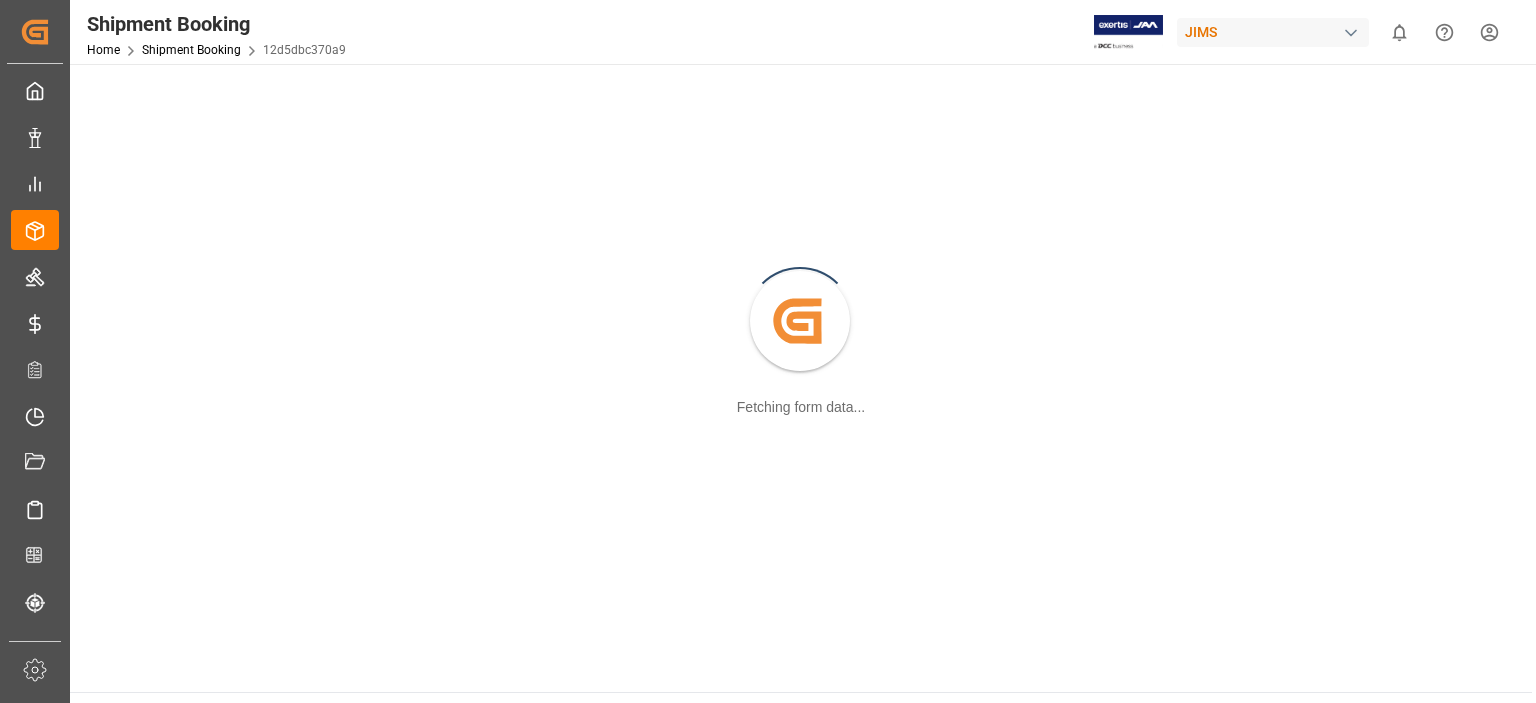 scroll, scrollTop: 0, scrollLeft: 0, axis: both 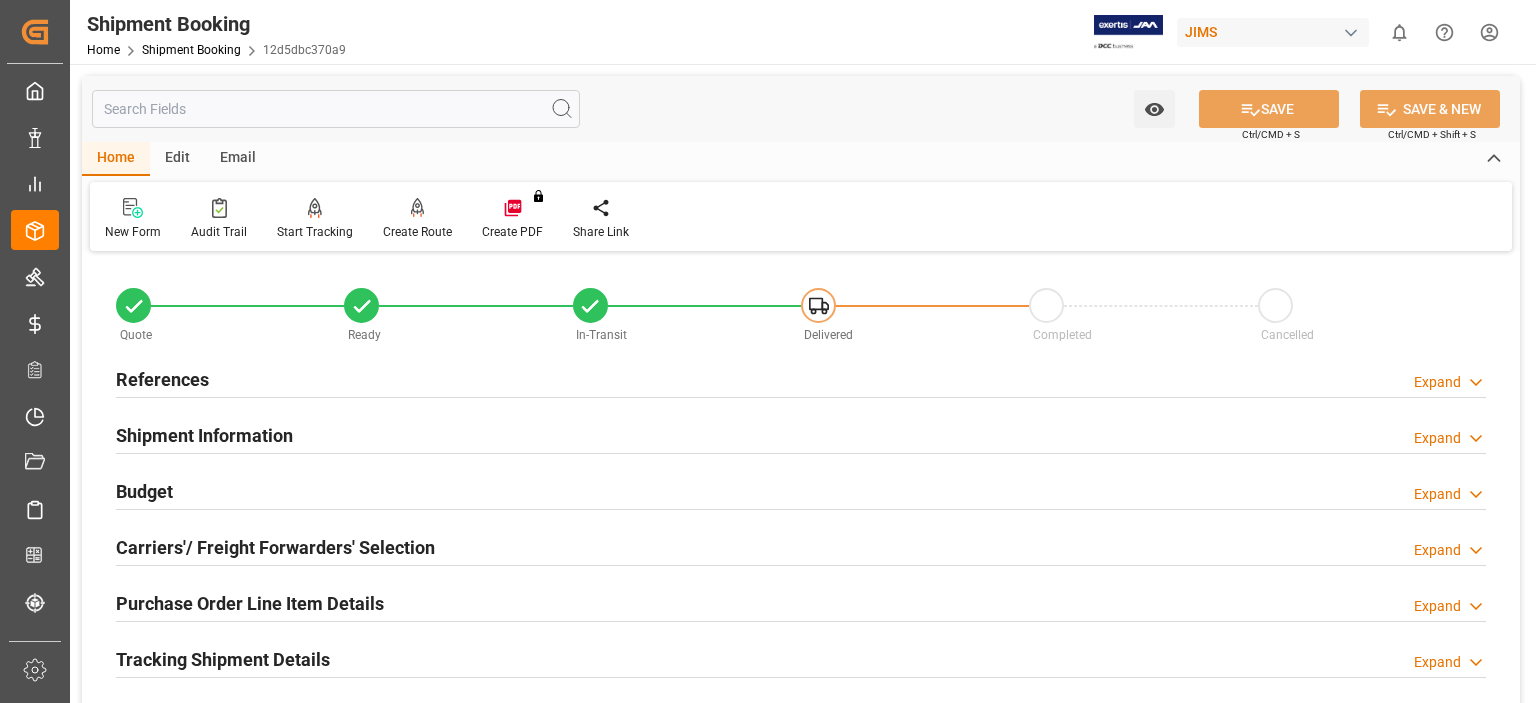 click on "References" at bounding box center (162, 379) 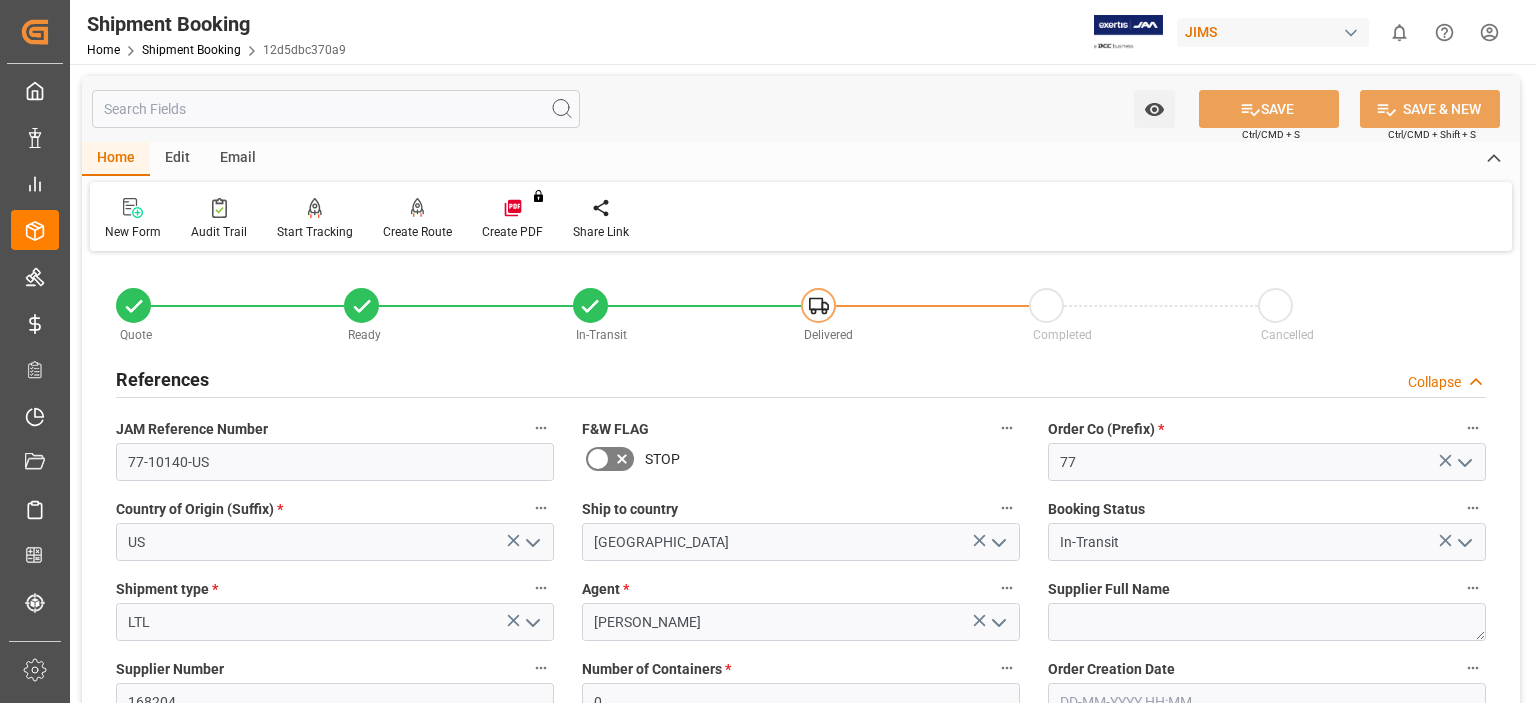click on "References" at bounding box center [162, 379] 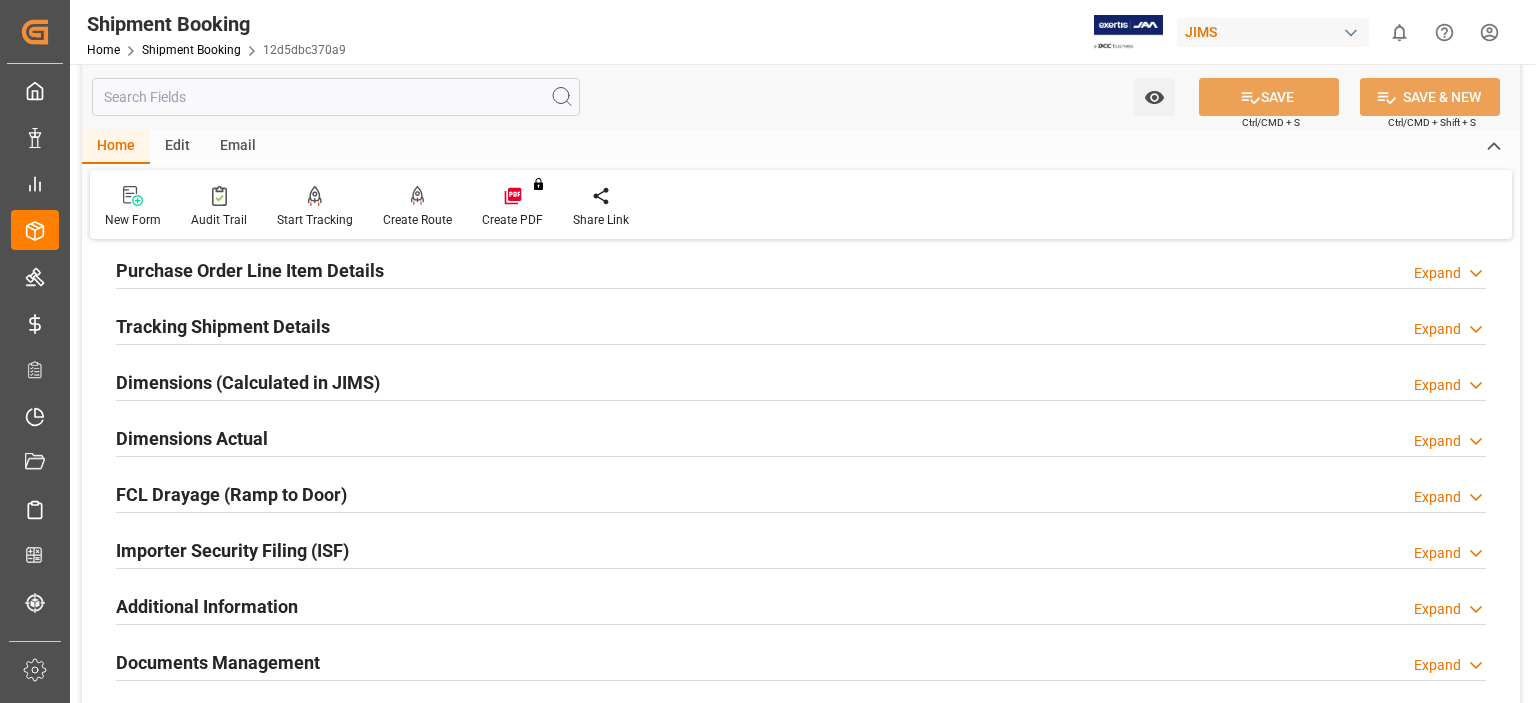 scroll, scrollTop: 500, scrollLeft: 0, axis: vertical 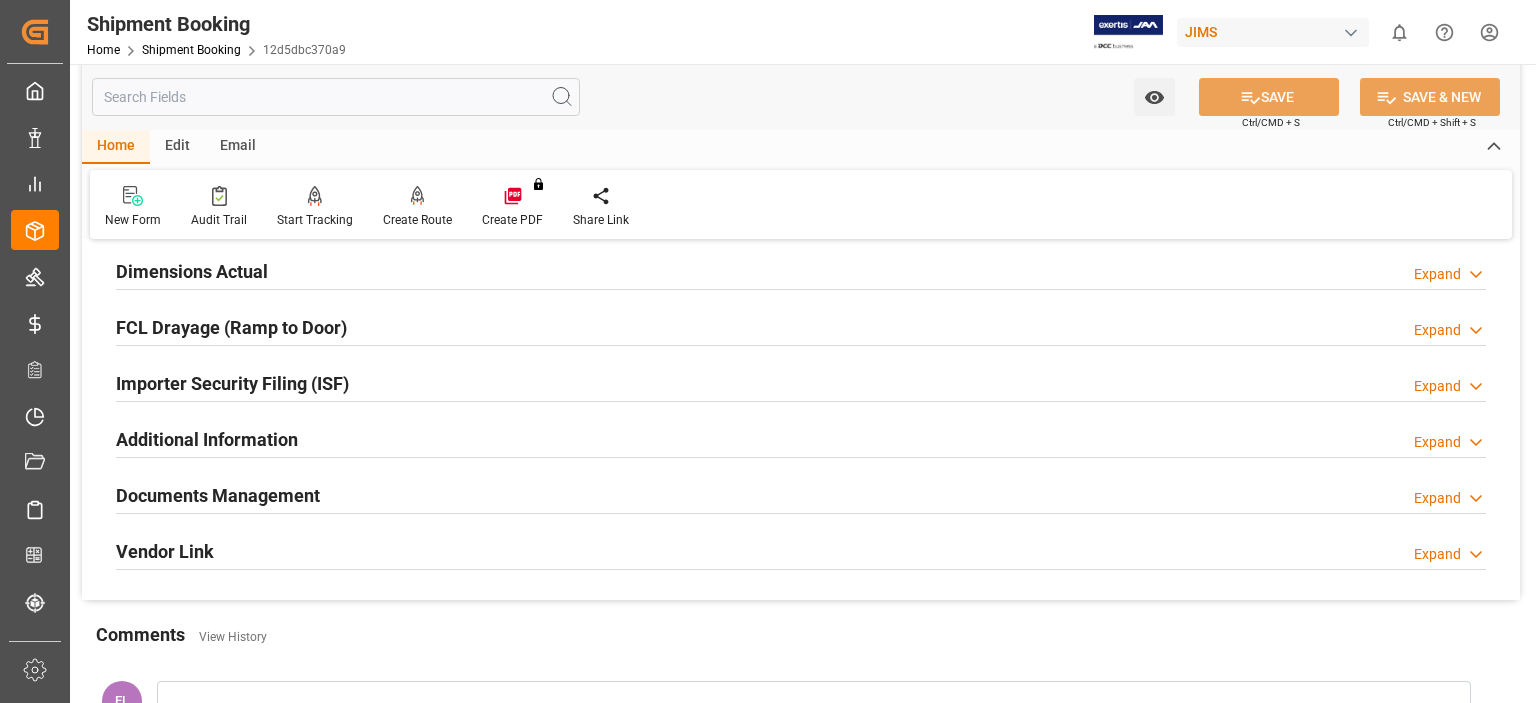 click on "Documents Management" at bounding box center [218, 495] 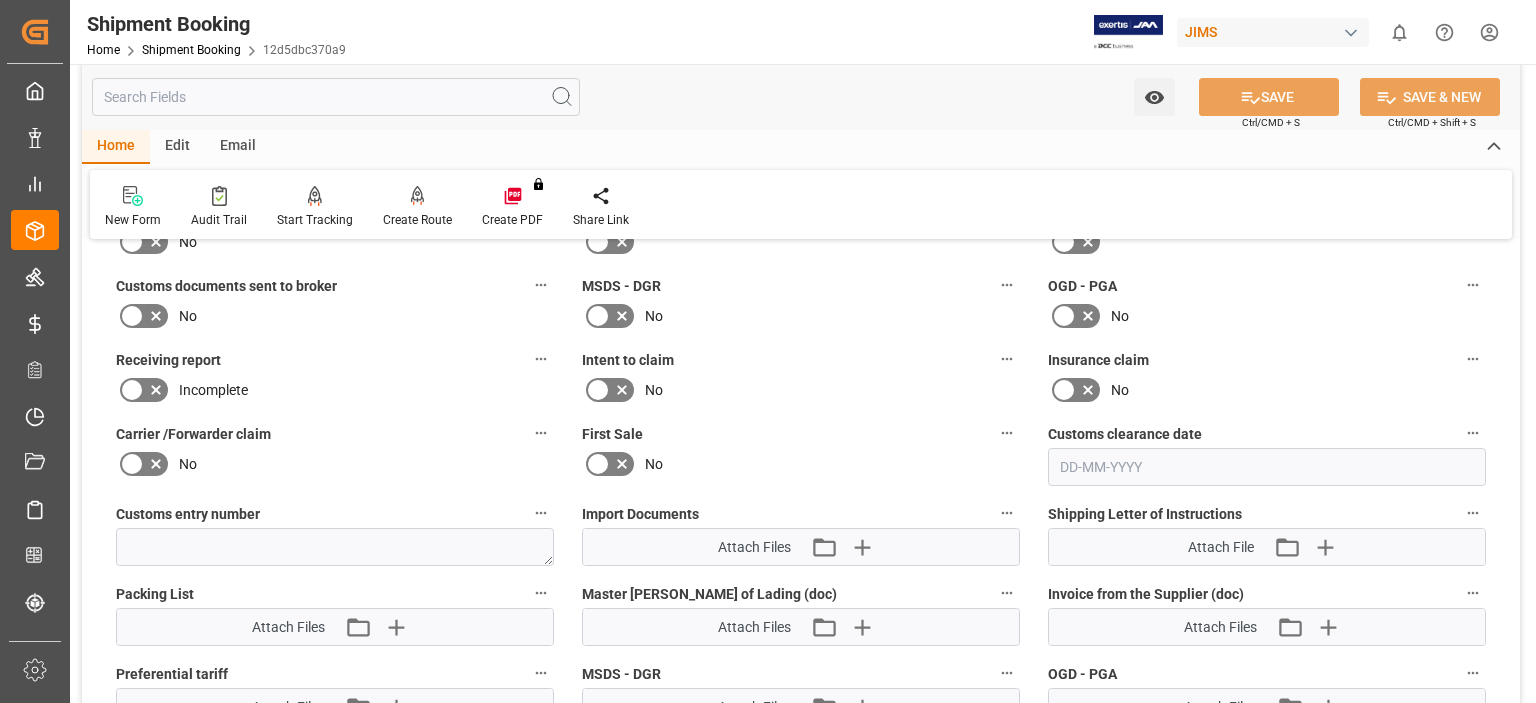 scroll, scrollTop: 1000, scrollLeft: 0, axis: vertical 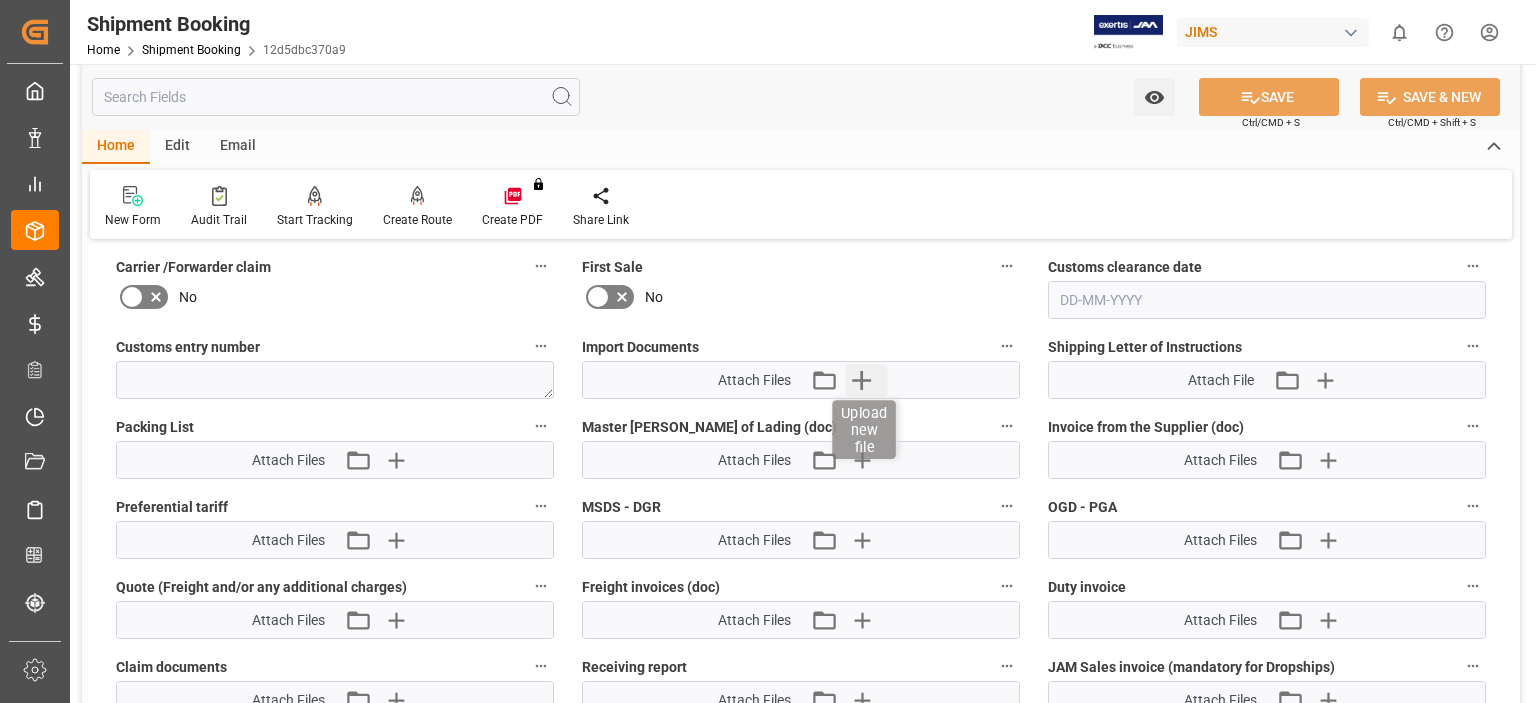 click 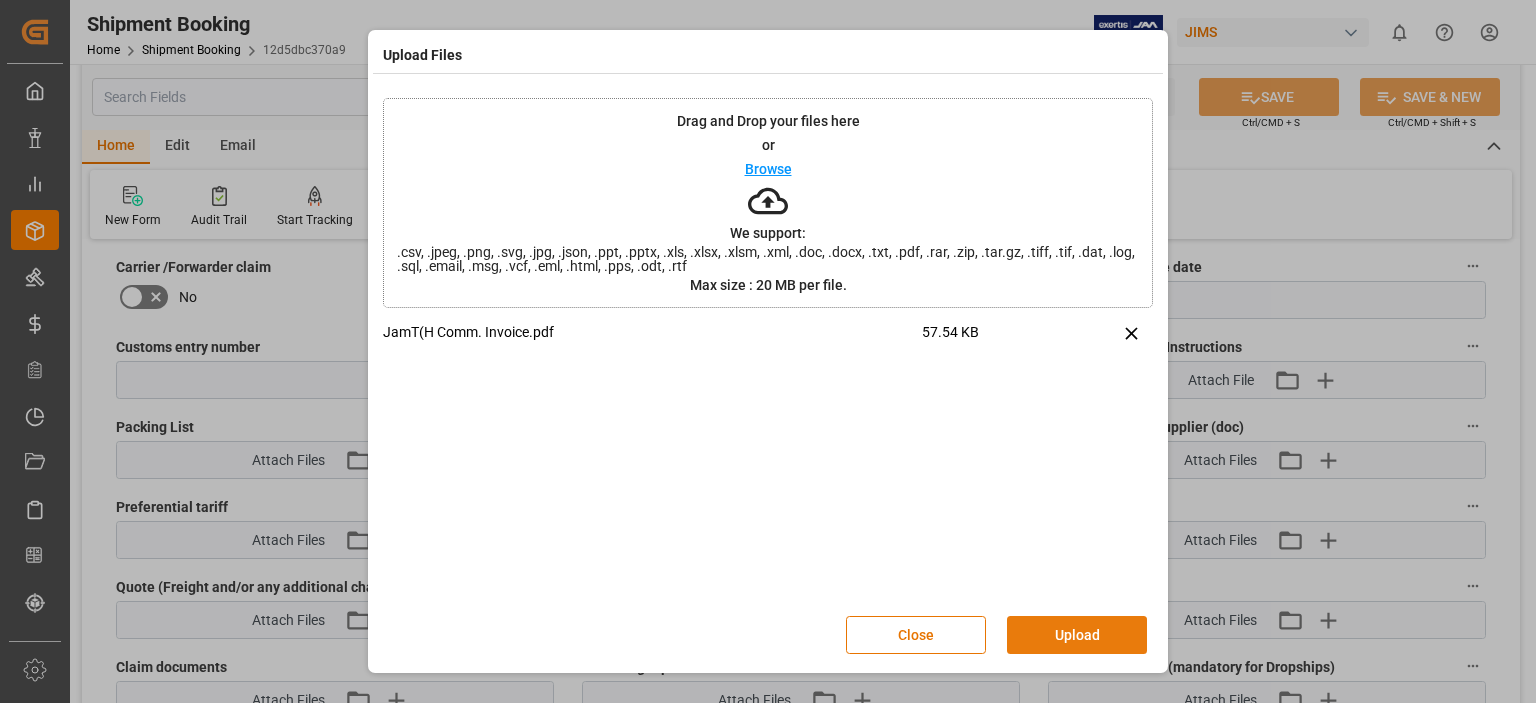 click on "Upload" at bounding box center [1077, 635] 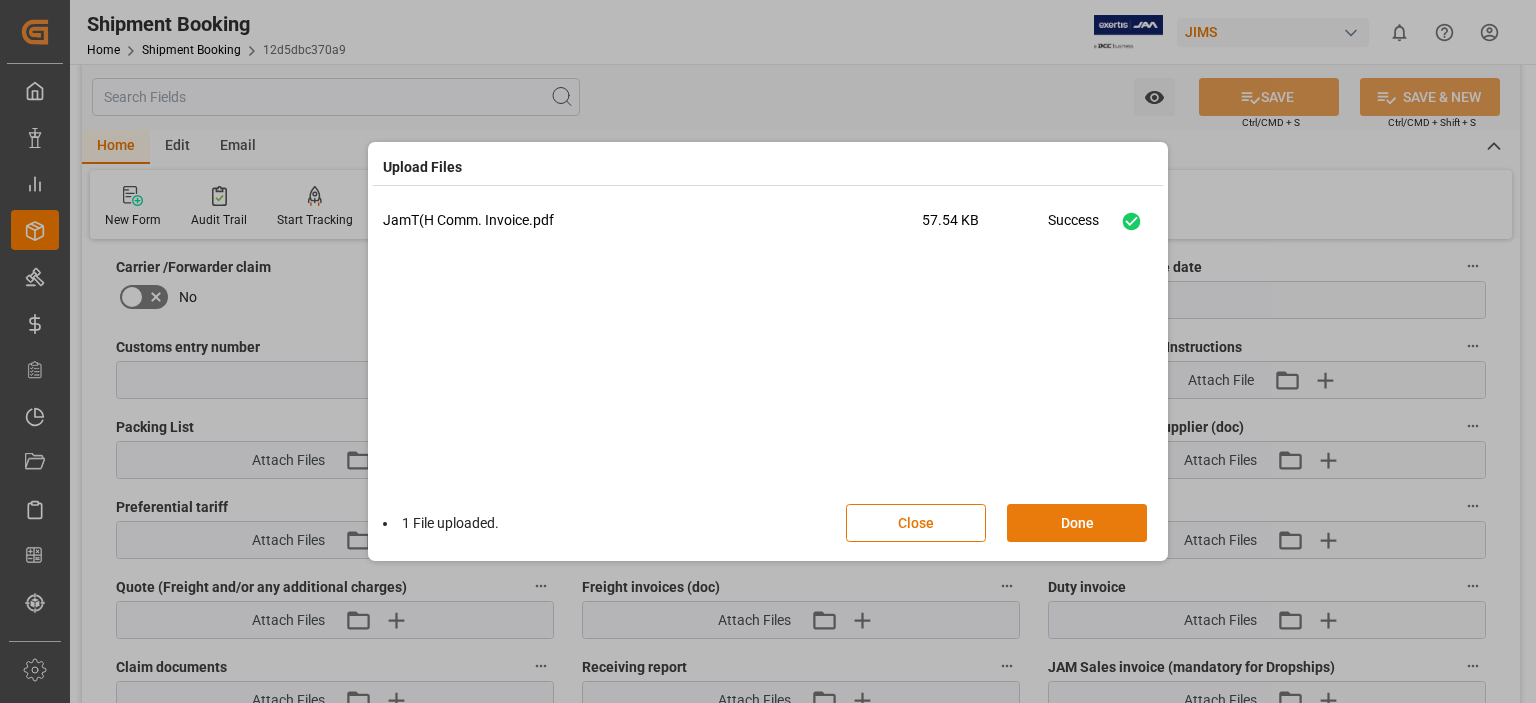 click on "Done" at bounding box center [1077, 523] 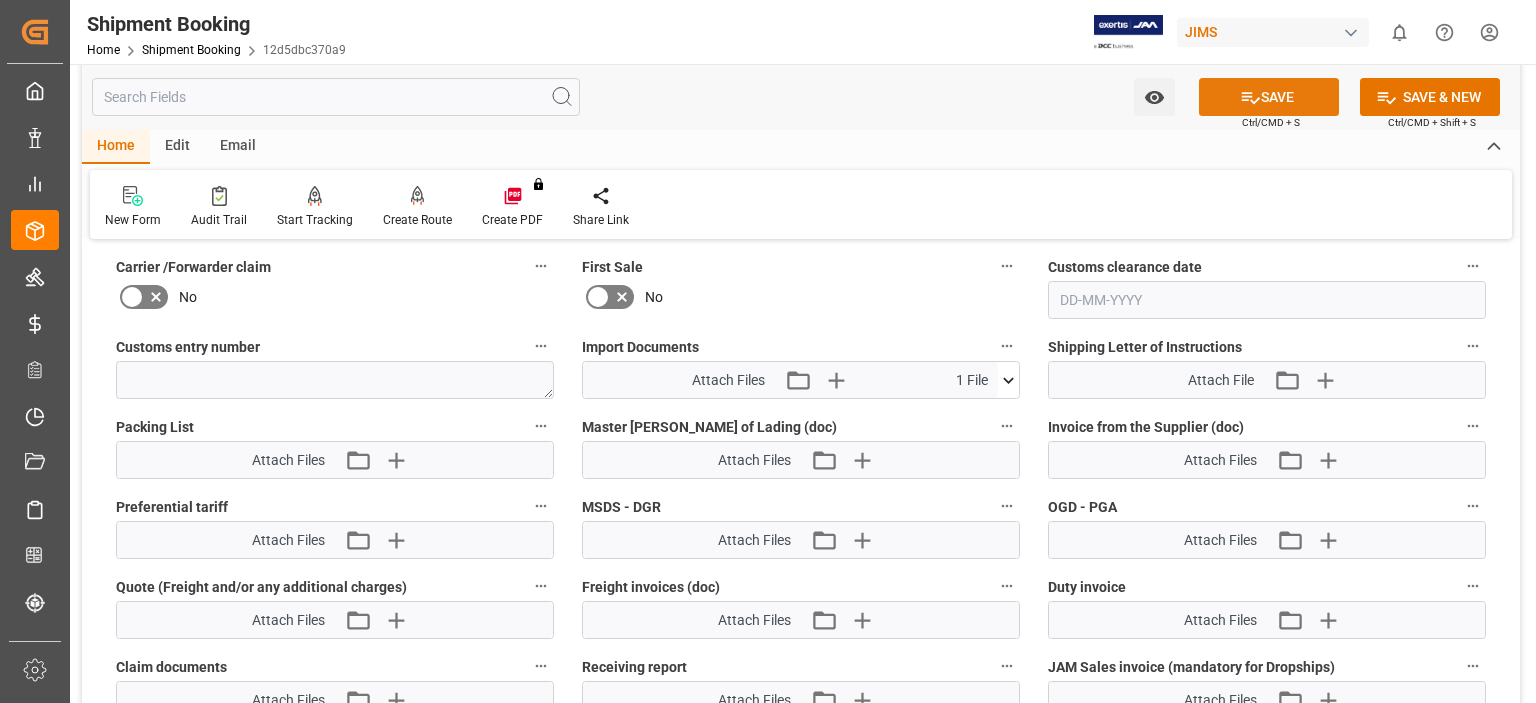 click on "SAVE" at bounding box center (1269, 97) 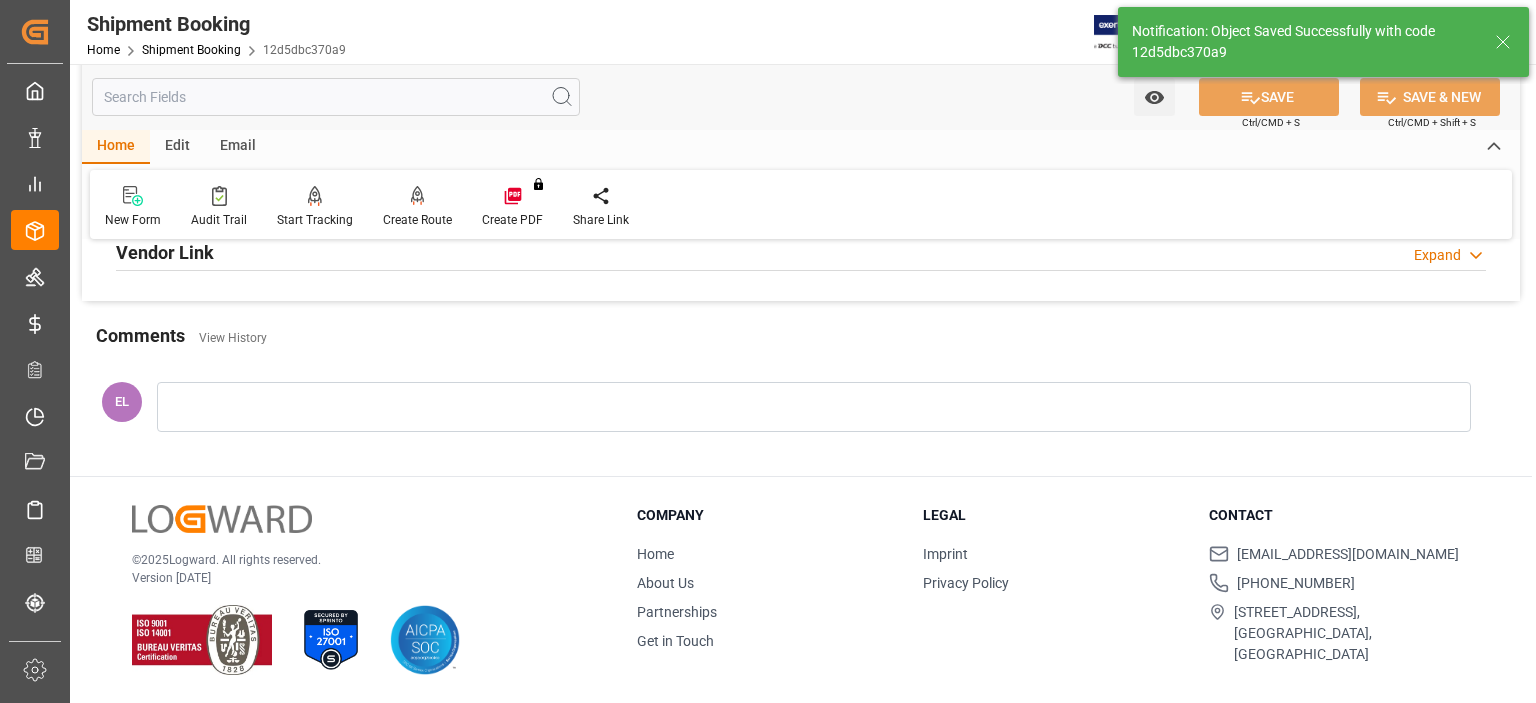 scroll, scrollTop: 797, scrollLeft: 0, axis: vertical 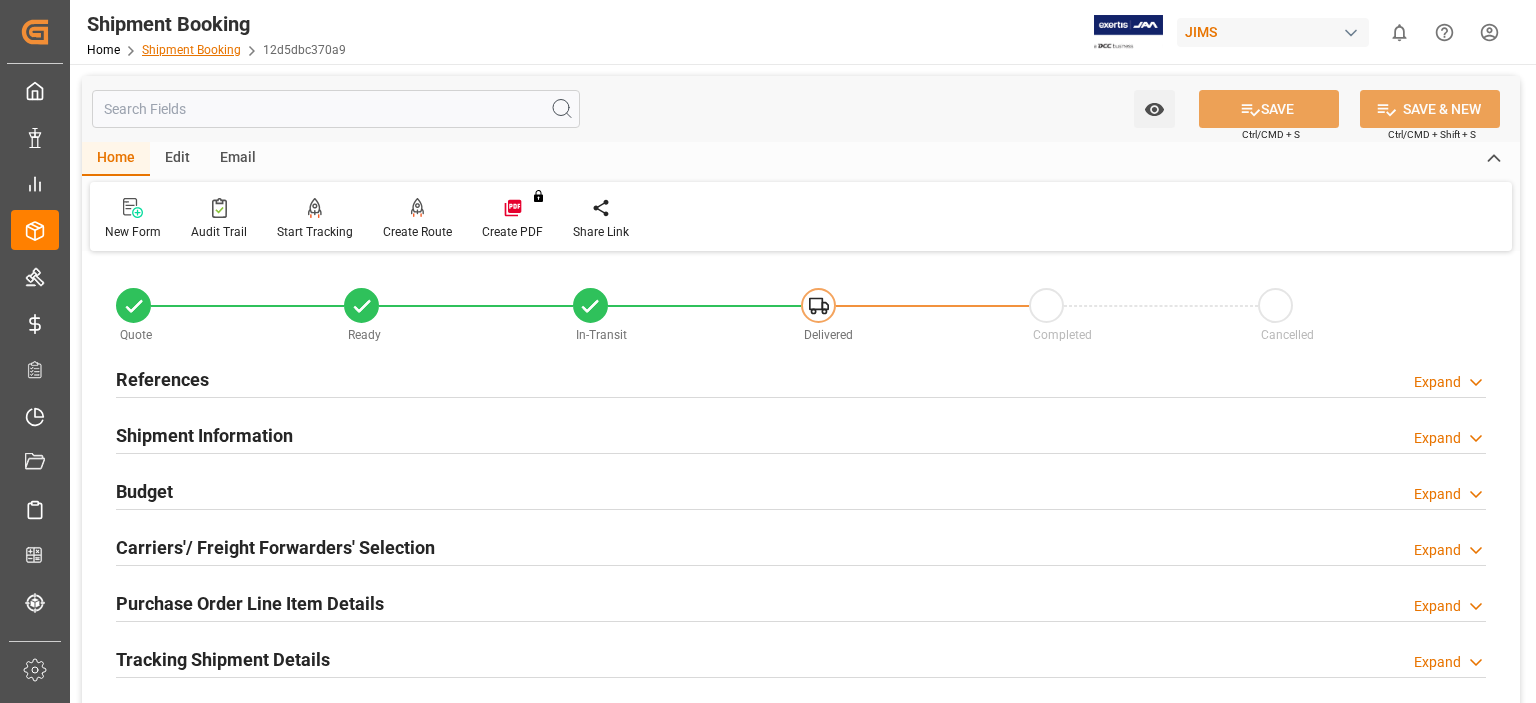 click on "Shipment Booking" at bounding box center (191, 50) 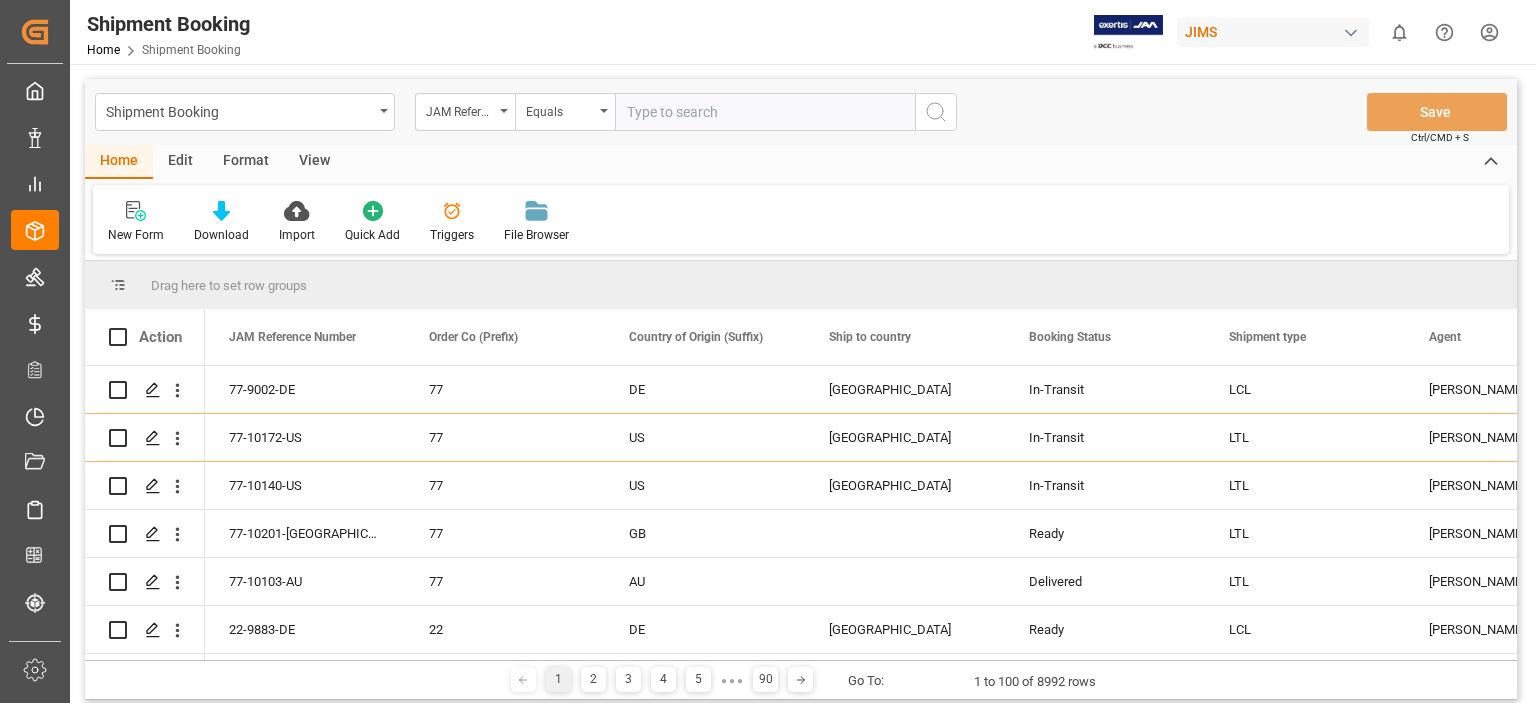 click at bounding box center [765, 112] 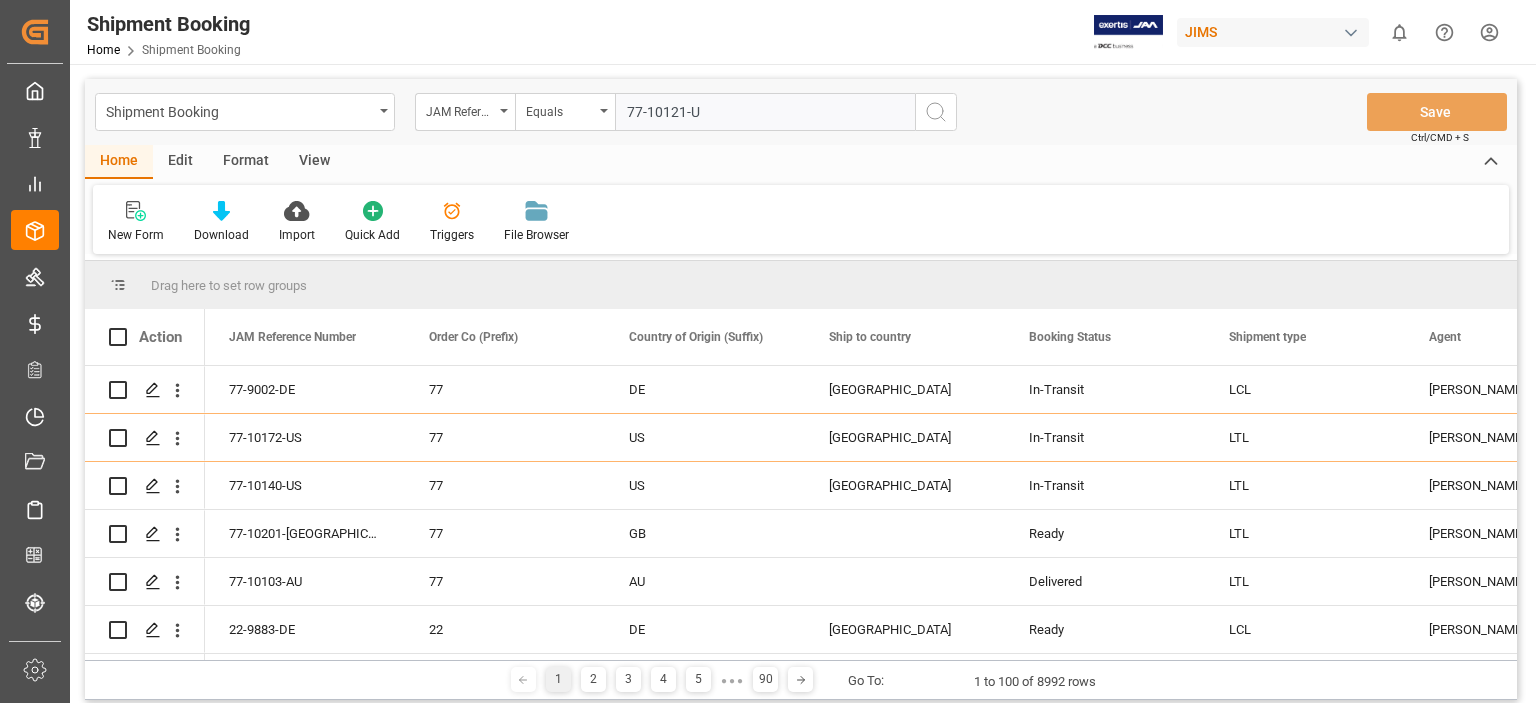 type on "77-10121-[GEOGRAPHIC_DATA]" 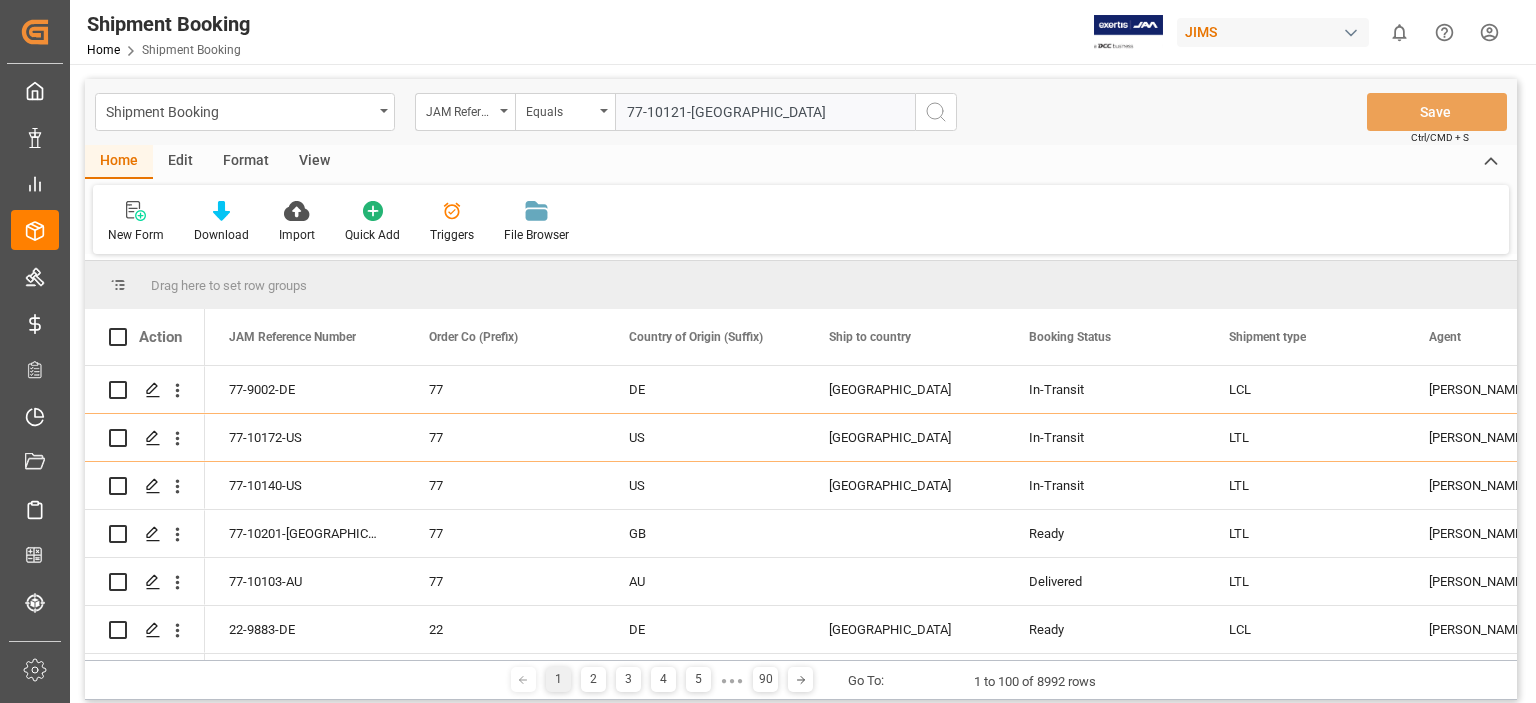 type 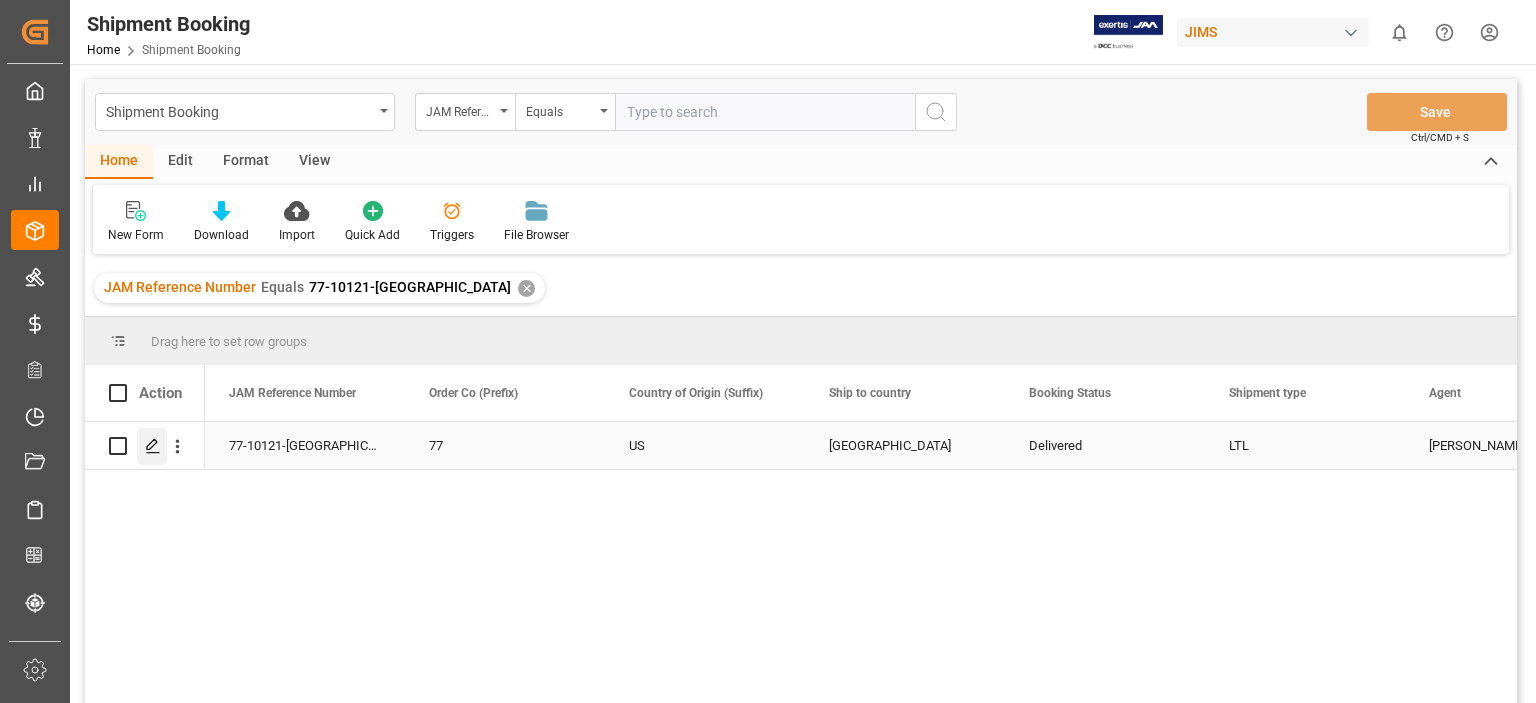 click 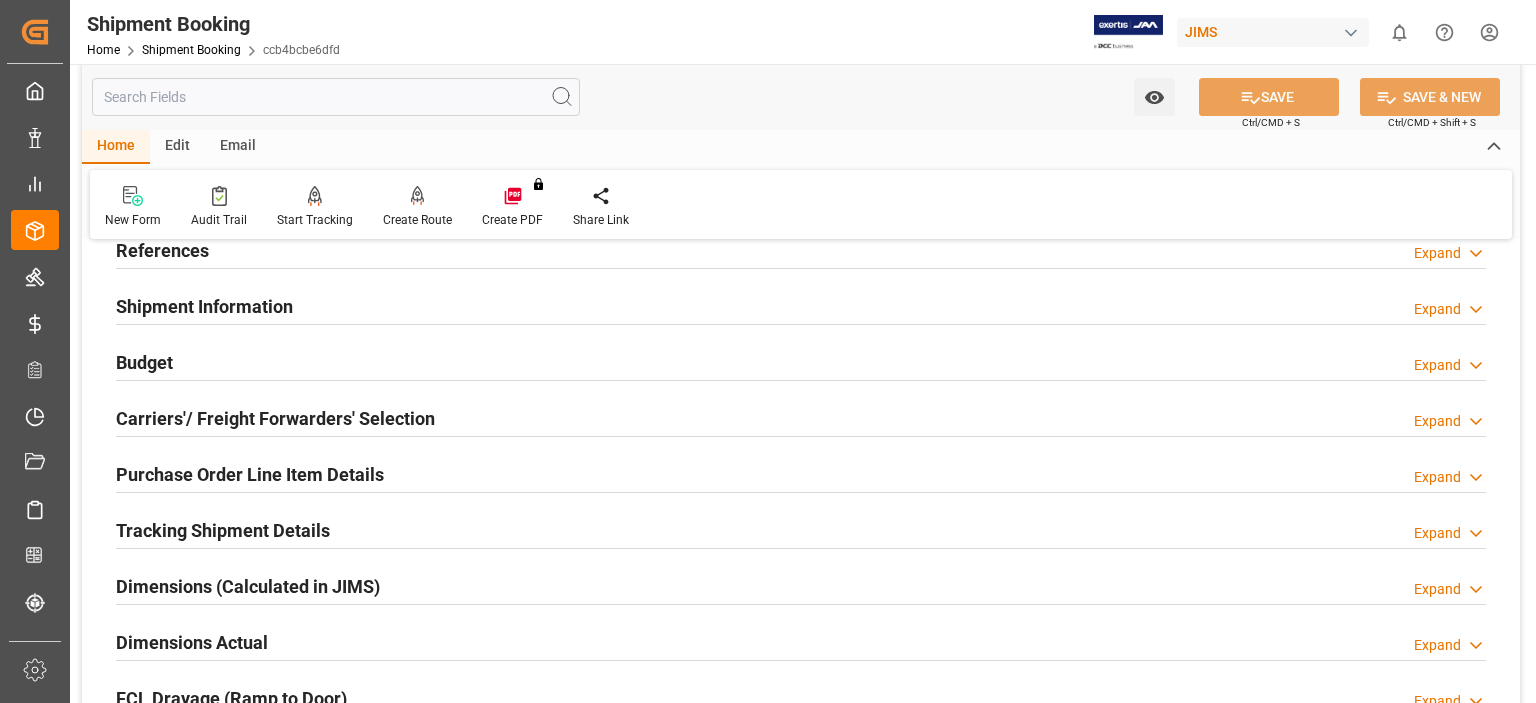 scroll, scrollTop: 166, scrollLeft: 0, axis: vertical 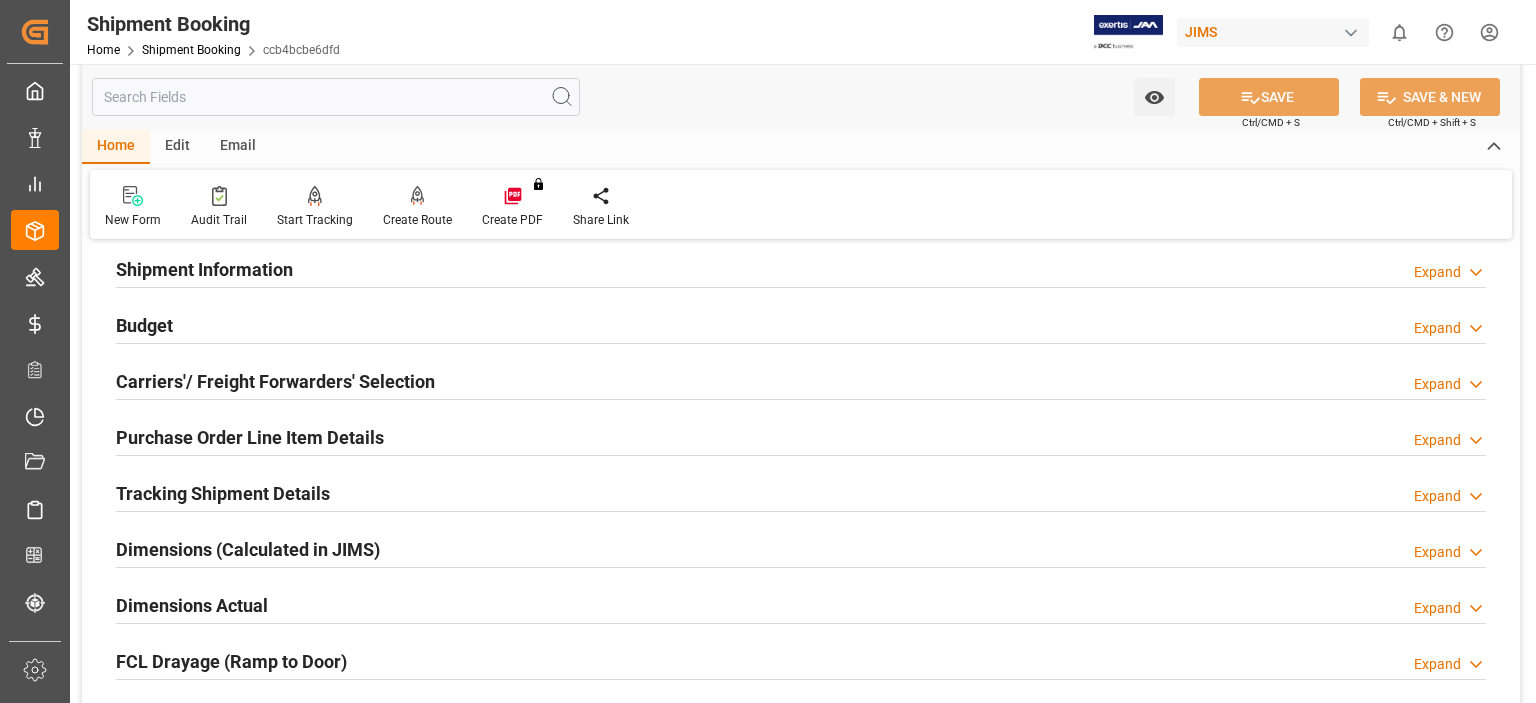 click on "Tracking Shipment Details" at bounding box center [223, 493] 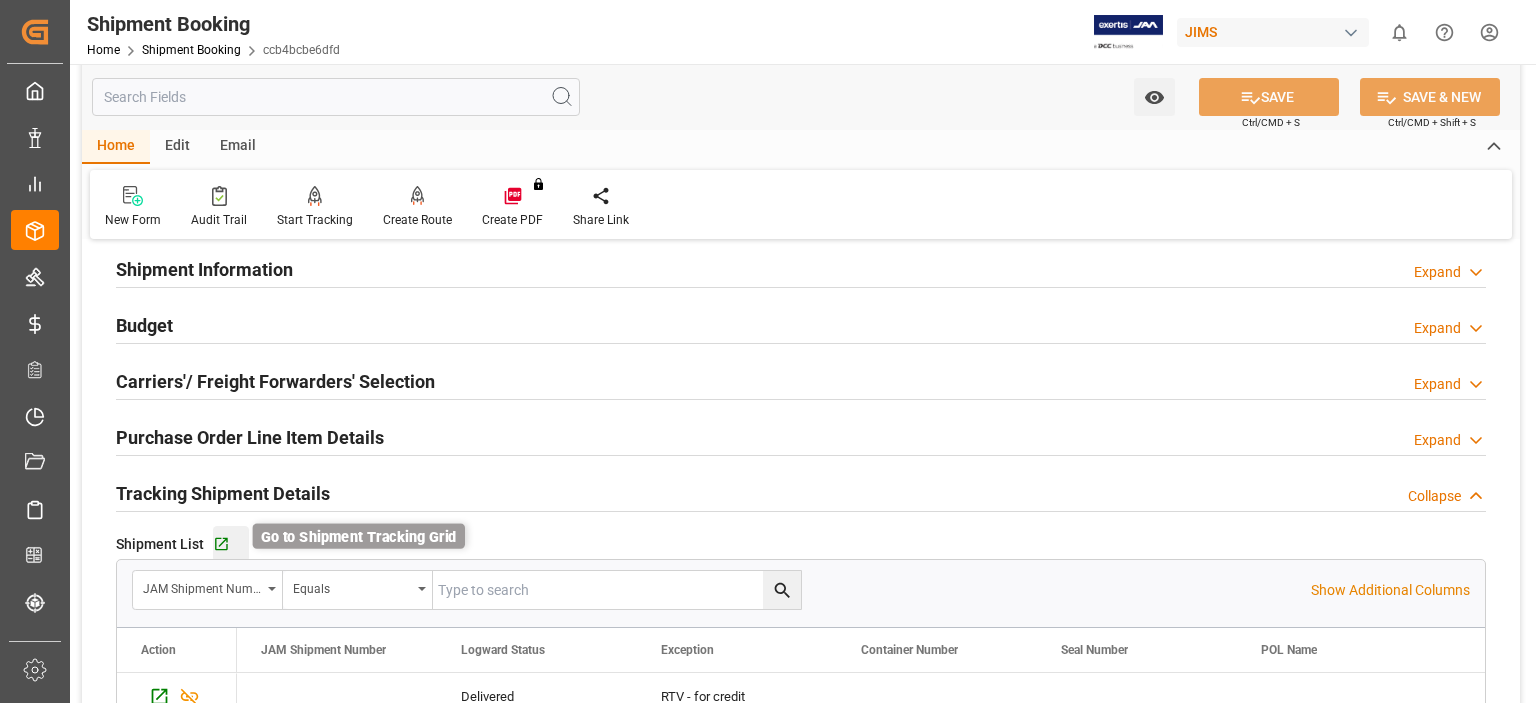click 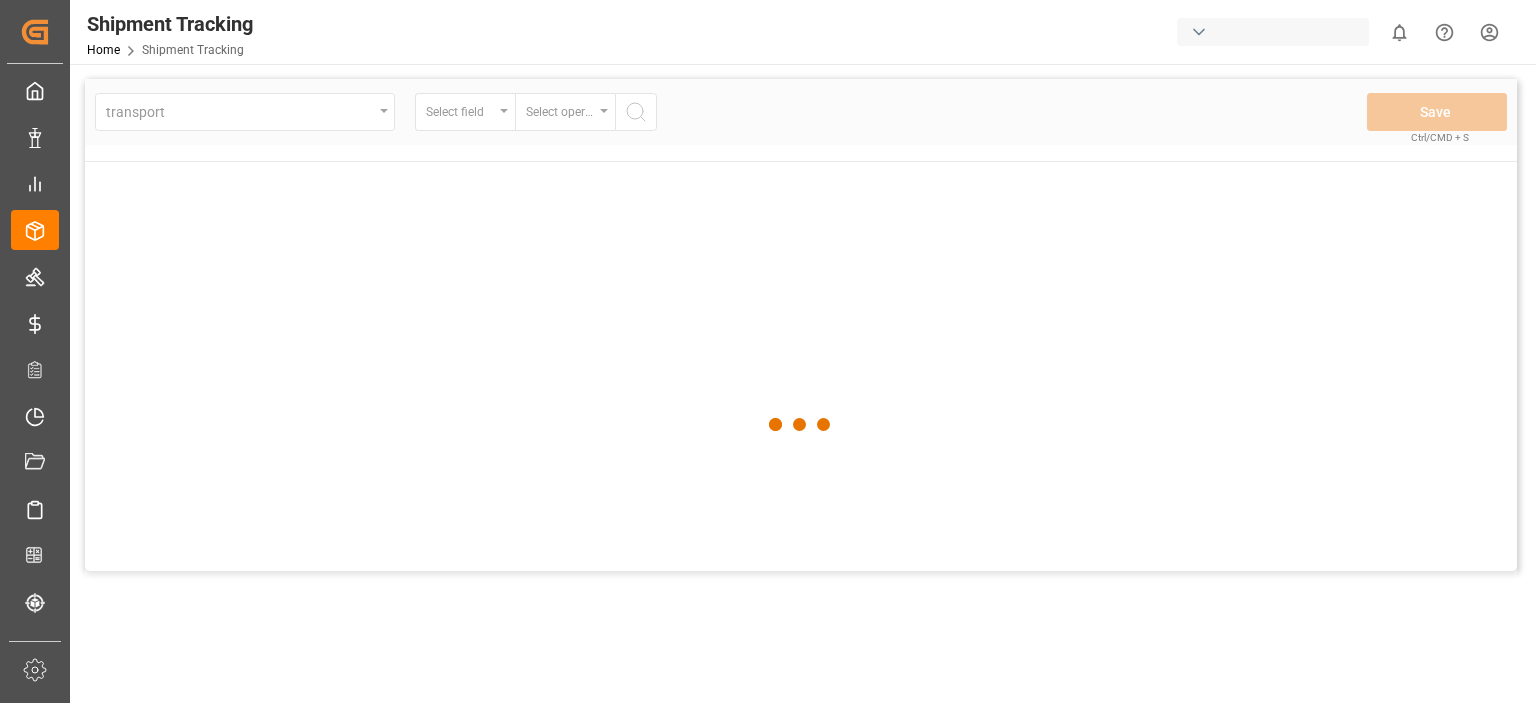 scroll, scrollTop: 0, scrollLeft: 0, axis: both 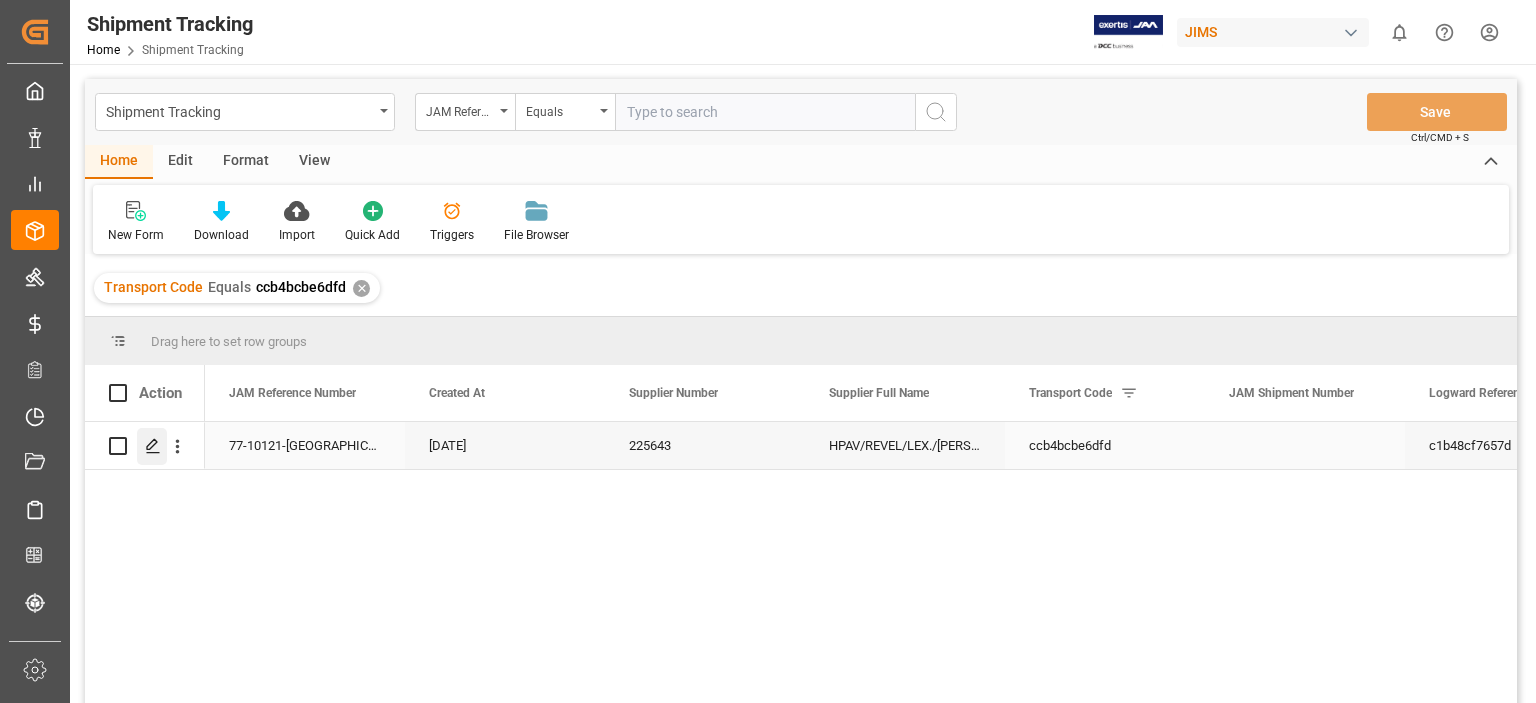 click 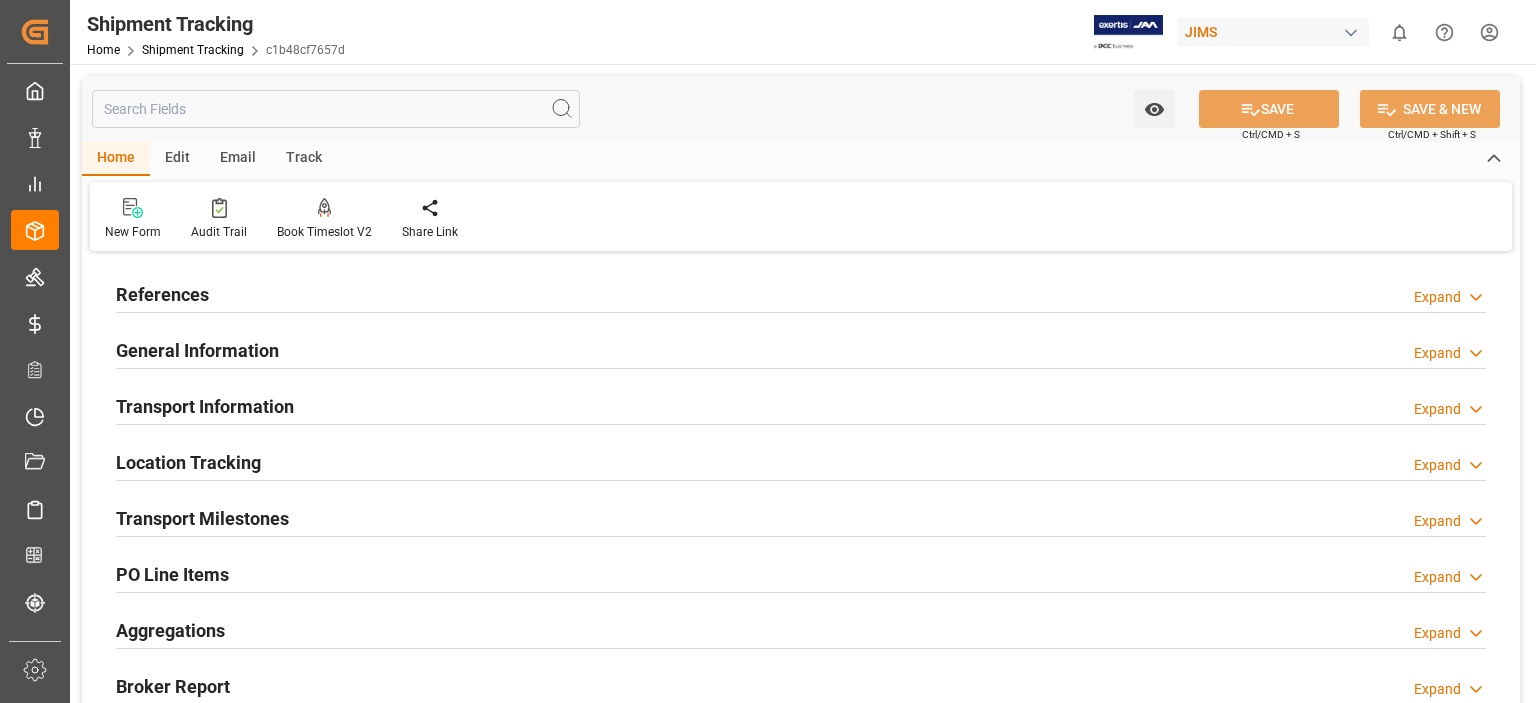 type on "[DATE] 00:00" 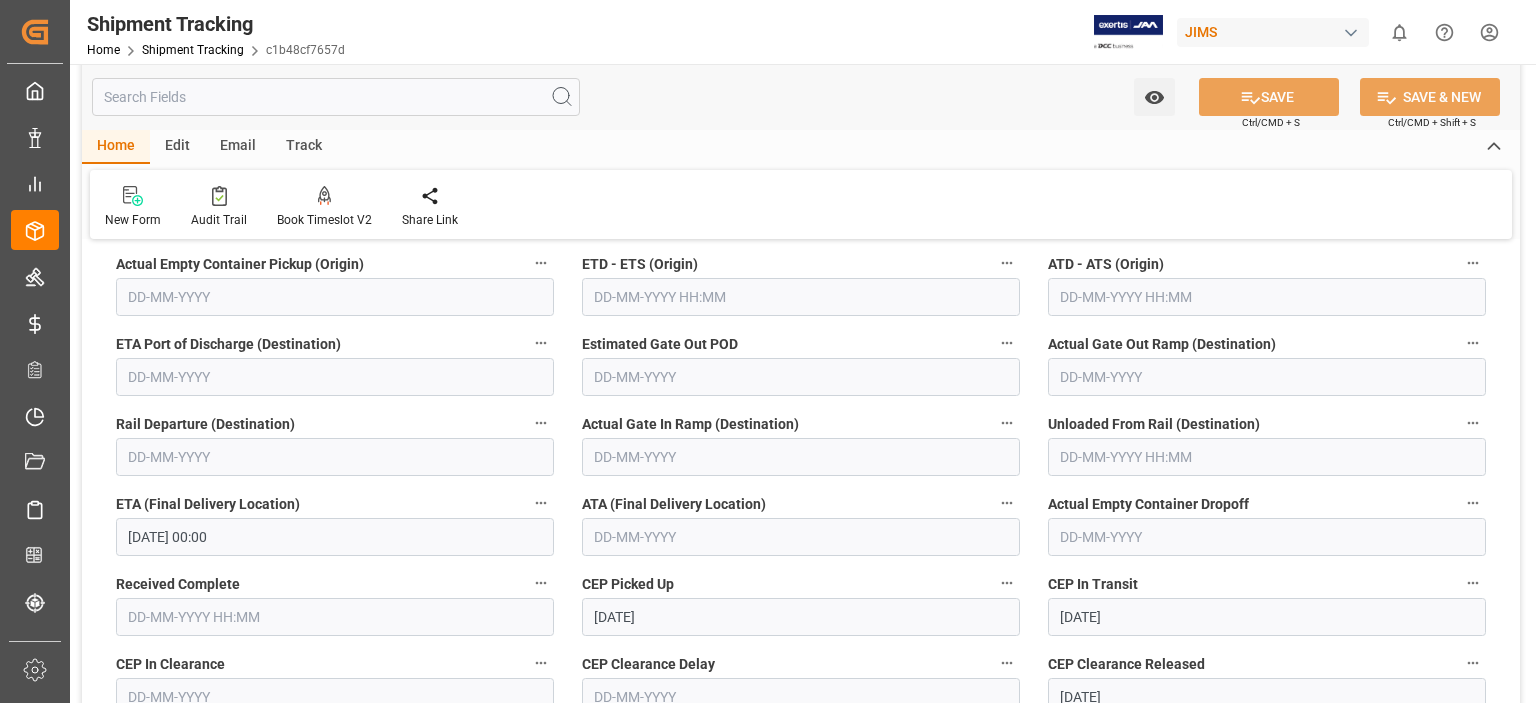 scroll, scrollTop: 500, scrollLeft: 0, axis: vertical 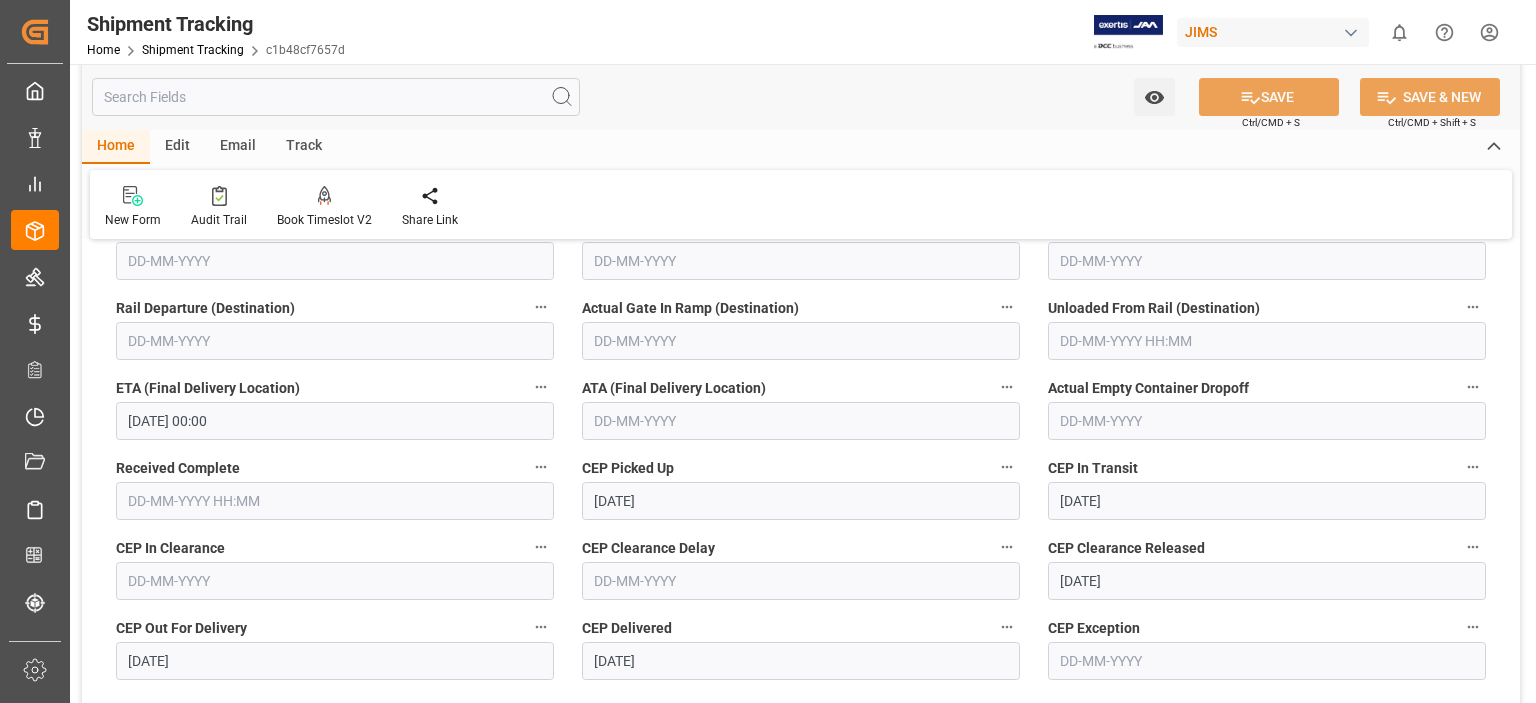 click at bounding box center (801, 421) 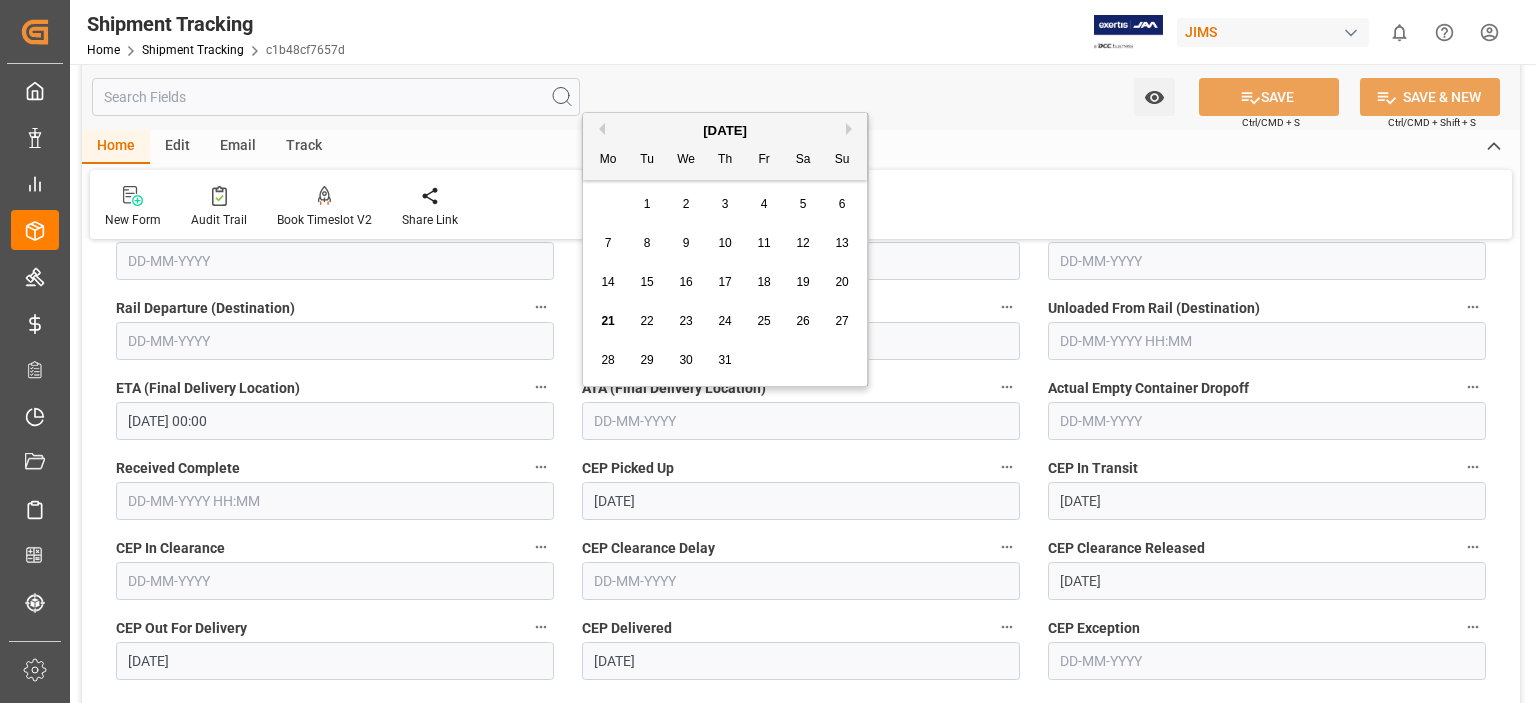 click on "18" at bounding box center (763, 282) 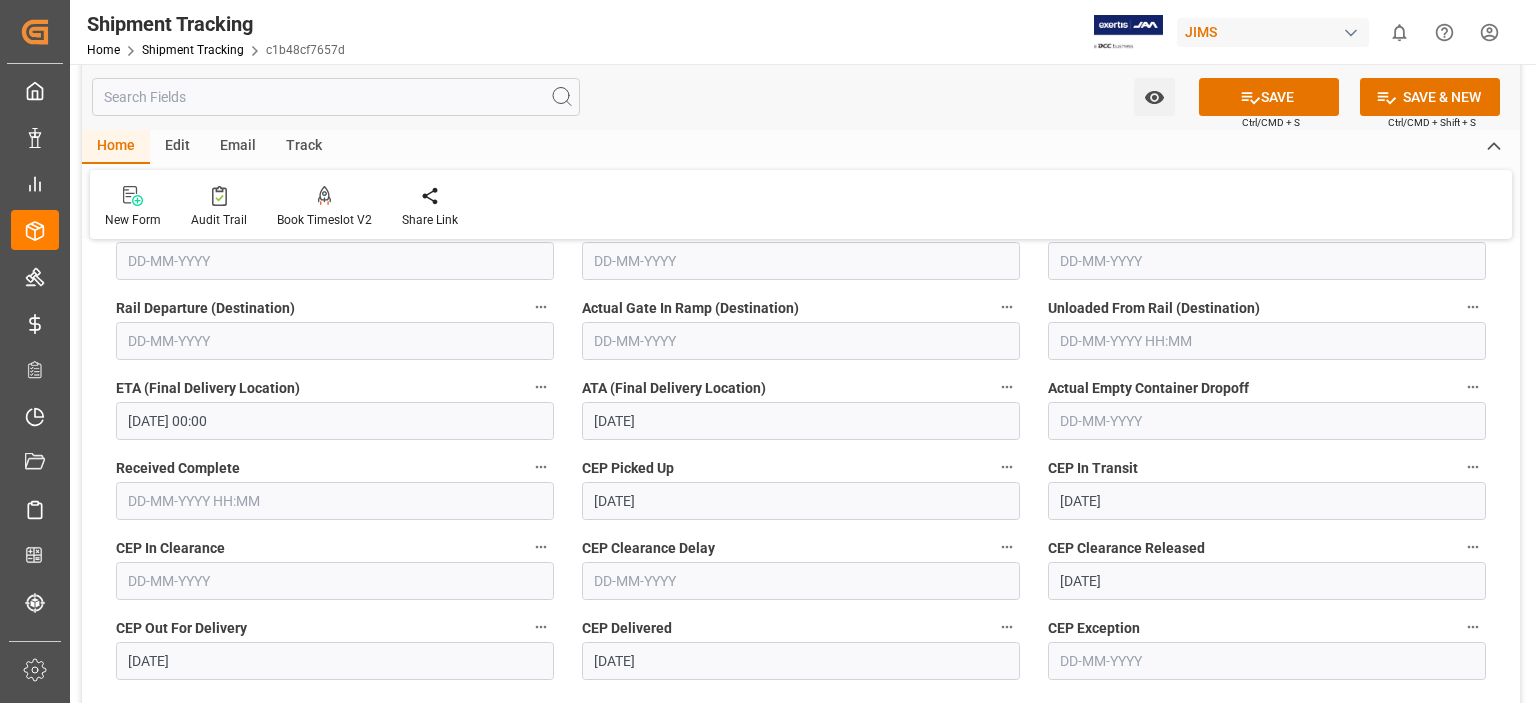 scroll, scrollTop: 666, scrollLeft: 0, axis: vertical 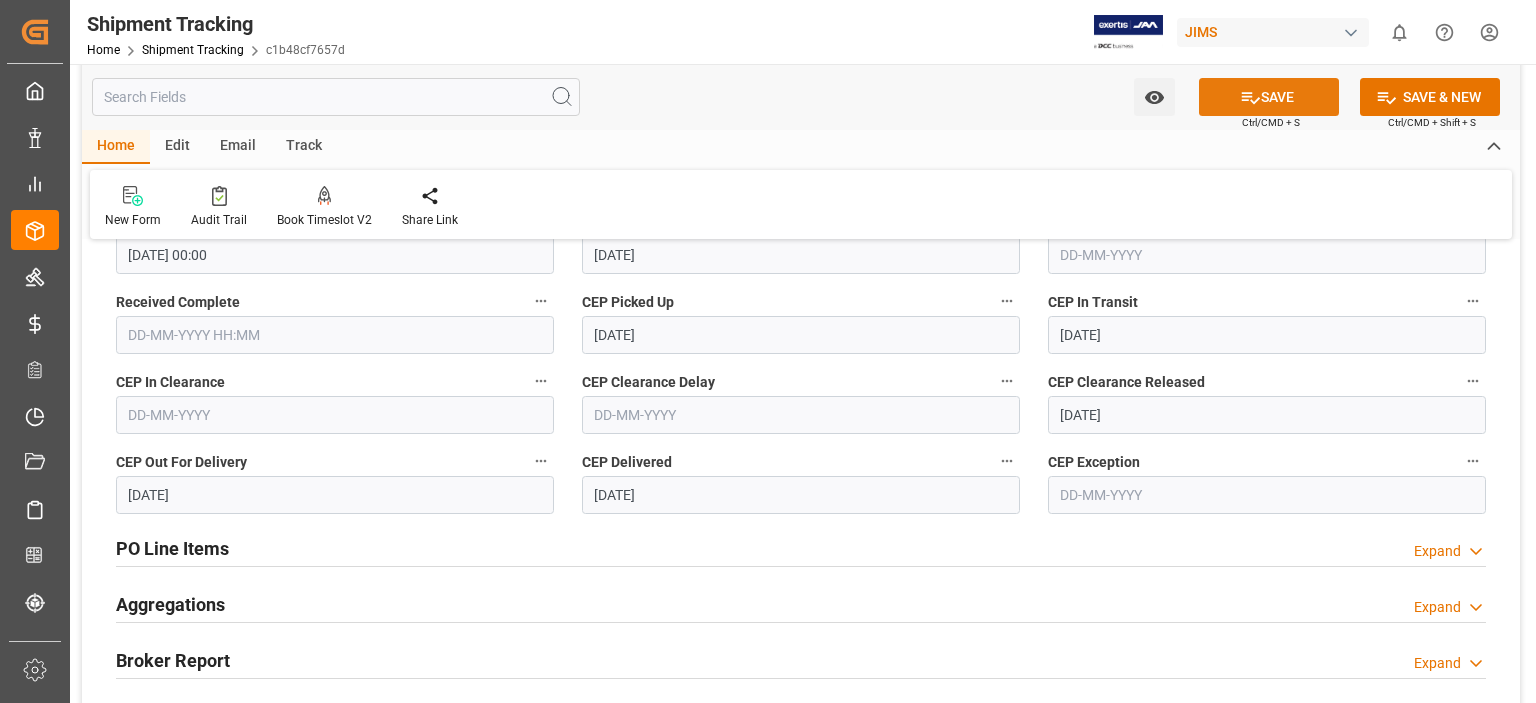 click on "SAVE" at bounding box center [1269, 97] 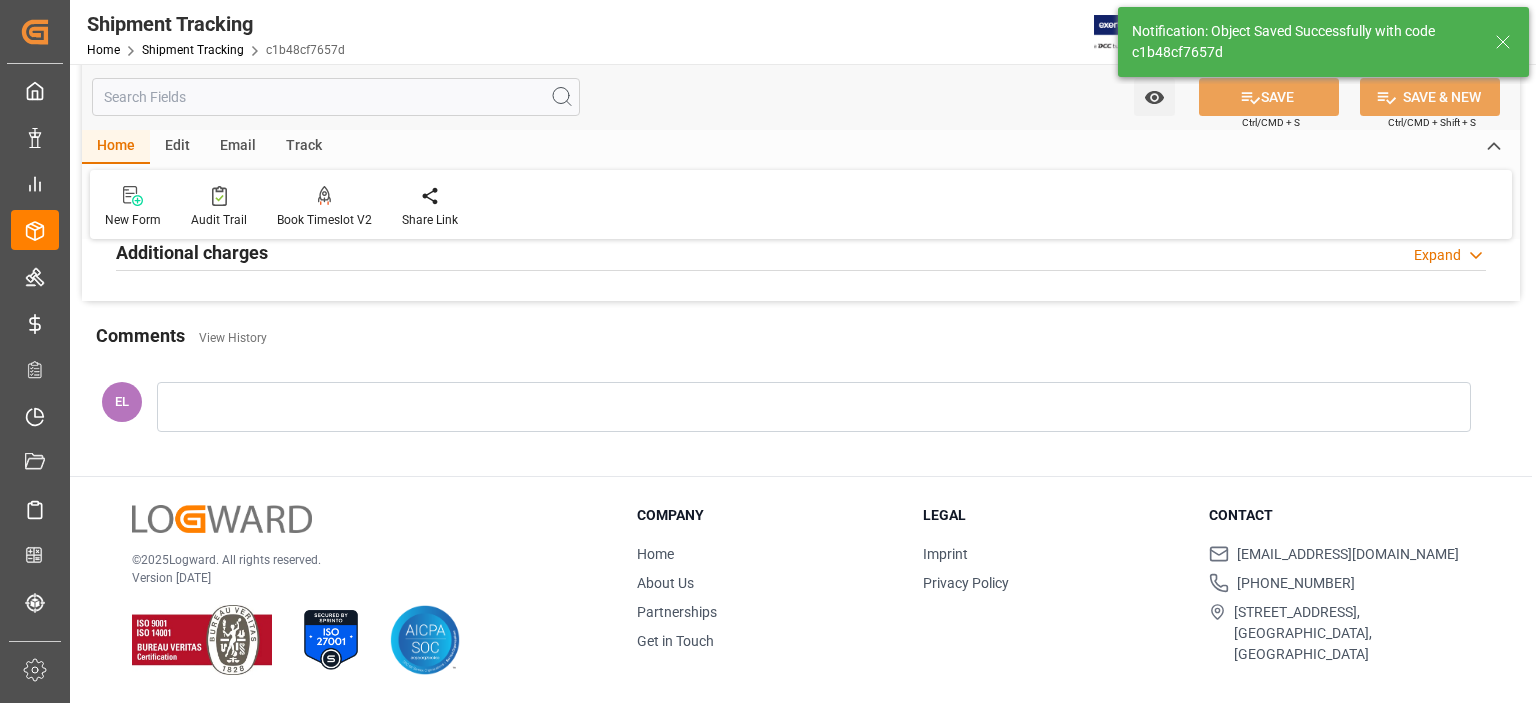 scroll, scrollTop: 26, scrollLeft: 0, axis: vertical 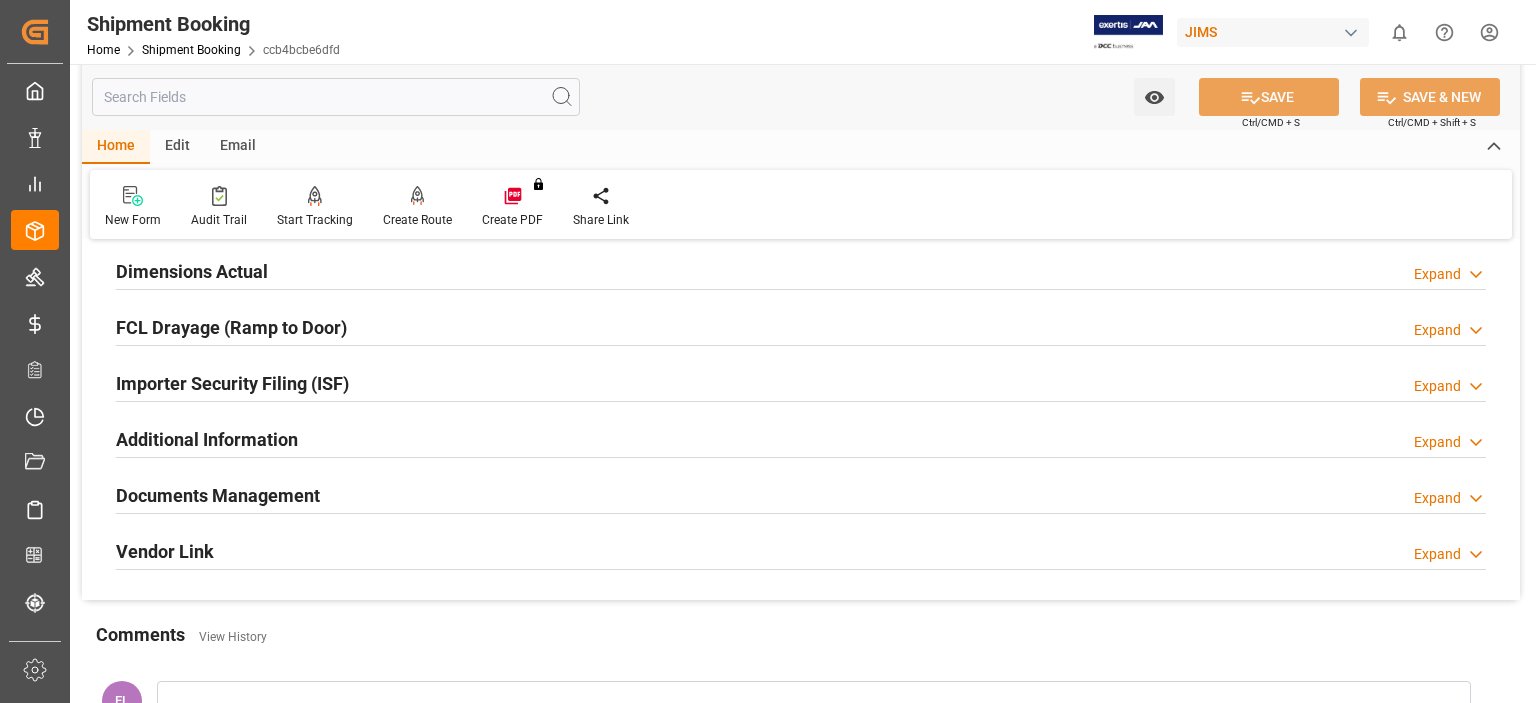 click on "Documents Management" at bounding box center (218, 495) 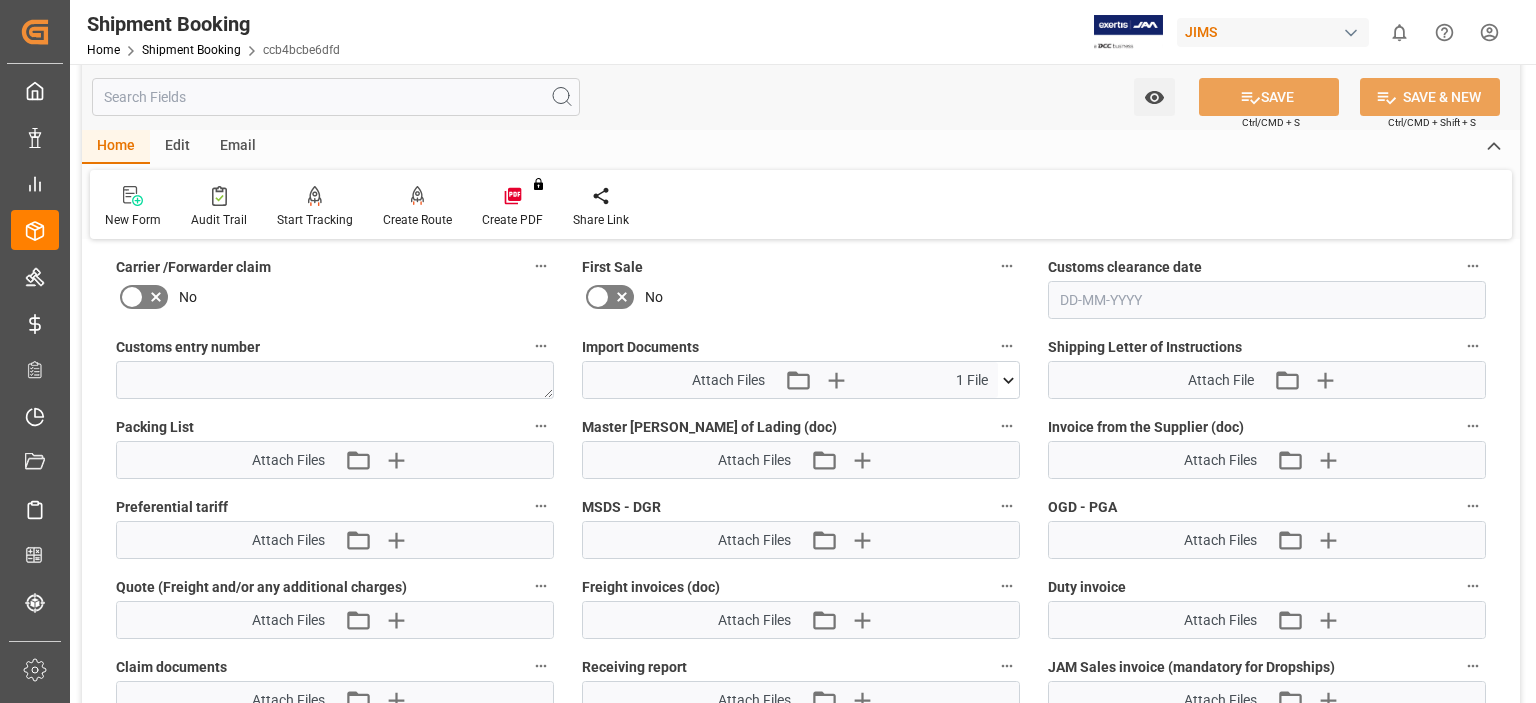 scroll, scrollTop: 1166, scrollLeft: 0, axis: vertical 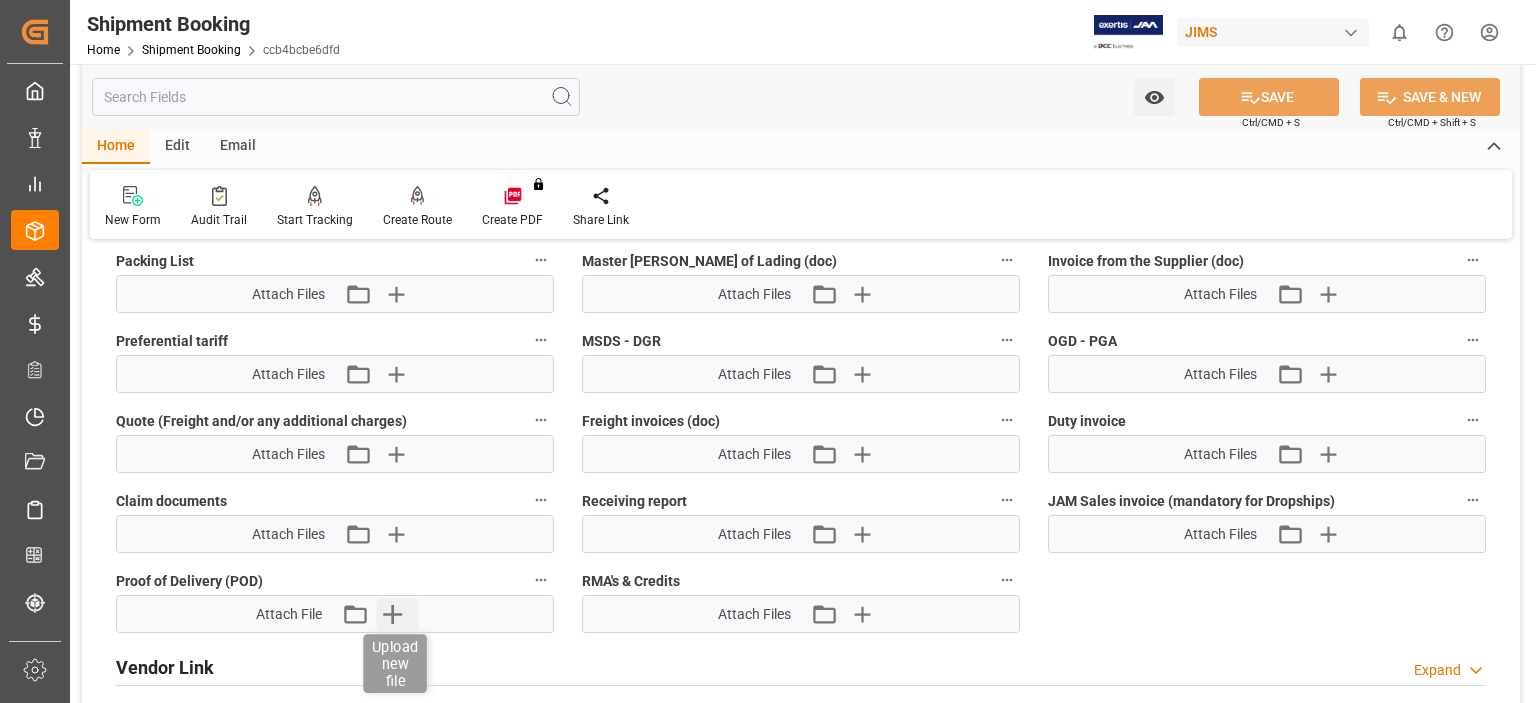 click 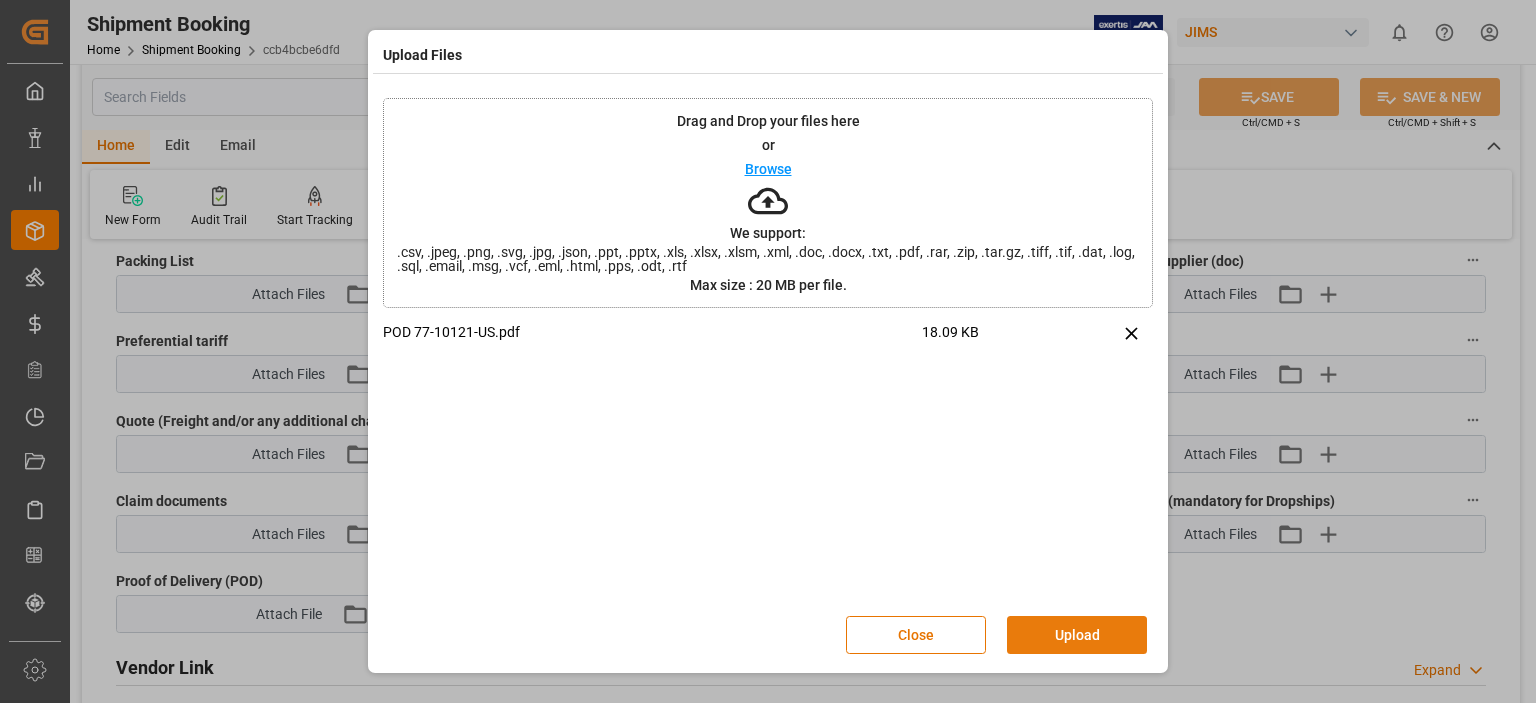 click on "Upload" at bounding box center (1077, 635) 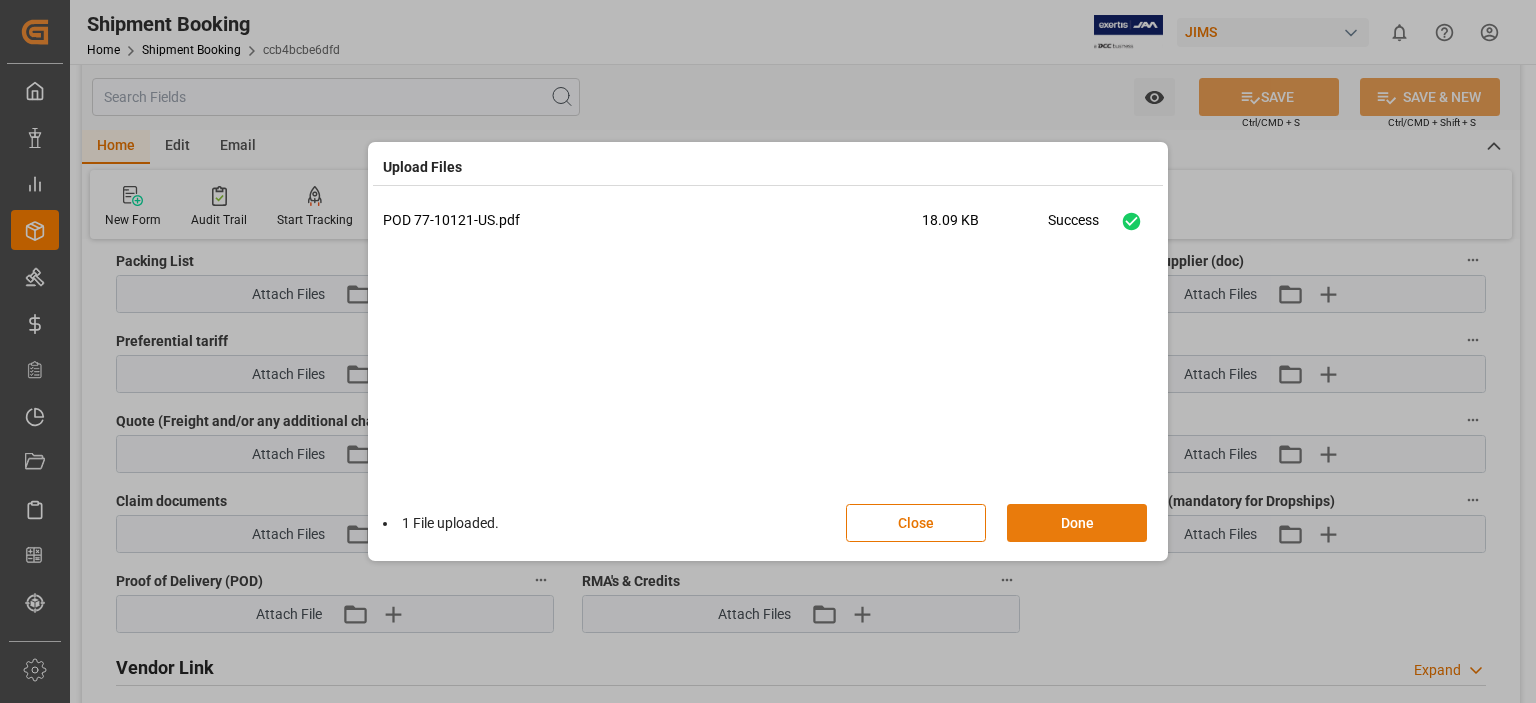 click on "Done" at bounding box center [1077, 523] 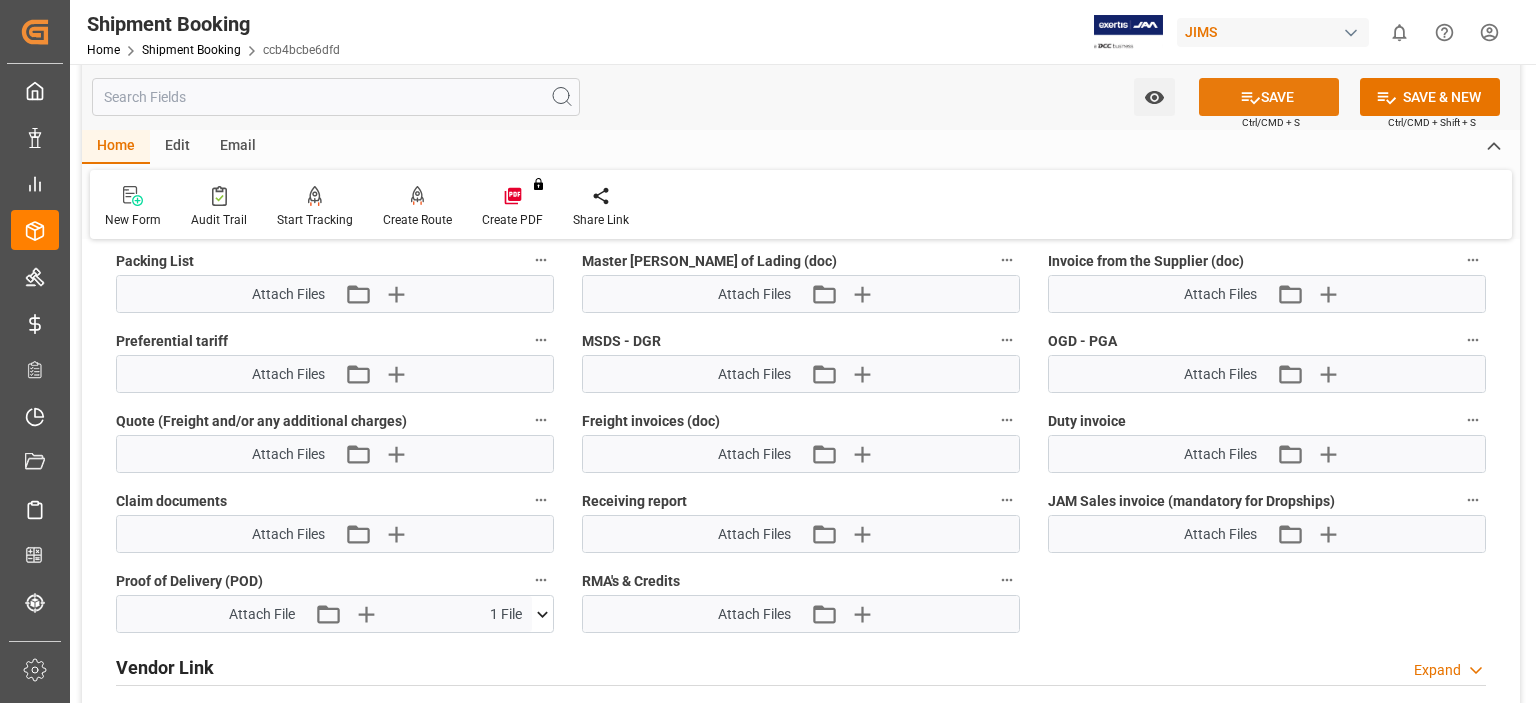 click on "SAVE" at bounding box center [1269, 97] 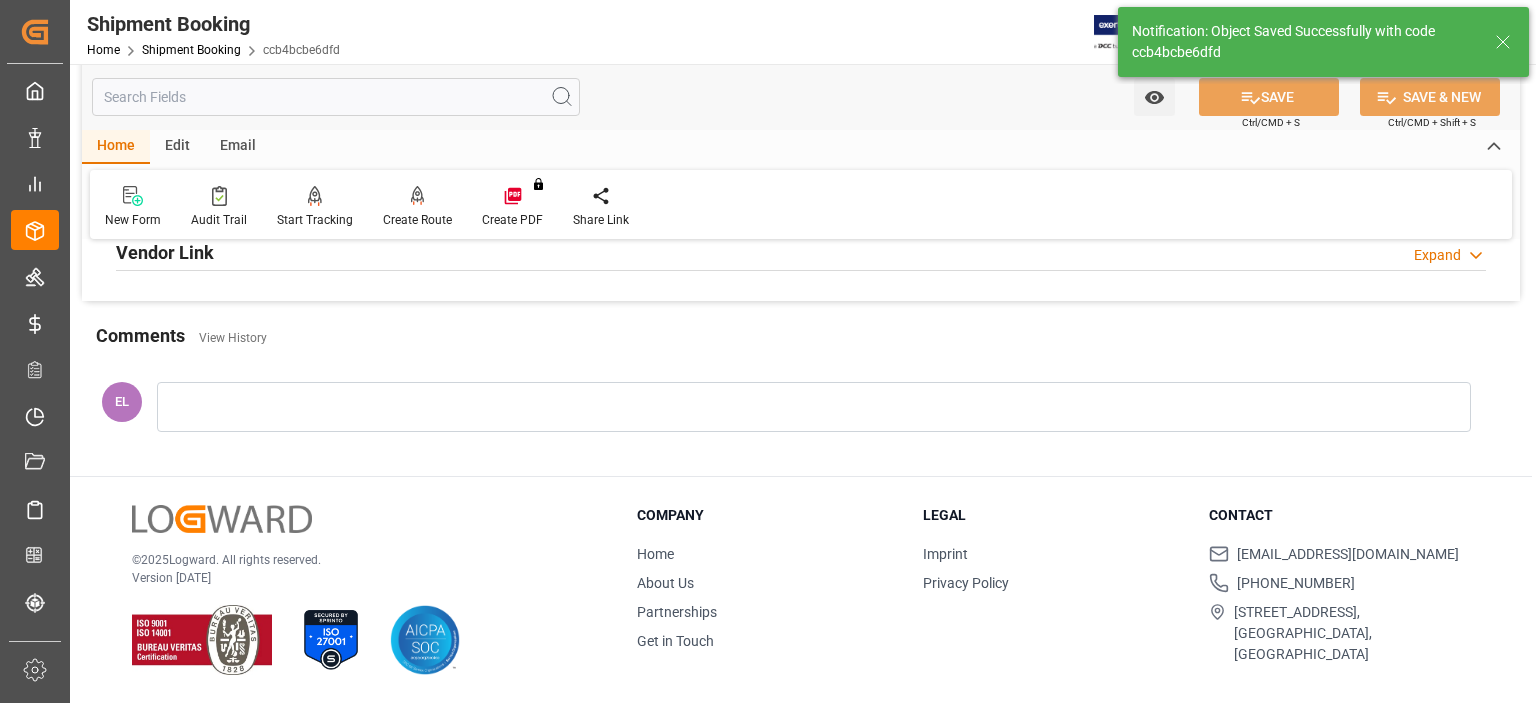 scroll, scrollTop: 388, scrollLeft: 0, axis: vertical 